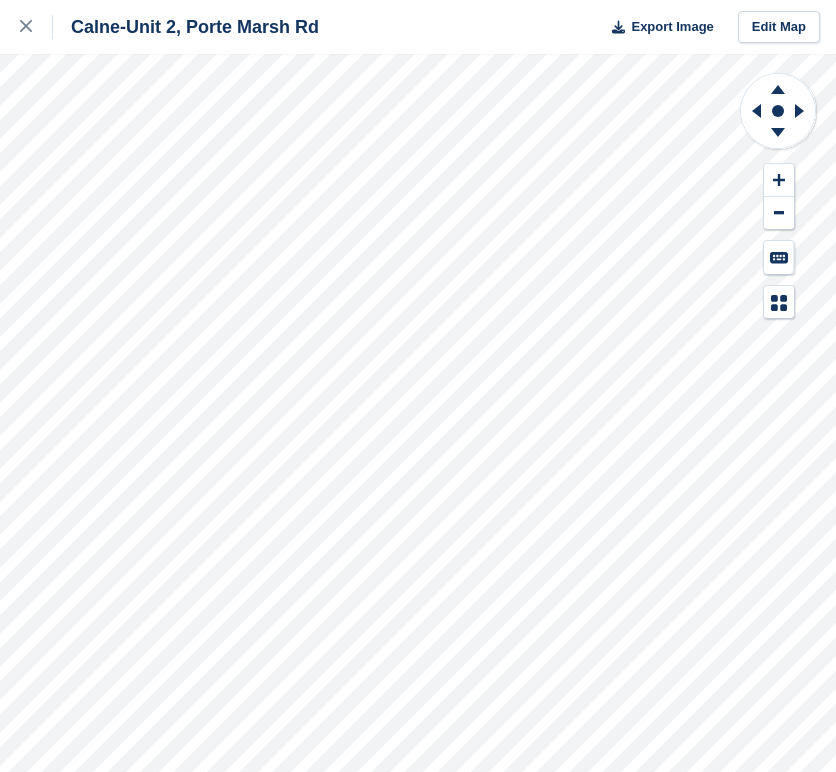 scroll, scrollTop: 0, scrollLeft: 0, axis: both 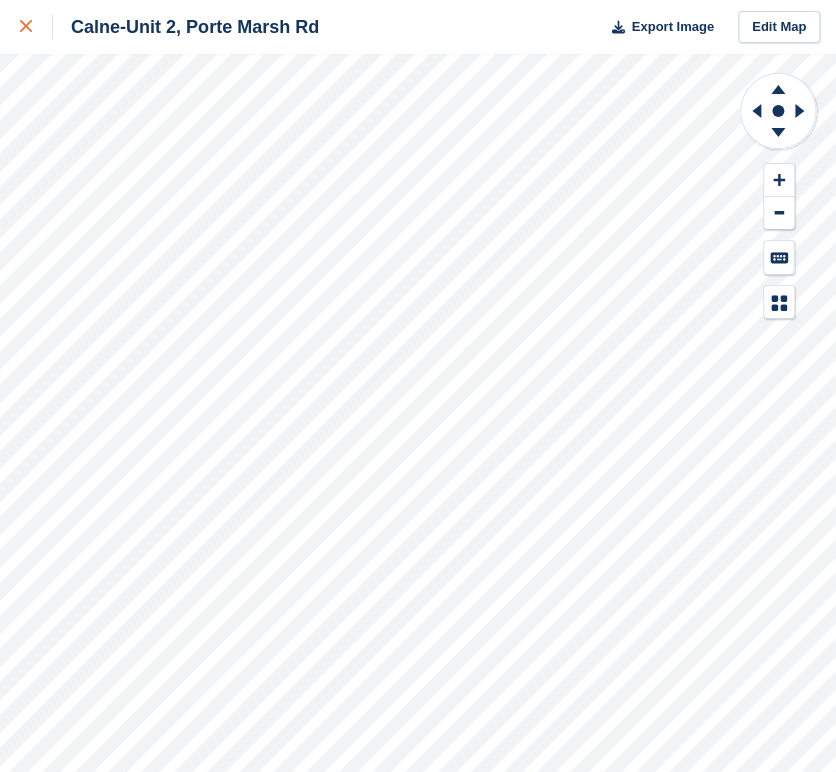 click at bounding box center [26, 27] 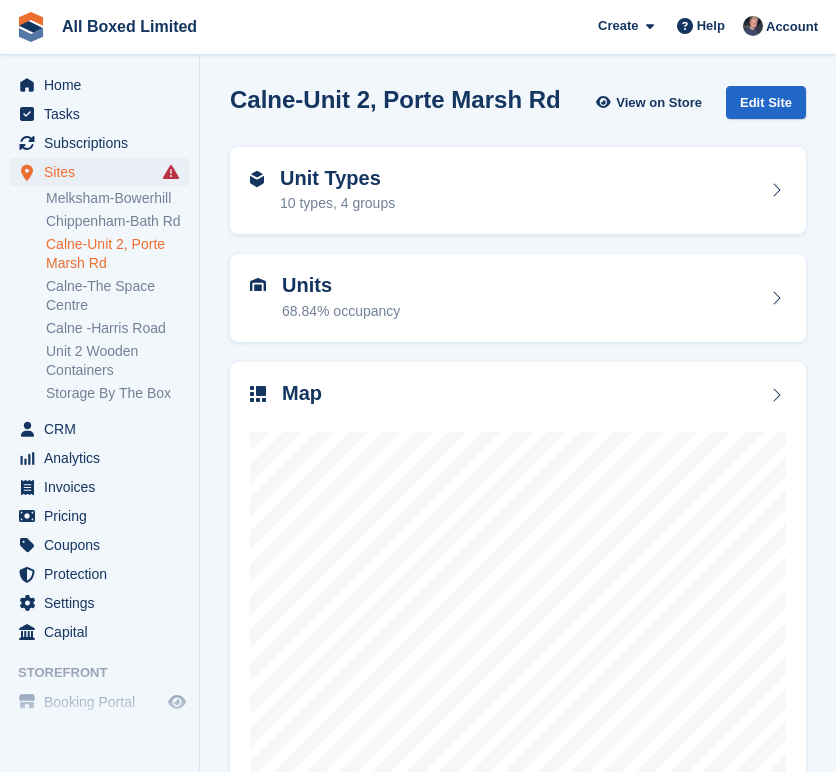 scroll, scrollTop: 0, scrollLeft: 0, axis: both 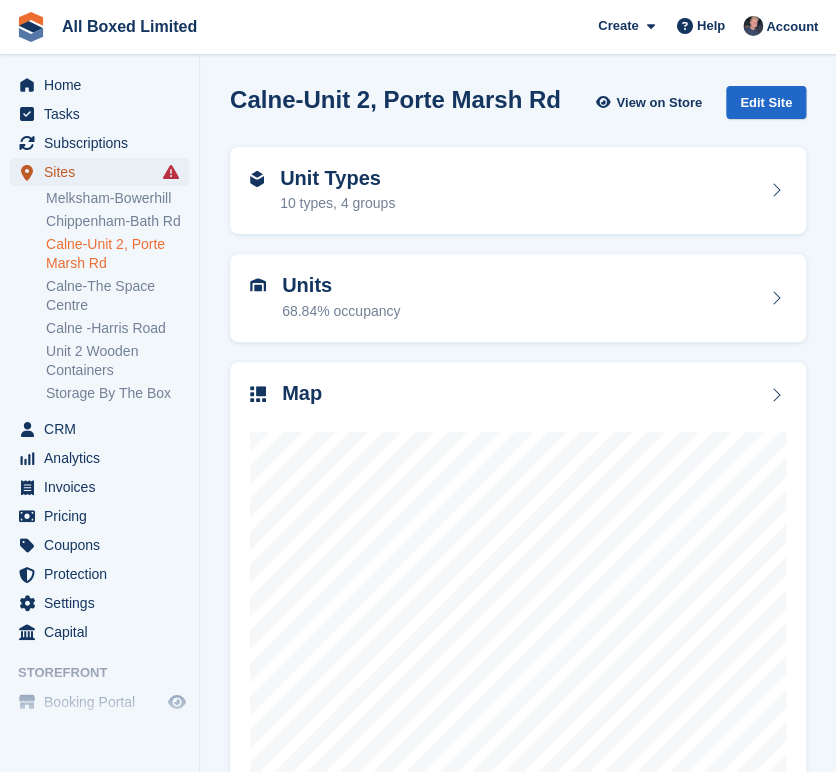 click on "Sites" at bounding box center (104, 172) 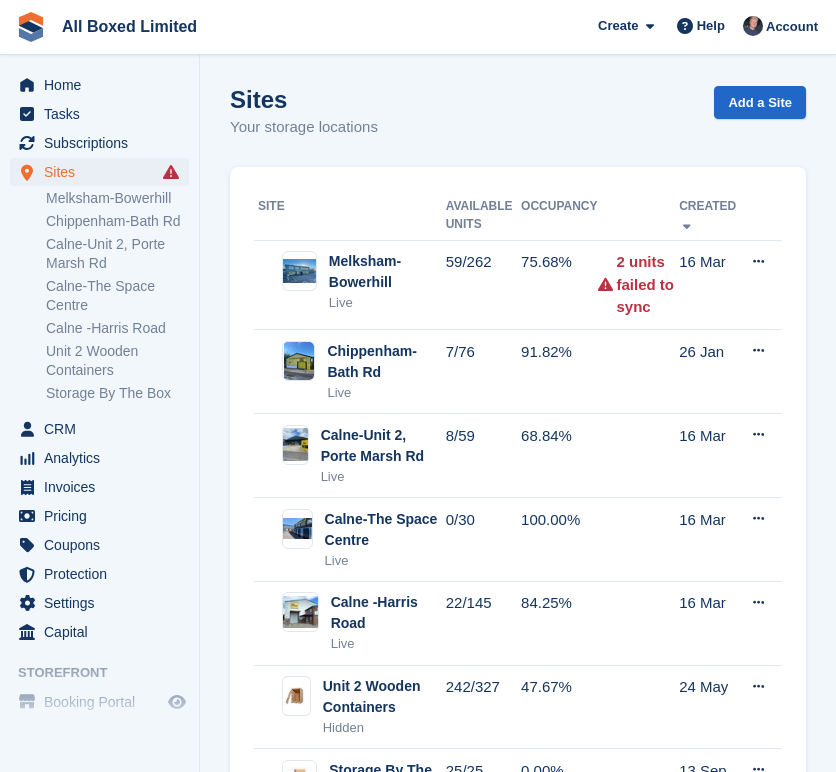 scroll, scrollTop: 0, scrollLeft: 0, axis: both 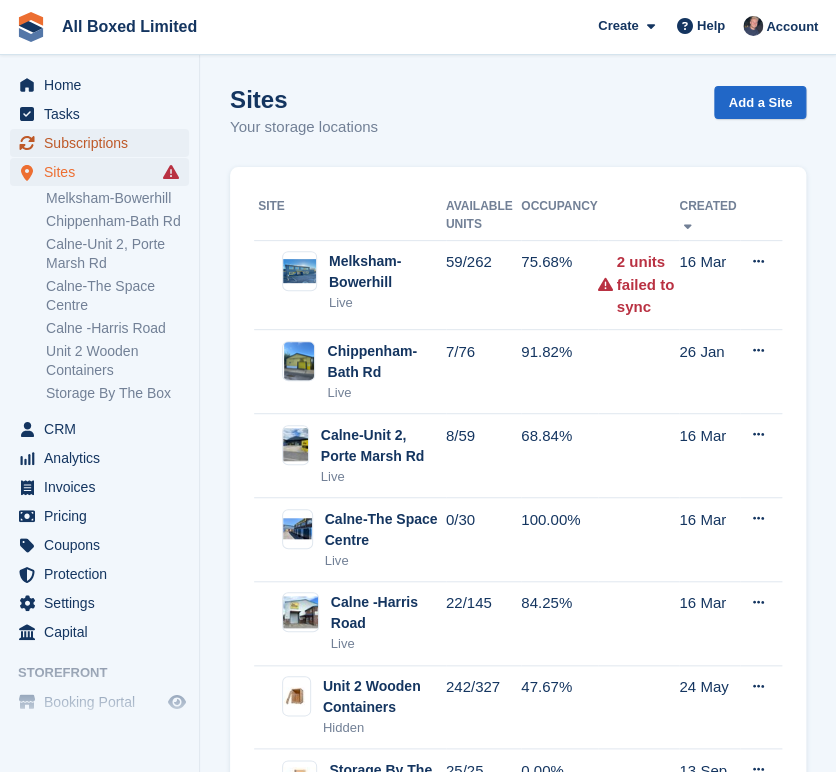 click on "Subscriptions" at bounding box center (104, 143) 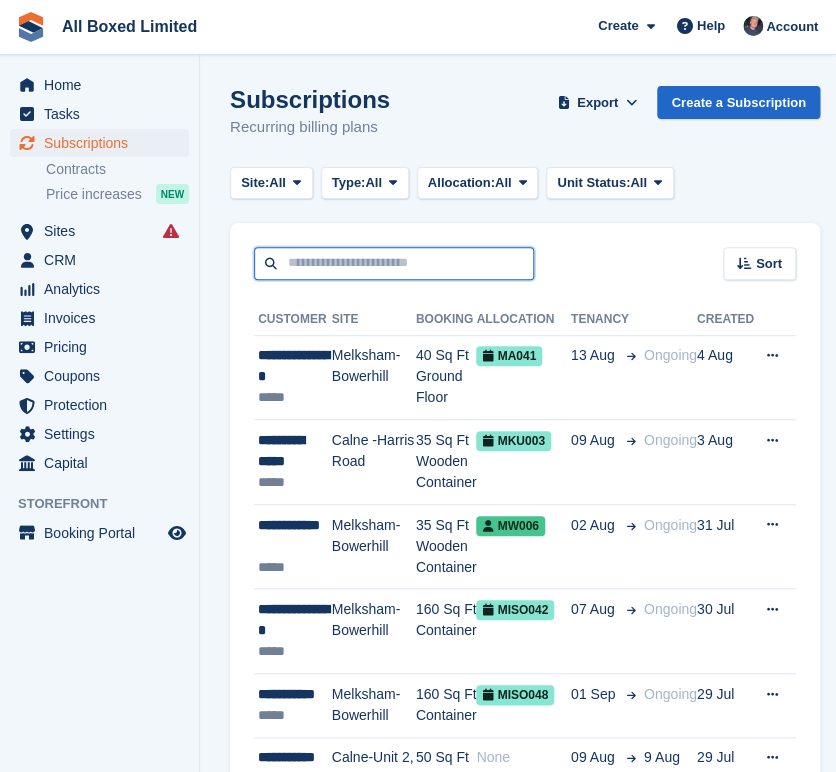 click at bounding box center [394, 263] 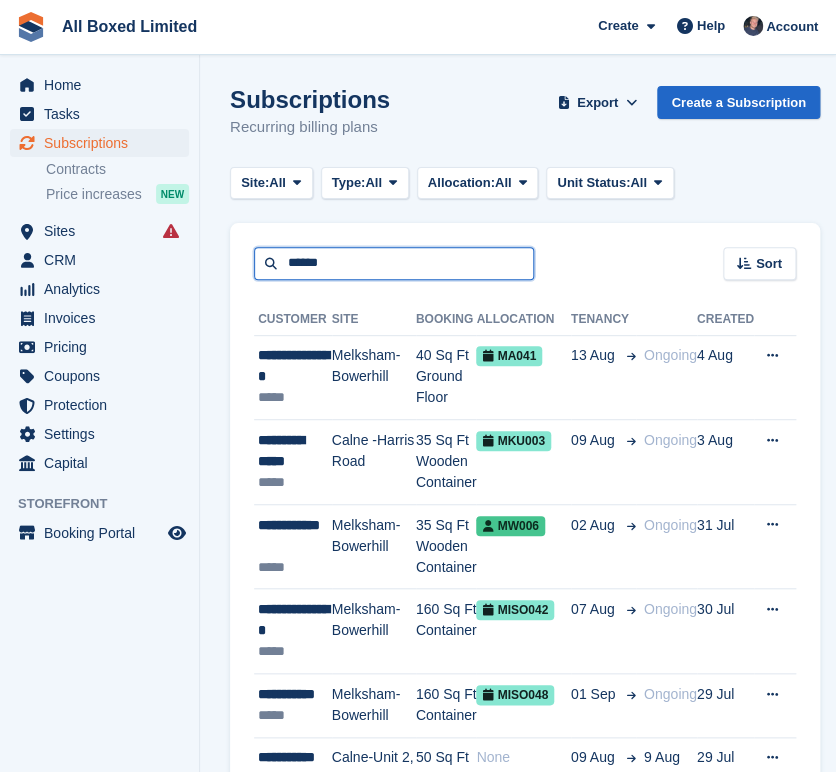 type on "******" 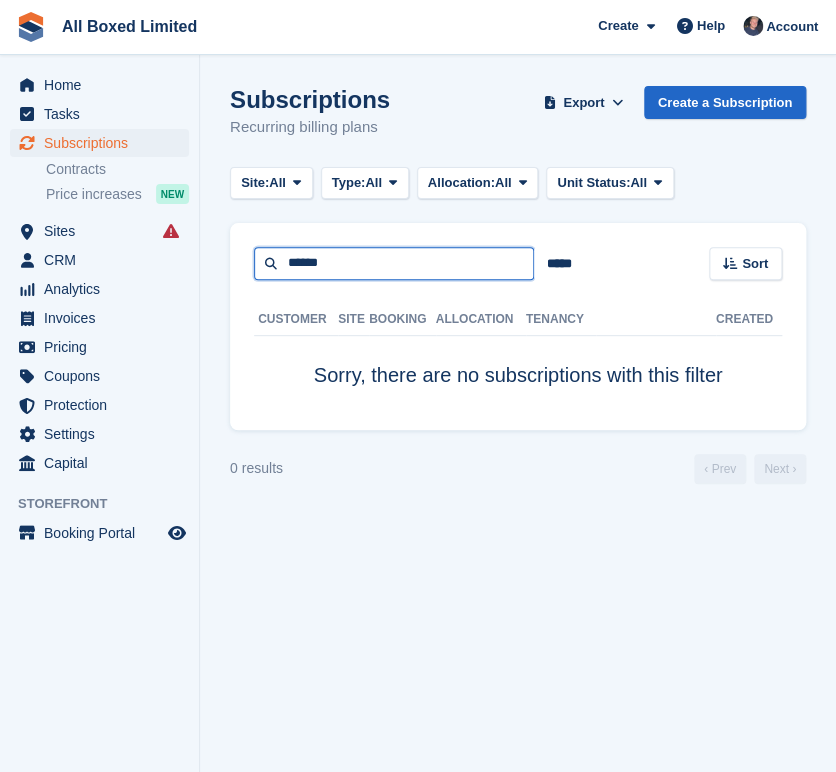 click on "******" at bounding box center [394, 263] 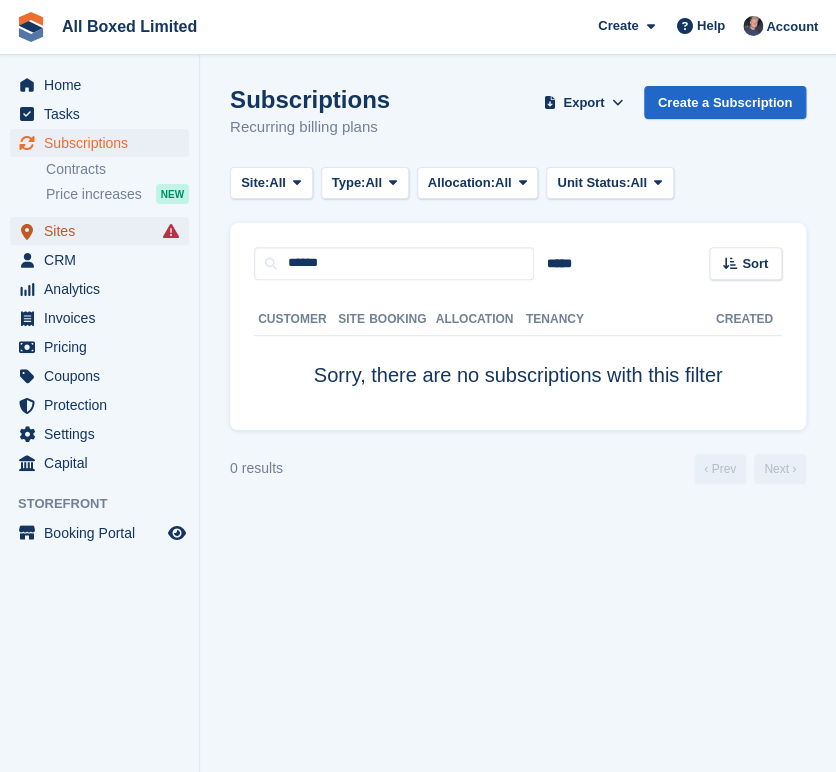 click on "Sites" at bounding box center [104, 231] 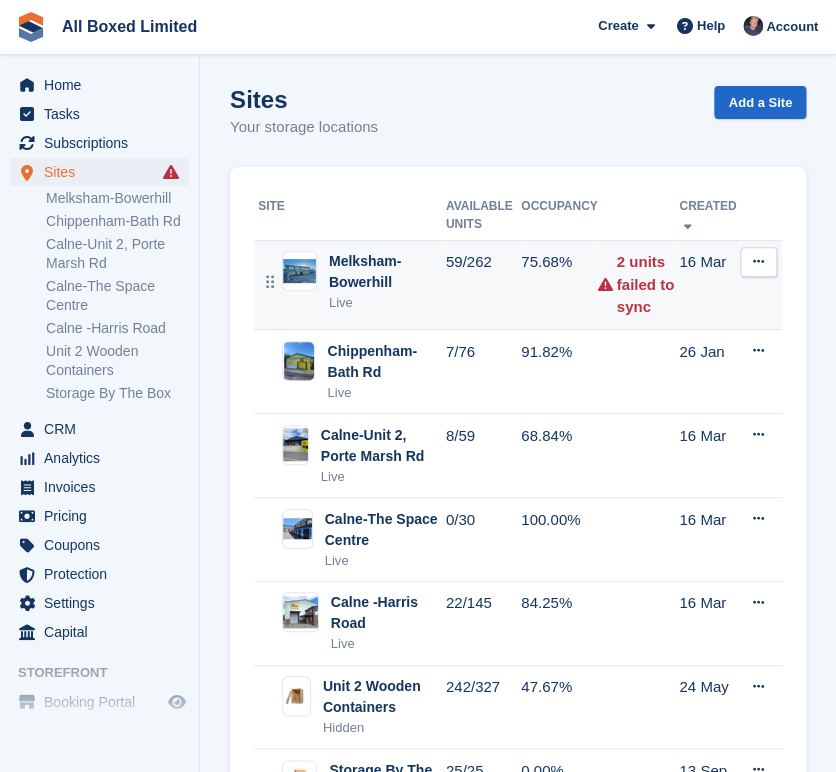 click on "Melksham-Bowerhill" at bounding box center (387, 272) 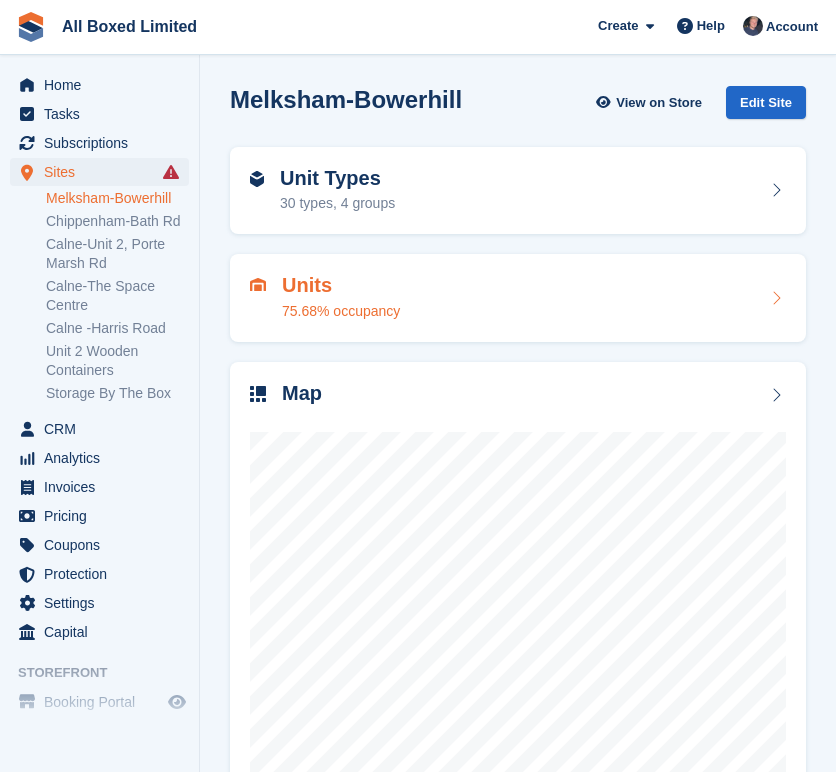 scroll, scrollTop: 0, scrollLeft: 0, axis: both 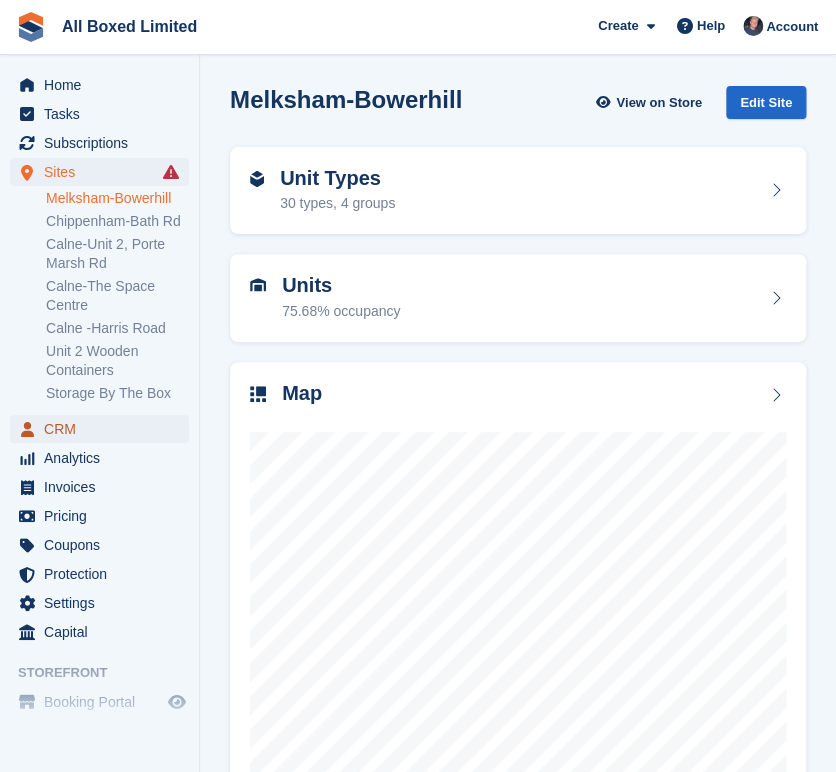 click on "CRM" at bounding box center [104, 429] 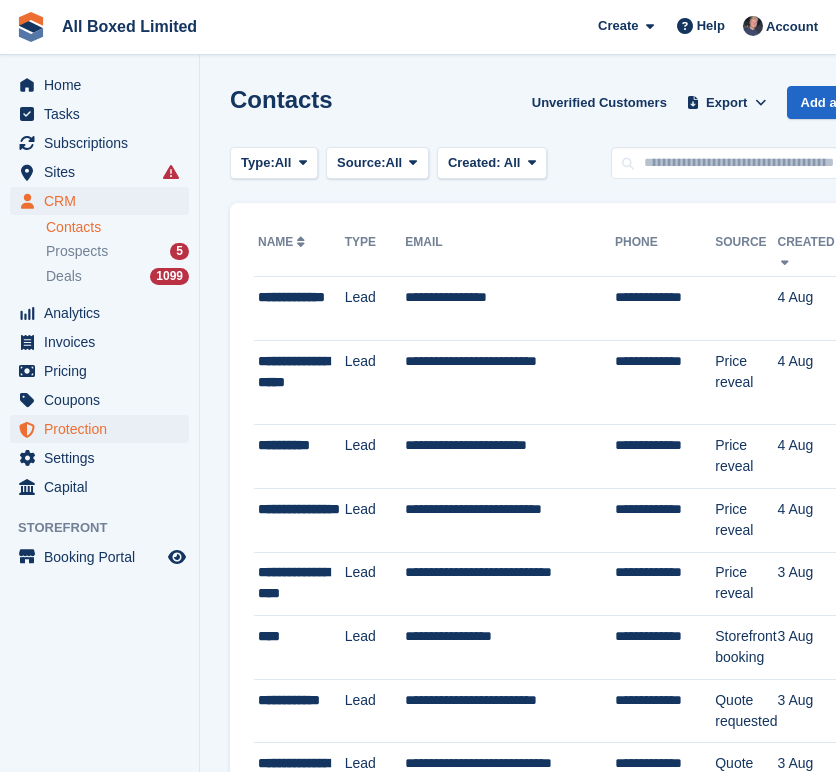scroll, scrollTop: 0, scrollLeft: 0, axis: both 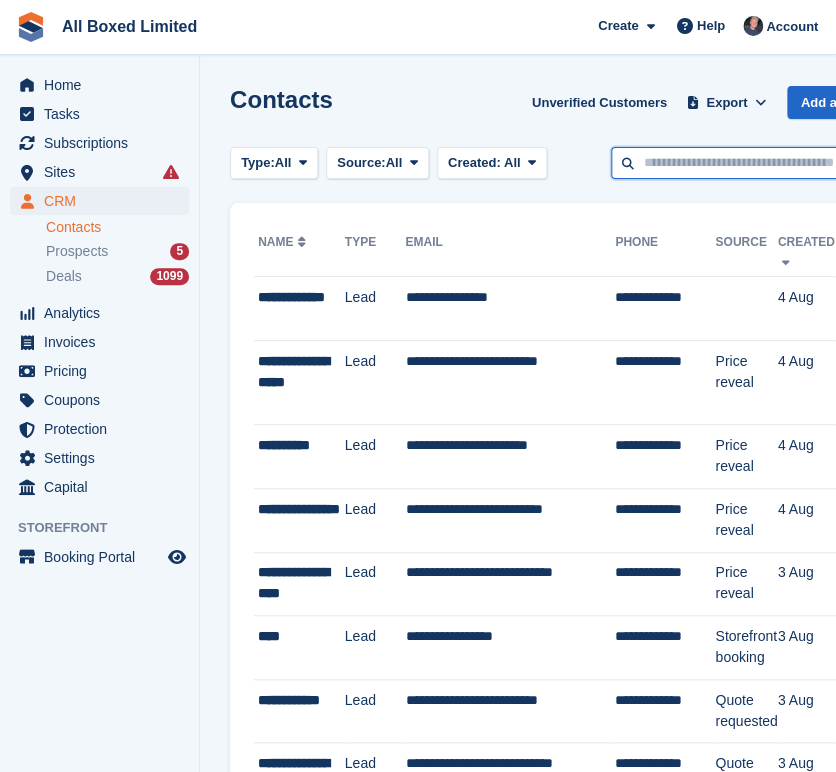click at bounding box center [756, 163] 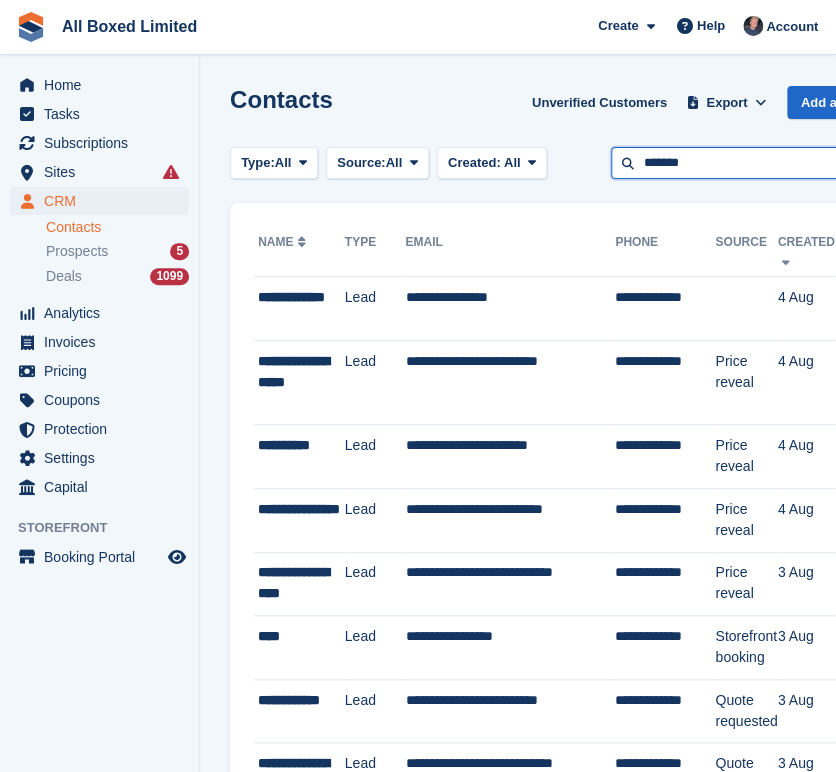 type on "*******" 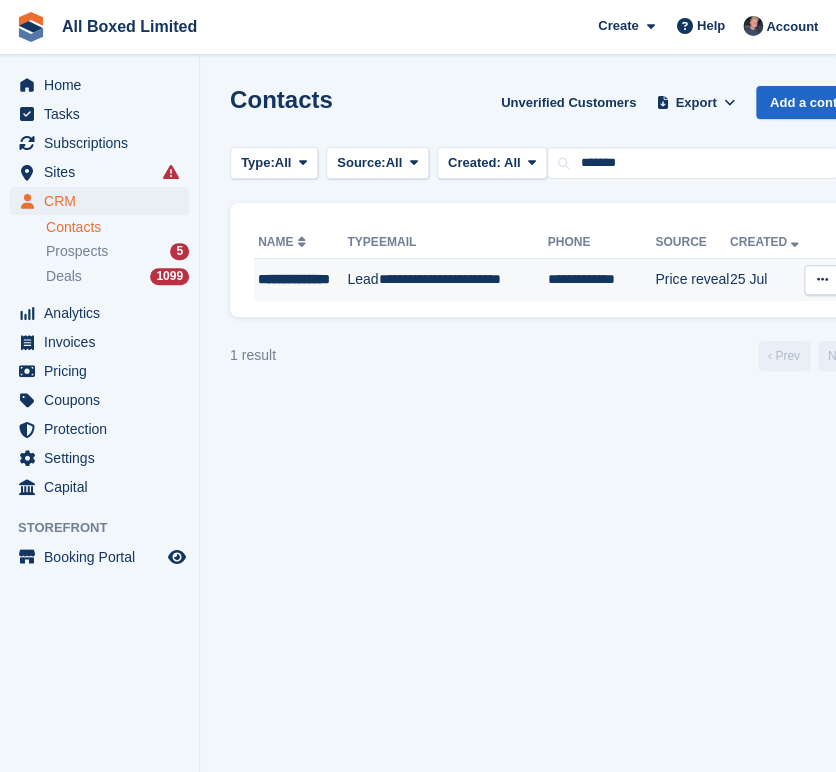 click on "Lead" at bounding box center (363, 280) 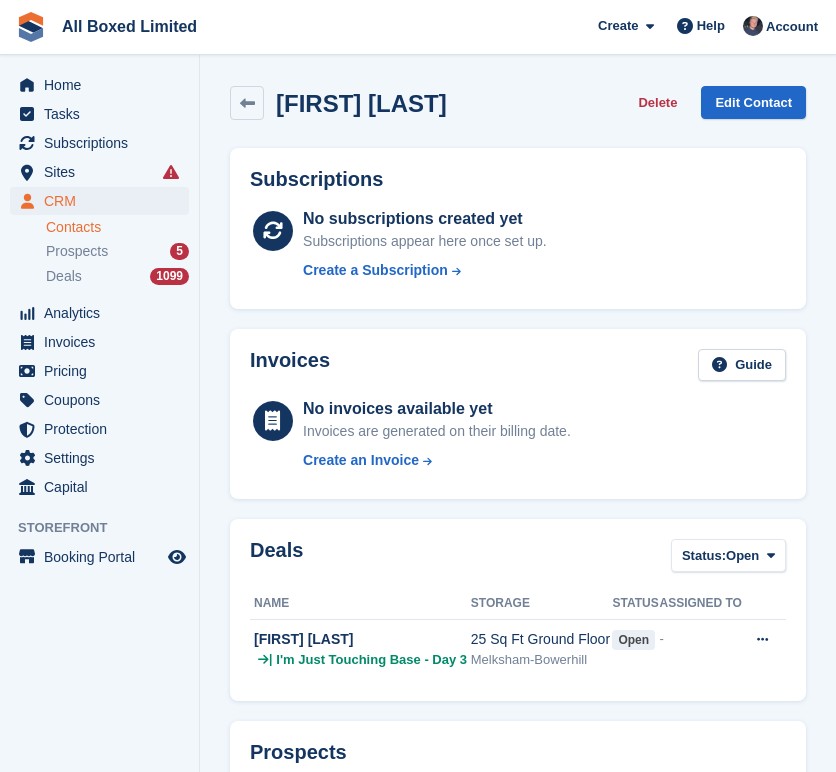 scroll, scrollTop: 0, scrollLeft: 0, axis: both 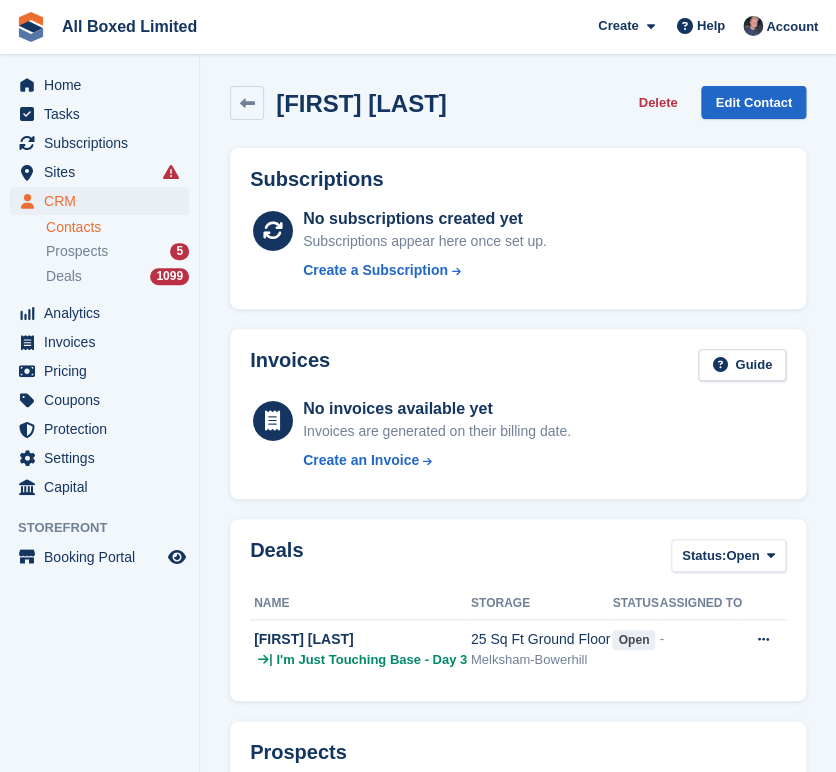 click on "Delete" at bounding box center (657, 102) 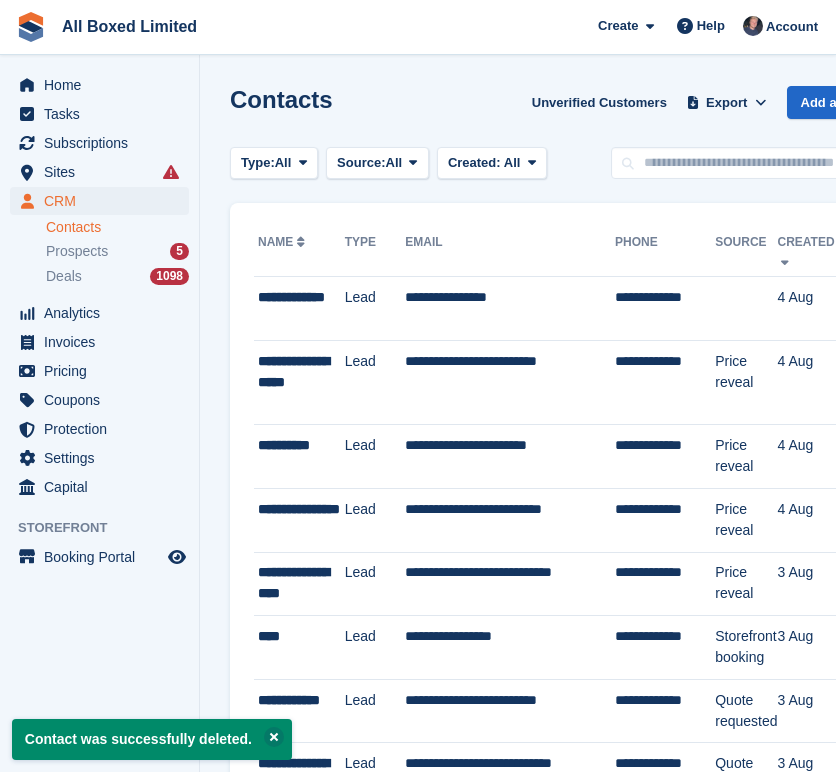 scroll, scrollTop: 0, scrollLeft: 0, axis: both 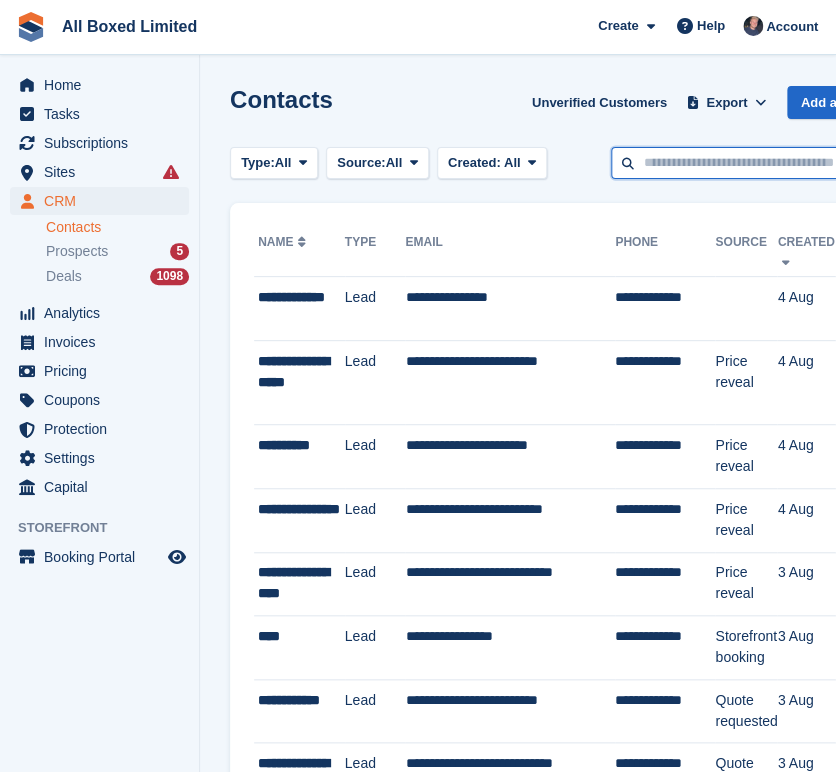 click at bounding box center [756, 163] 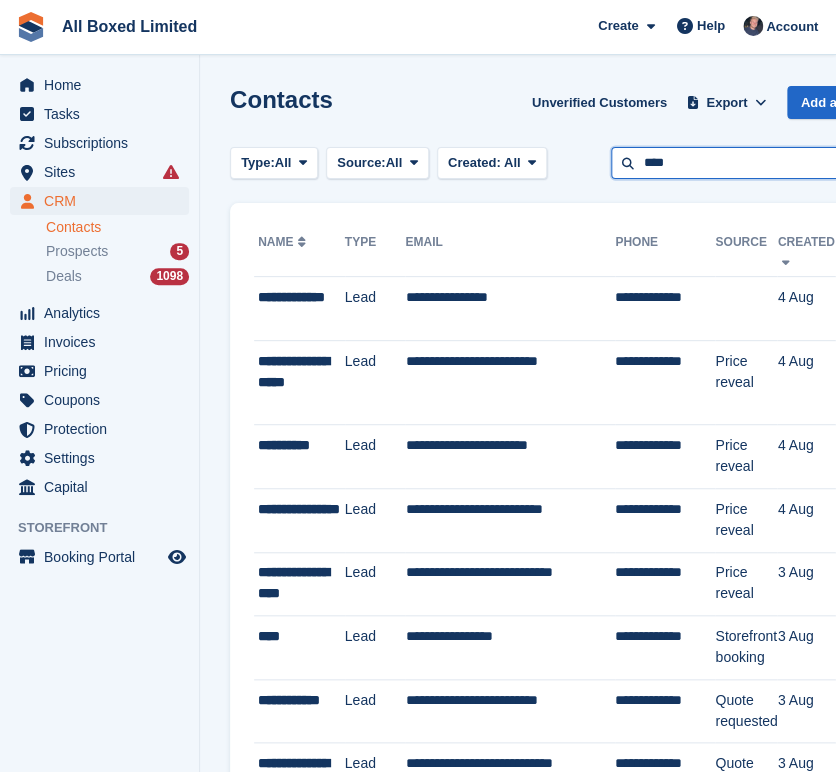 type on "****" 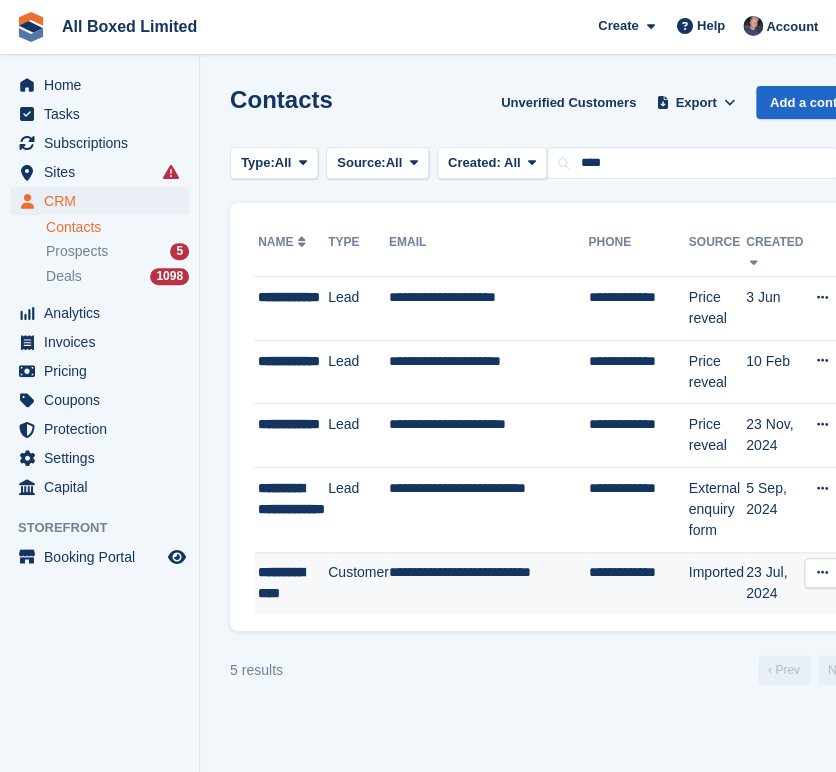 click on "**********" at bounding box center [293, 583] 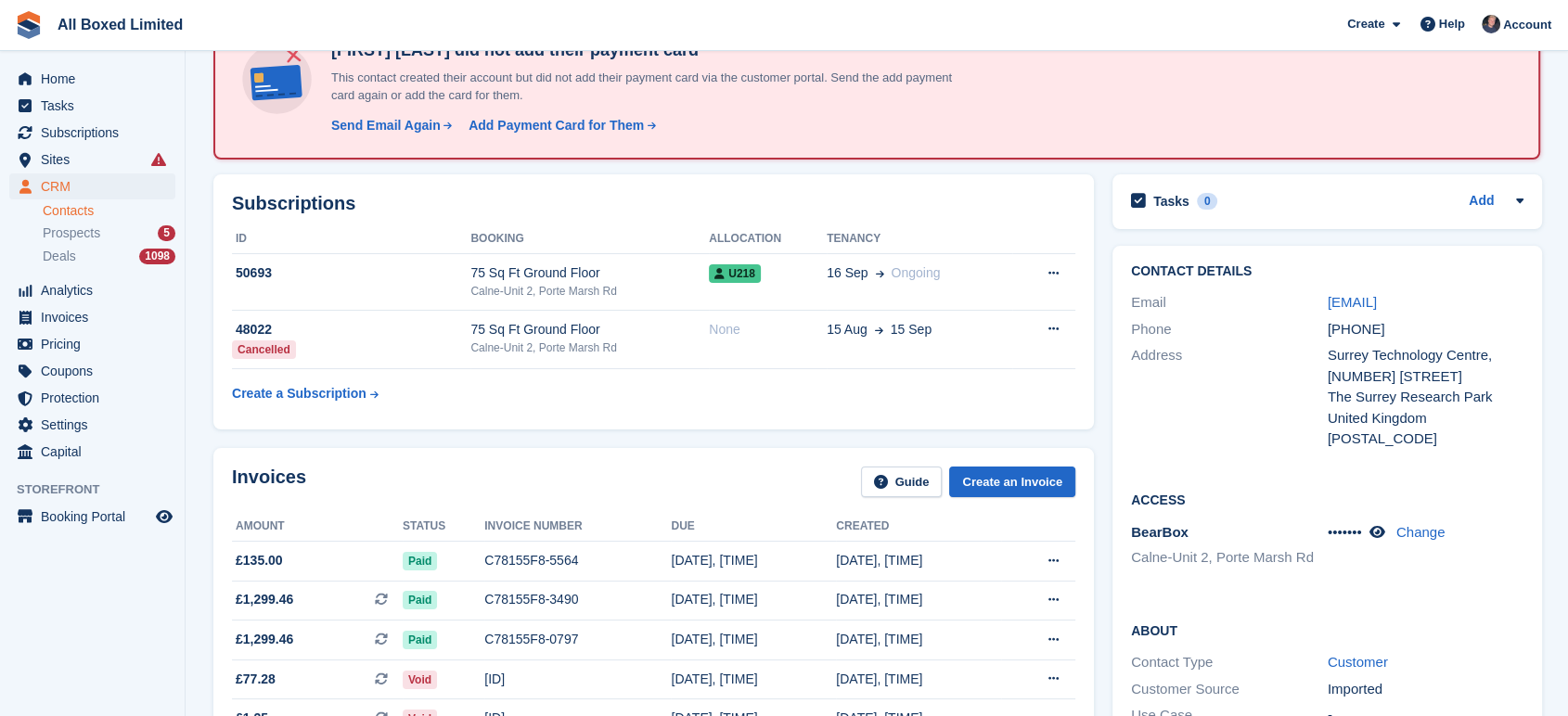 scroll, scrollTop: 0, scrollLeft: 0, axis: both 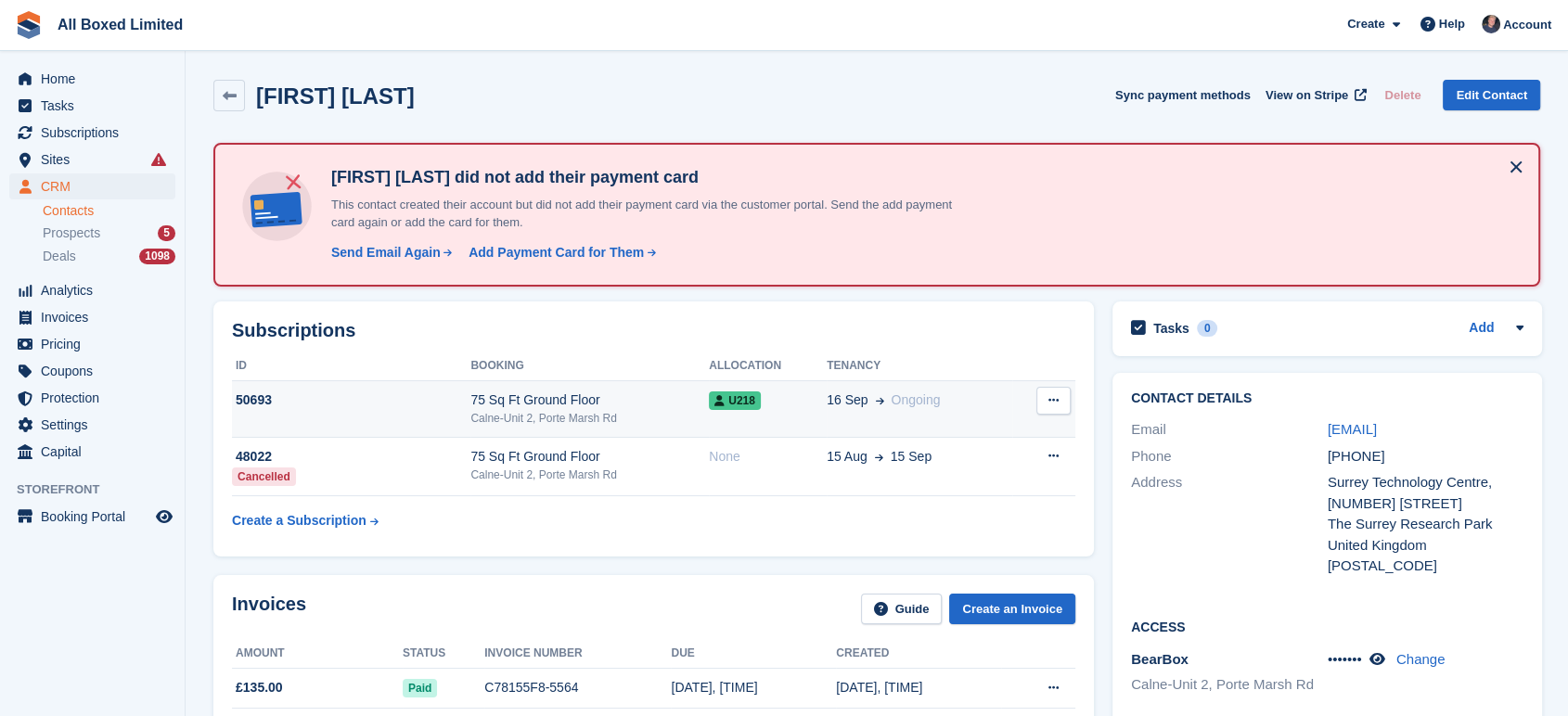 click on "Calne-Unit 2, Porte Marsh Rd" at bounding box center [589, 418] 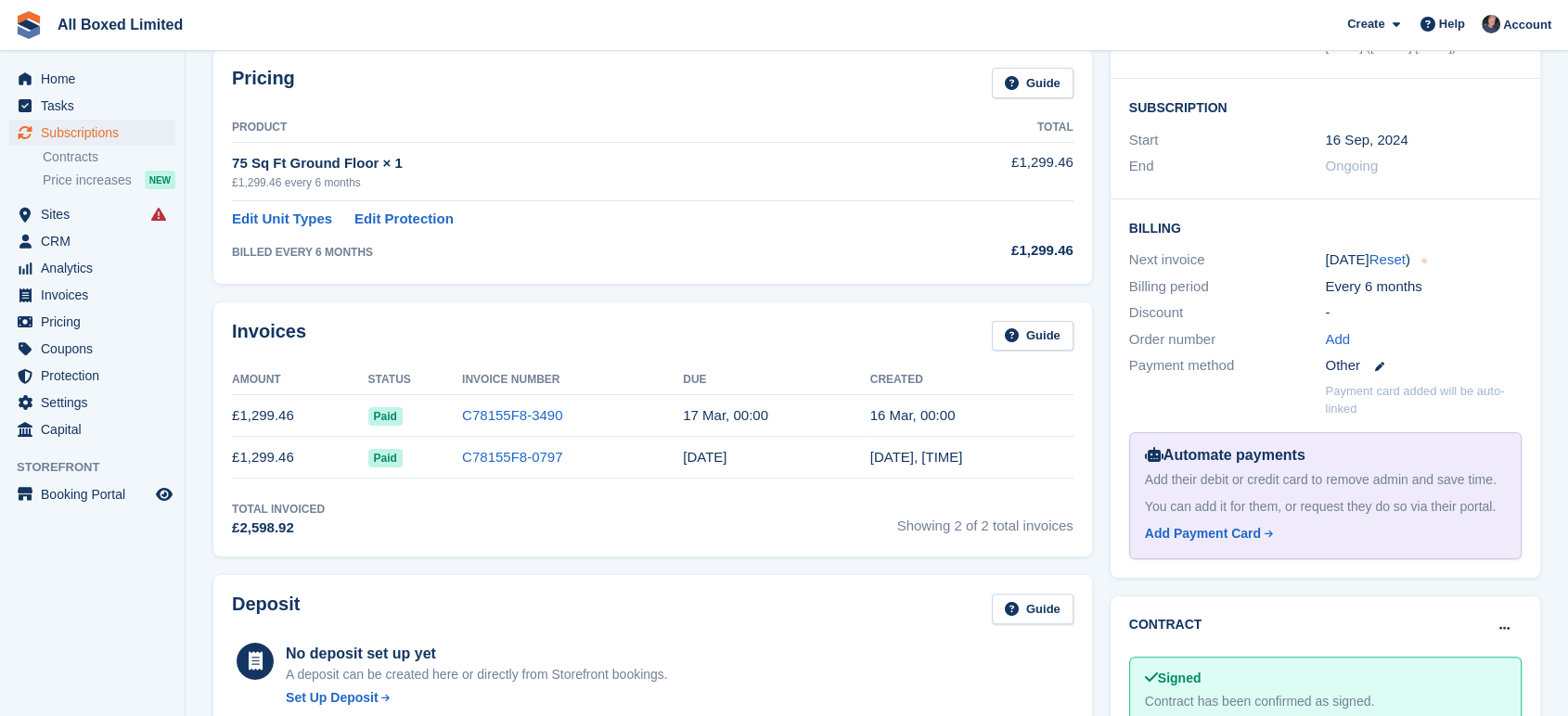 scroll, scrollTop: 0, scrollLeft: 0, axis: both 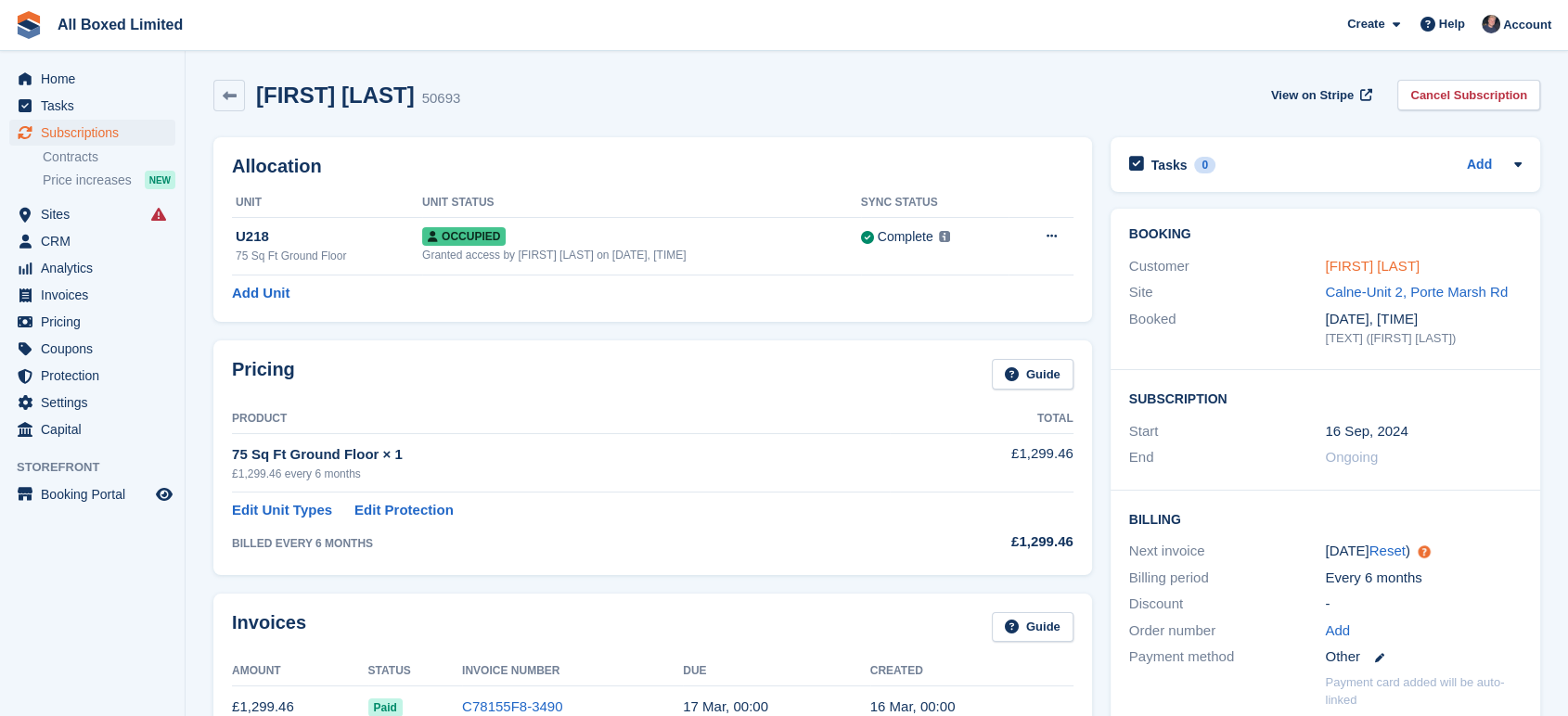 click on "[FIRST] [LAST]" at bounding box center (1372, 265) 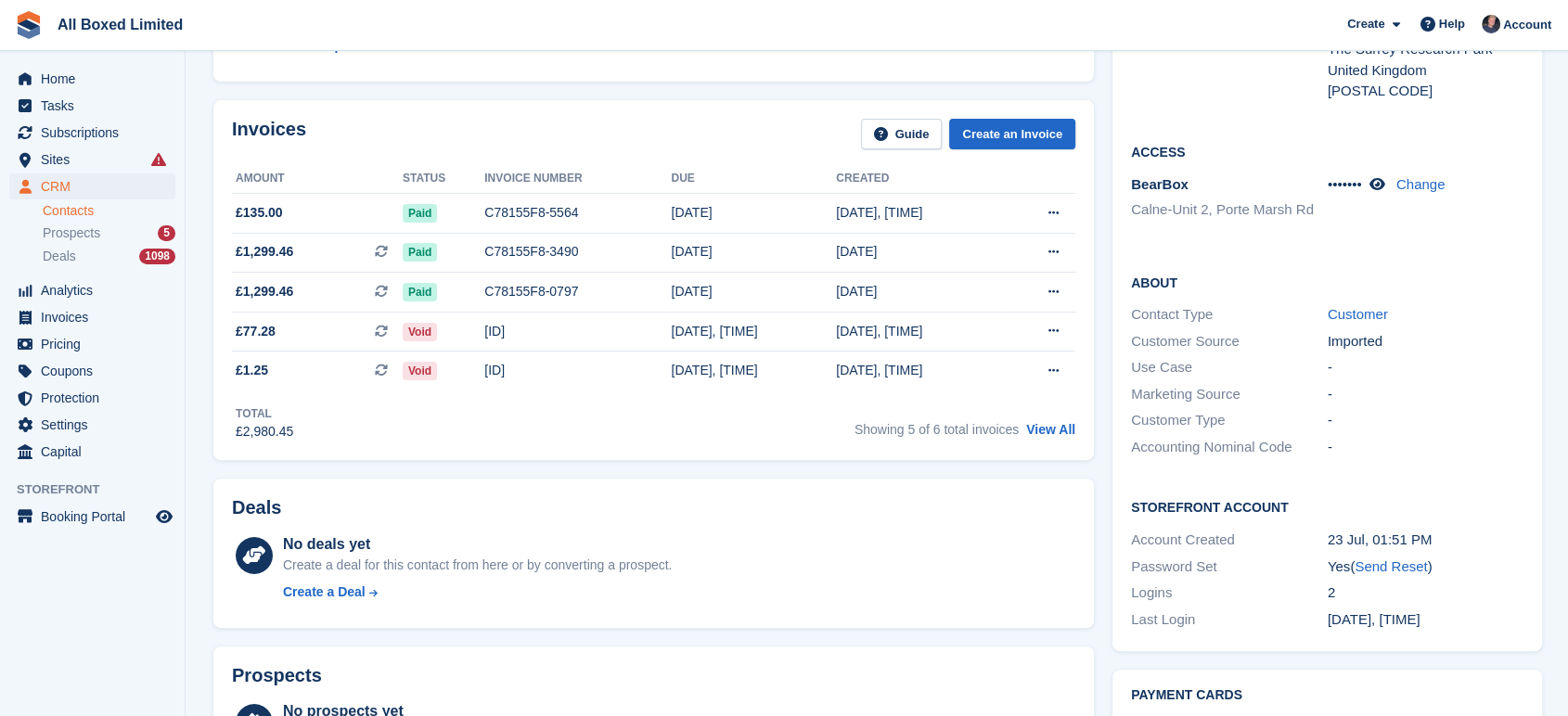 scroll, scrollTop: 198, scrollLeft: 0, axis: vertical 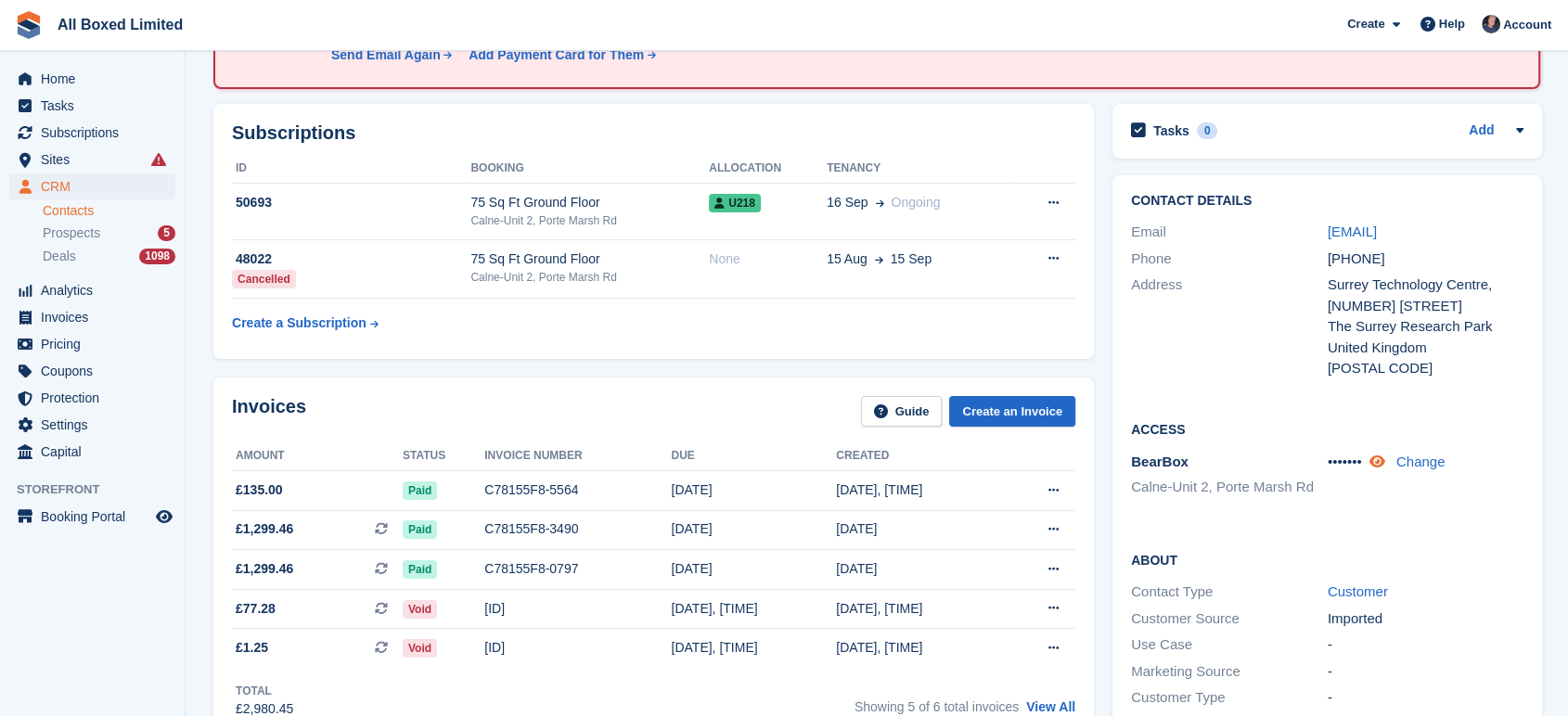 click at bounding box center [1377, 461] 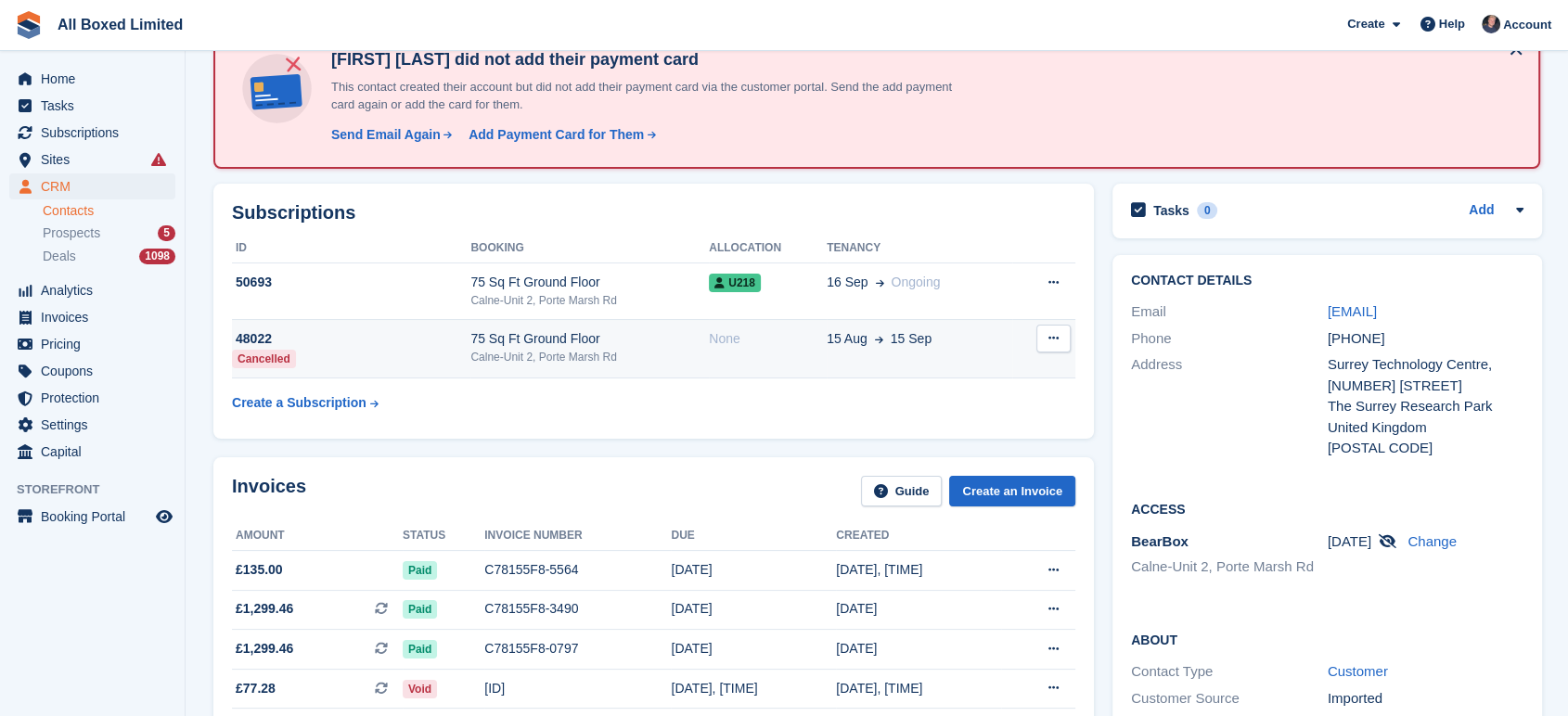 scroll, scrollTop: 412, scrollLeft: 0, axis: vertical 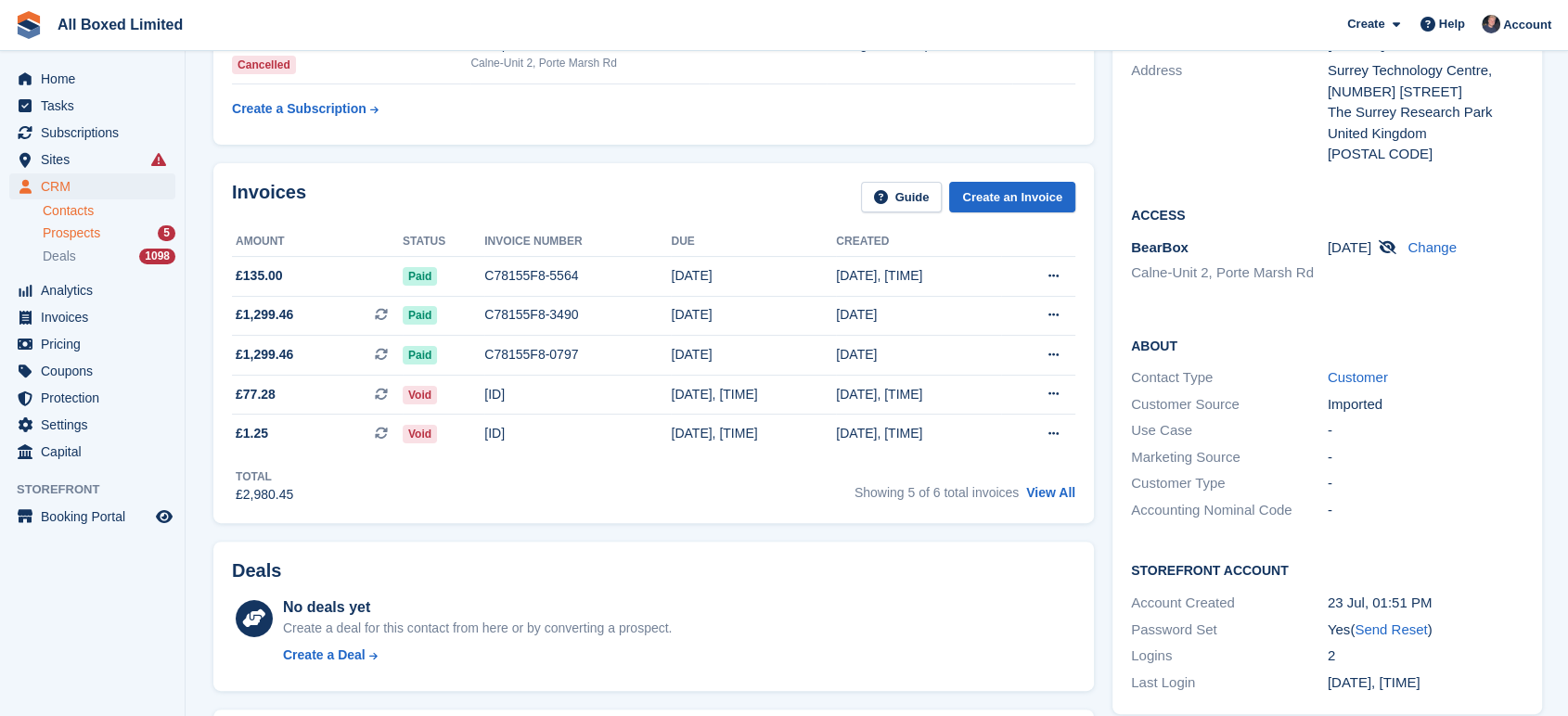 click on "Prospects
5" at bounding box center (109, 233) 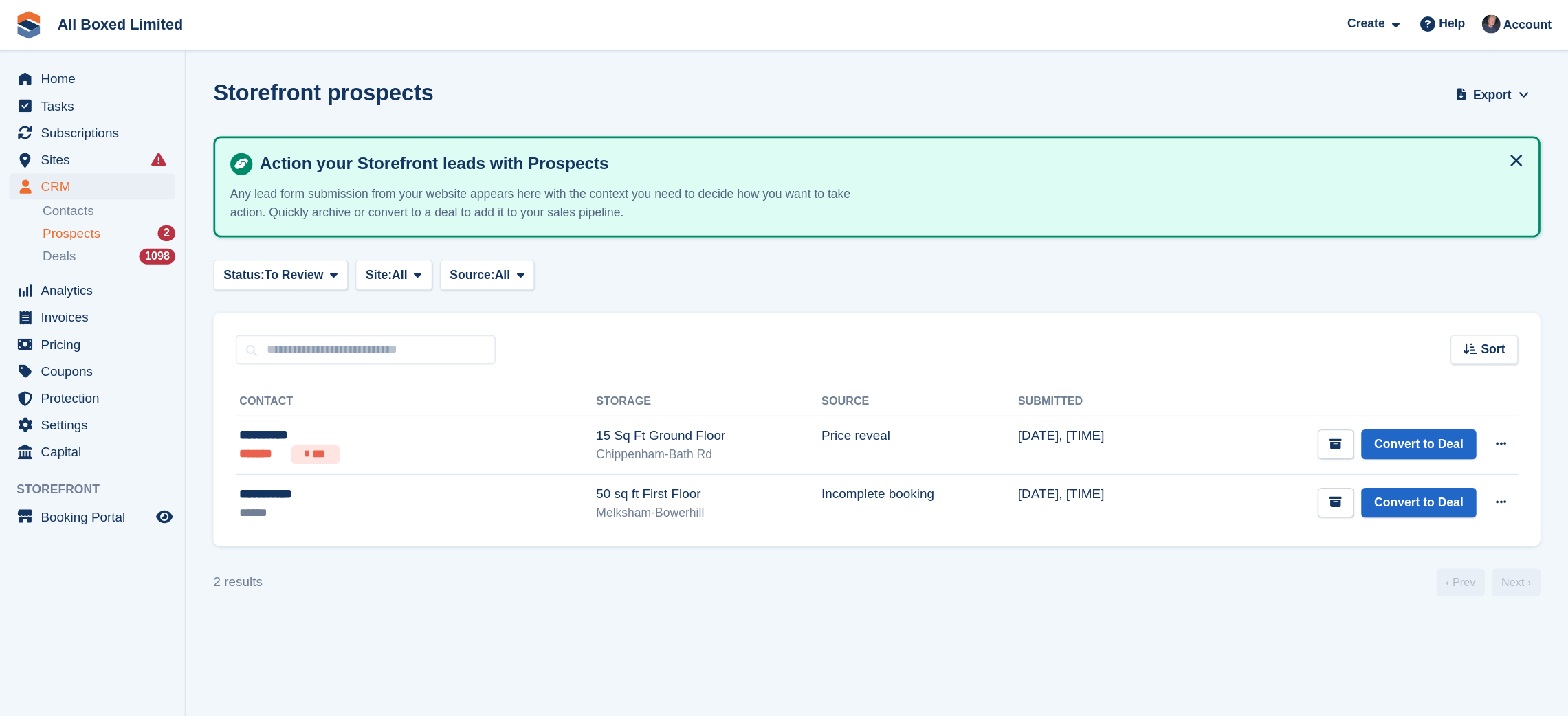 scroll, scrollTop: 0, scrollLeft: 0, axis: both 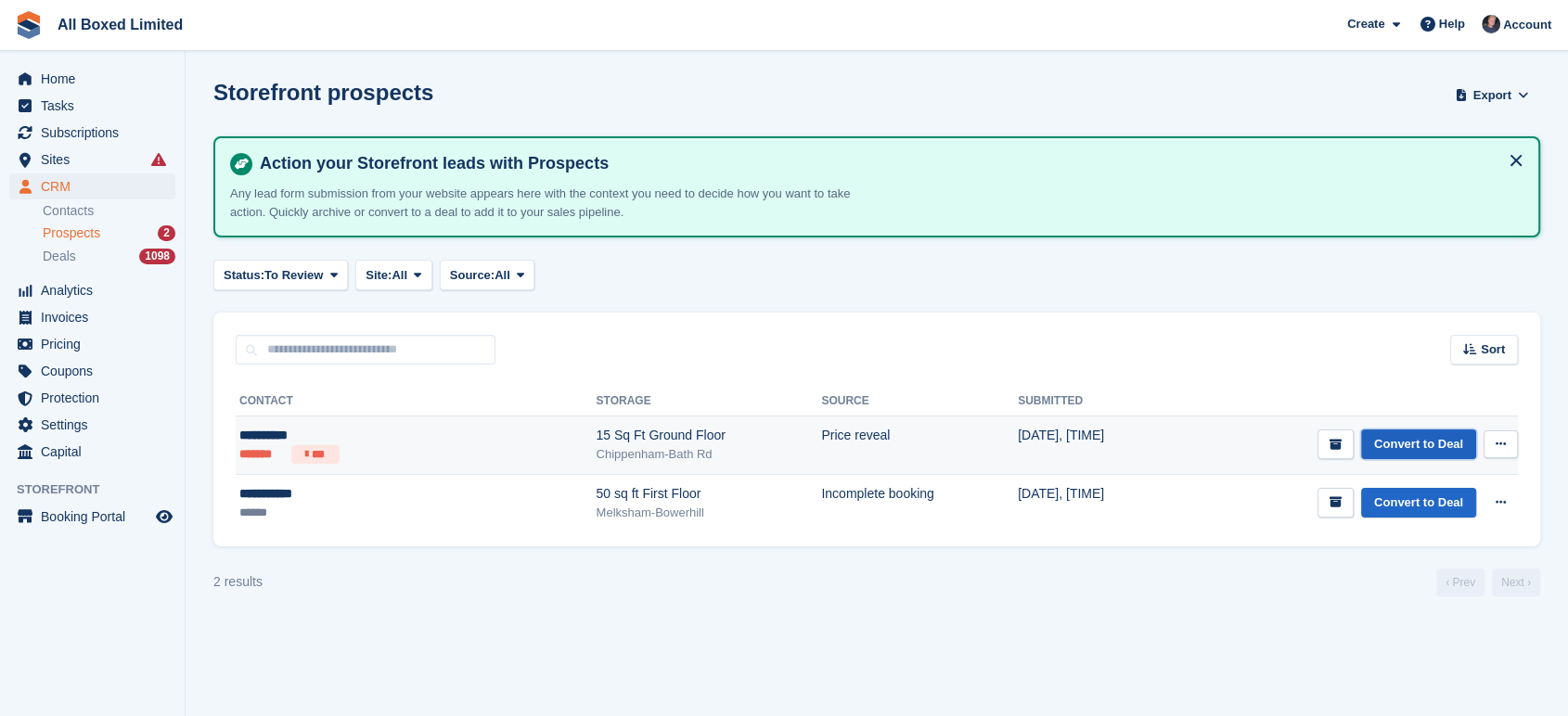 click on "Convert to Deal" at bounding box center [1419, 444] 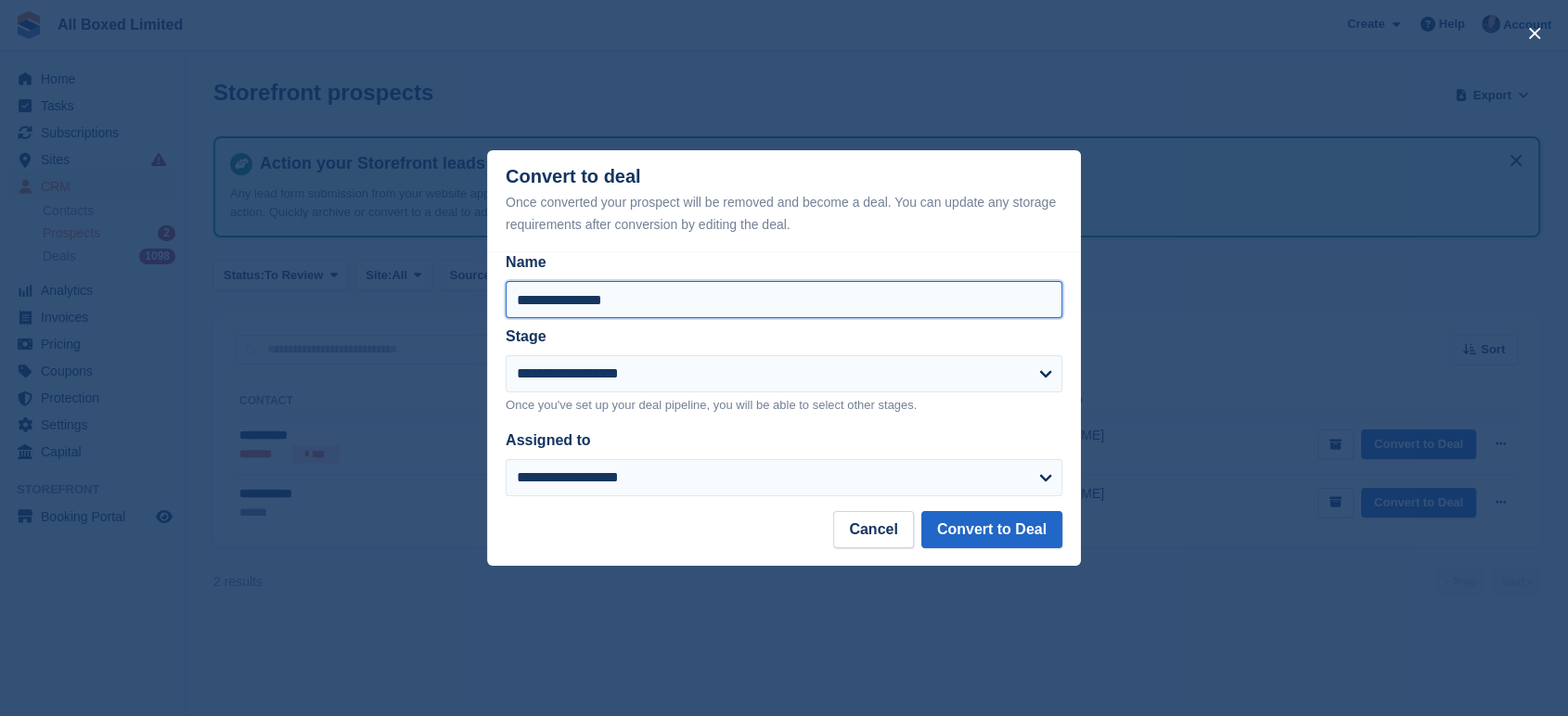 click on "**********" at bounding box center (784, 300) 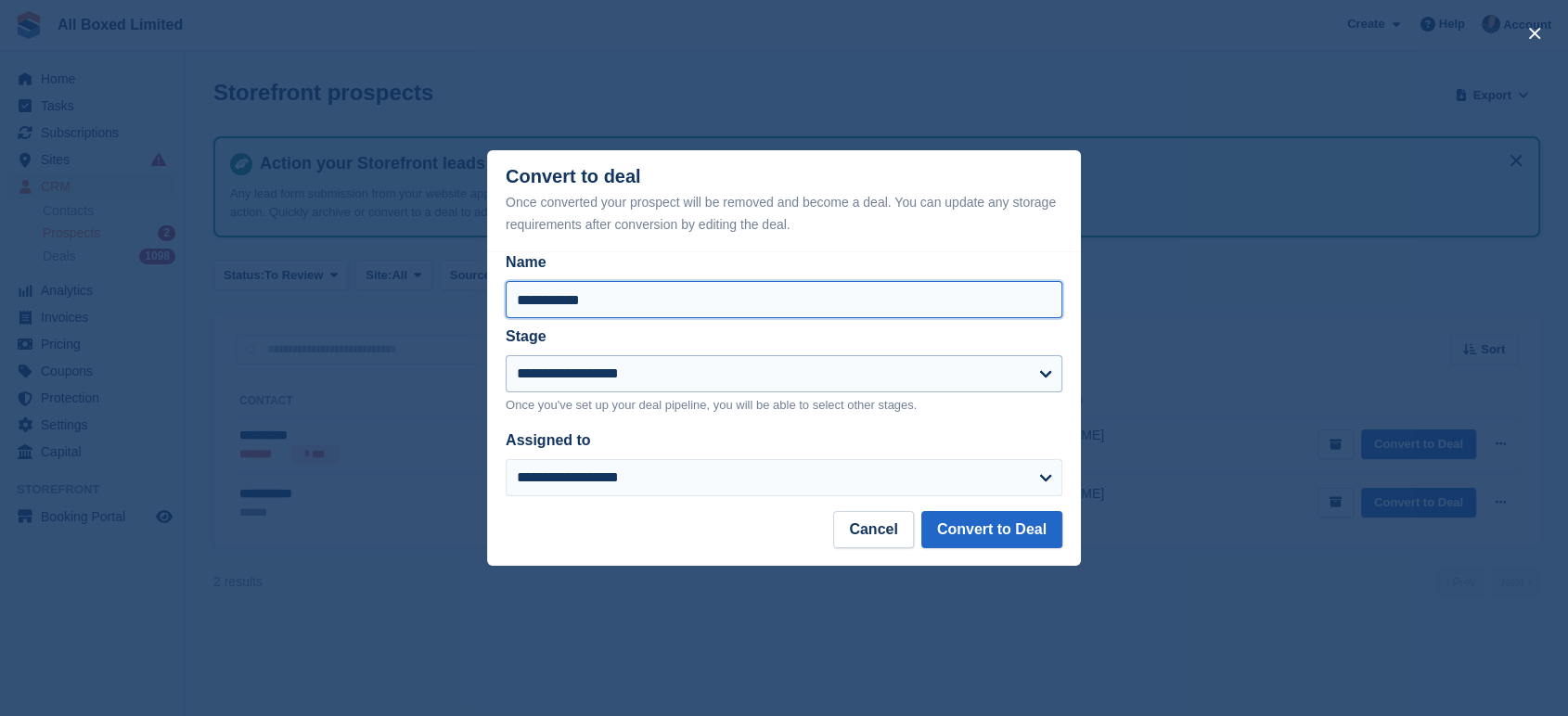 type on "**********" 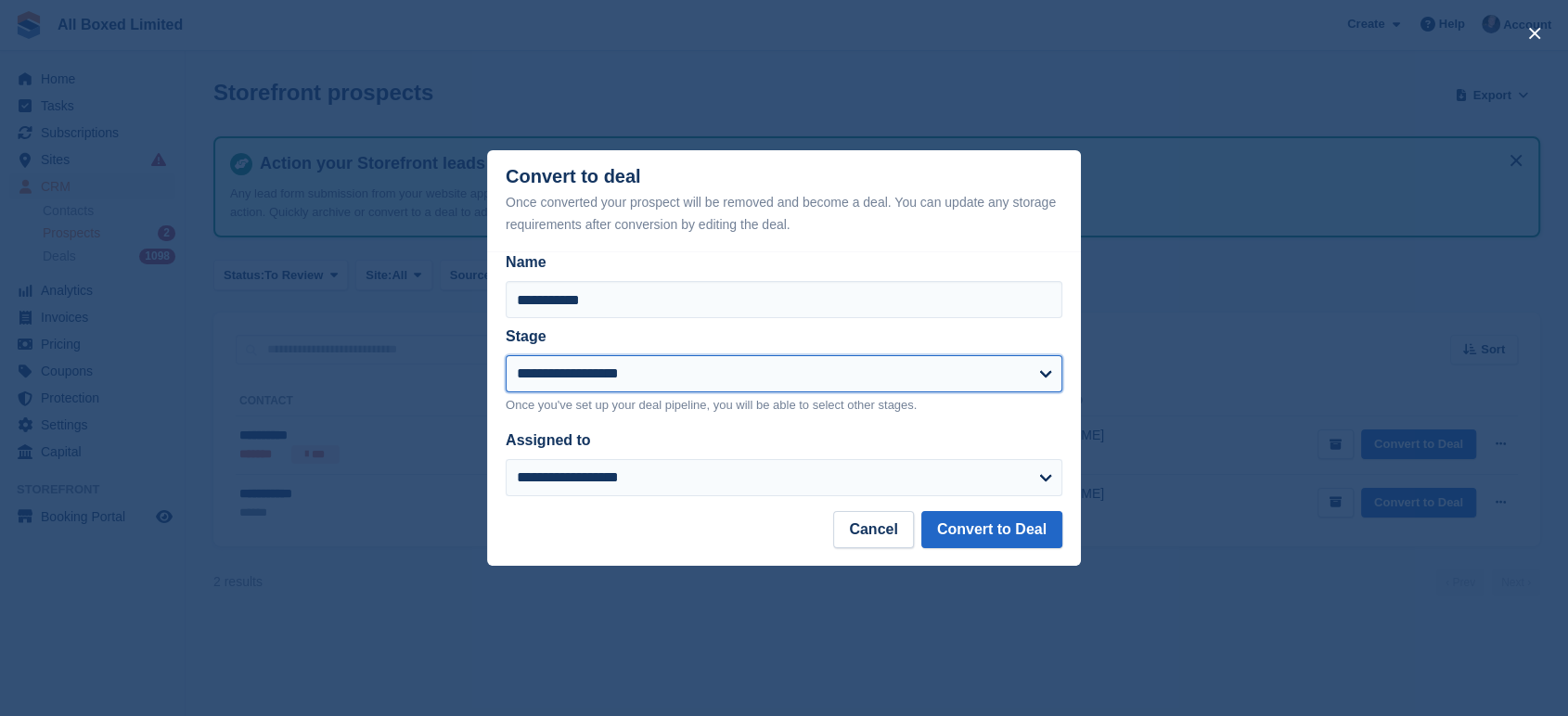 click on "**********" at bounding box center (784, 374) 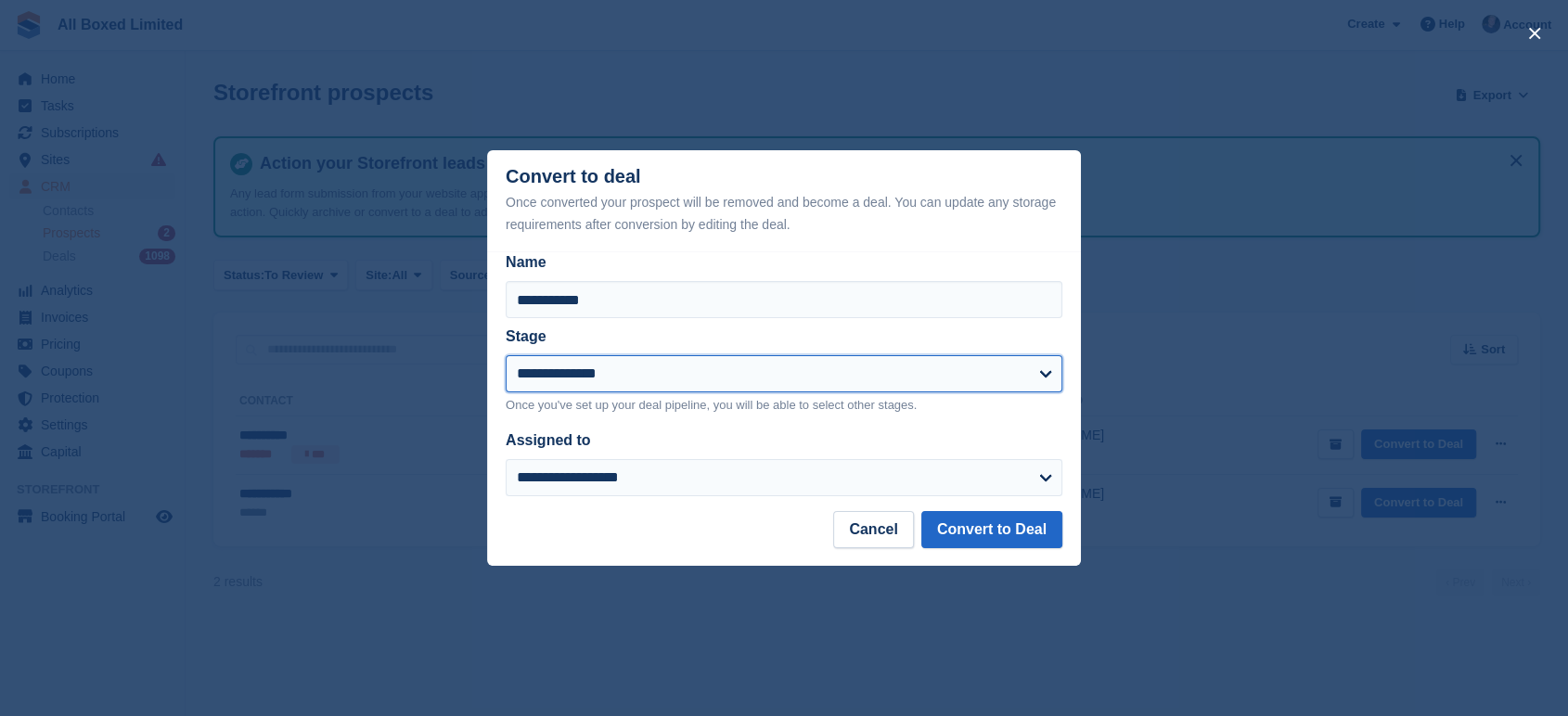 click on "**********" at bounding box center [784, 374] 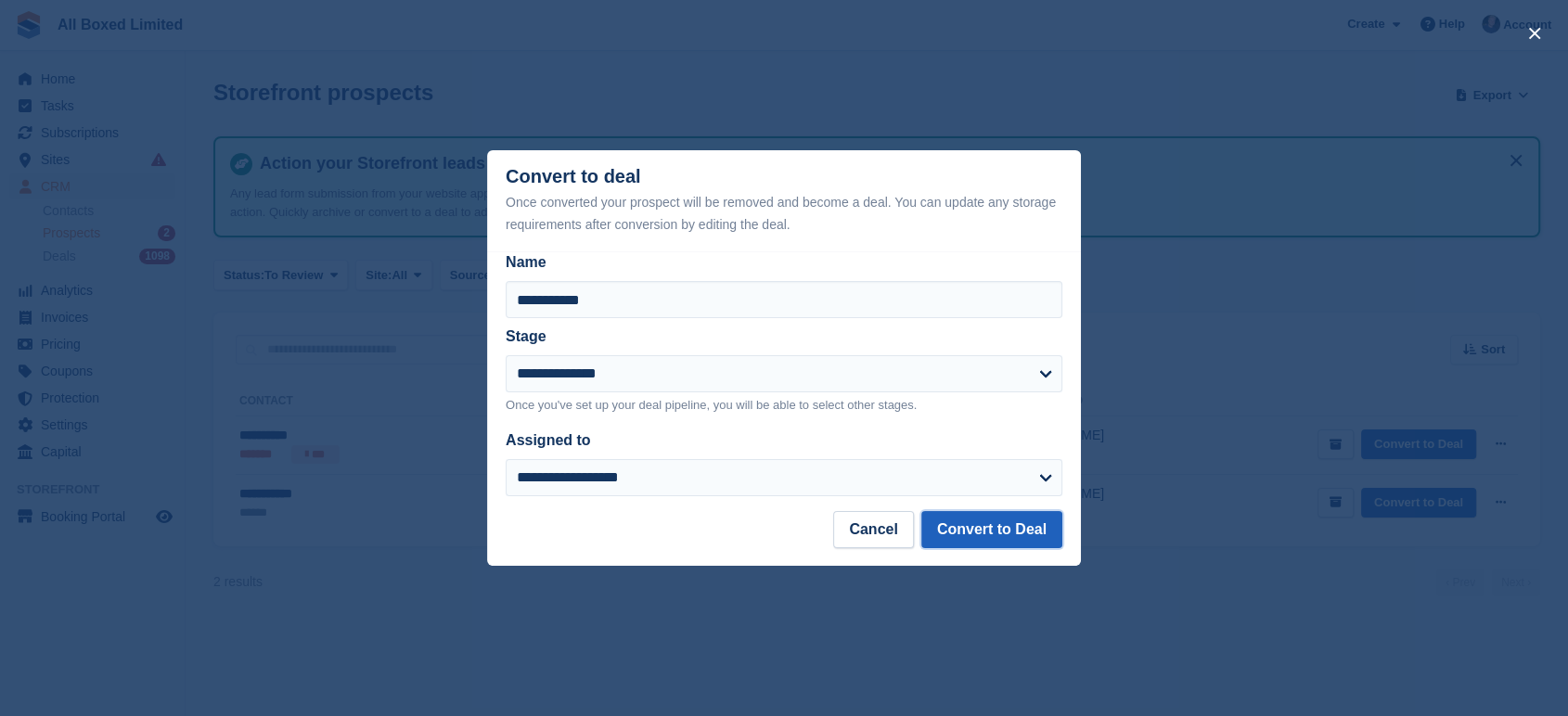 click on "Convert to Deal" at bounding box center (992, 530) 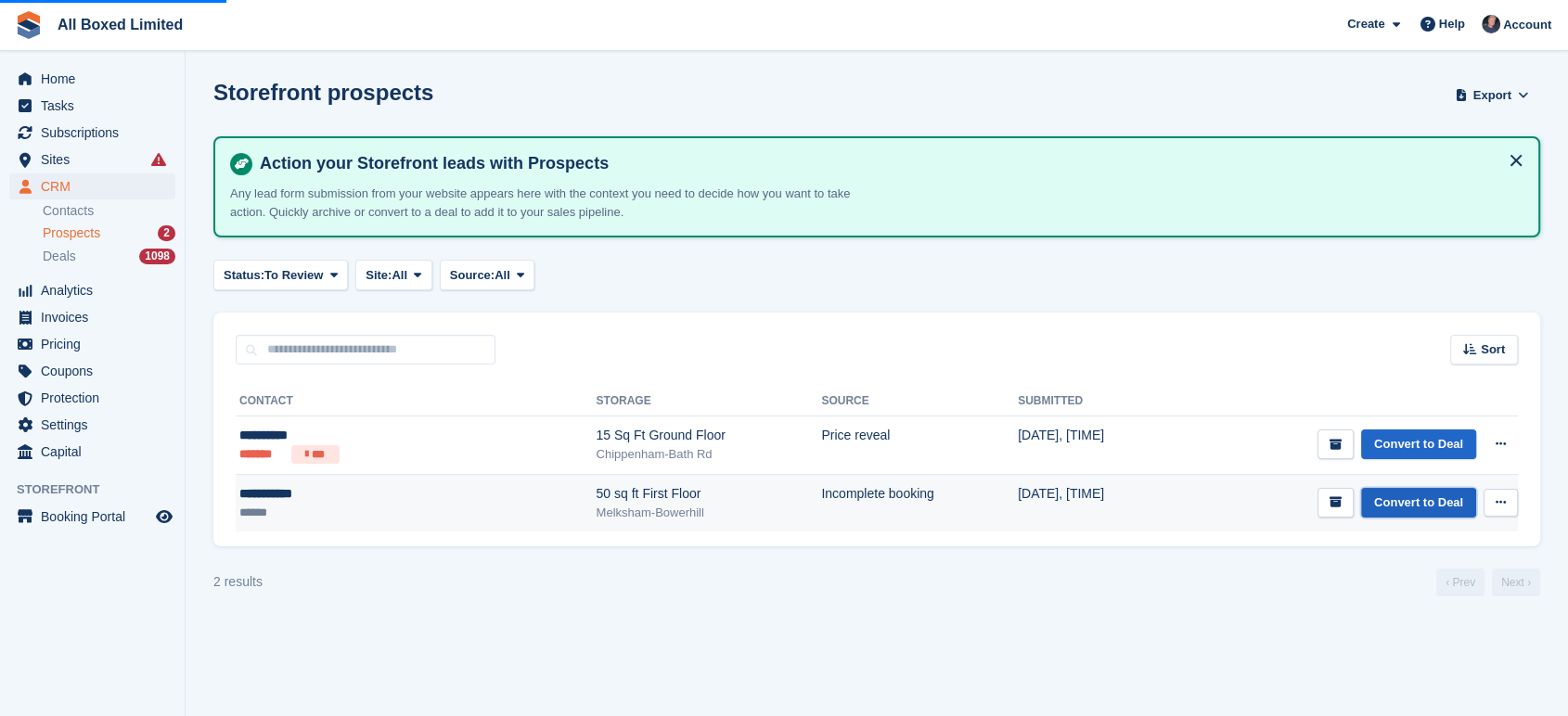 click on "Convert to Deal" at bounding box center [1419, 503] 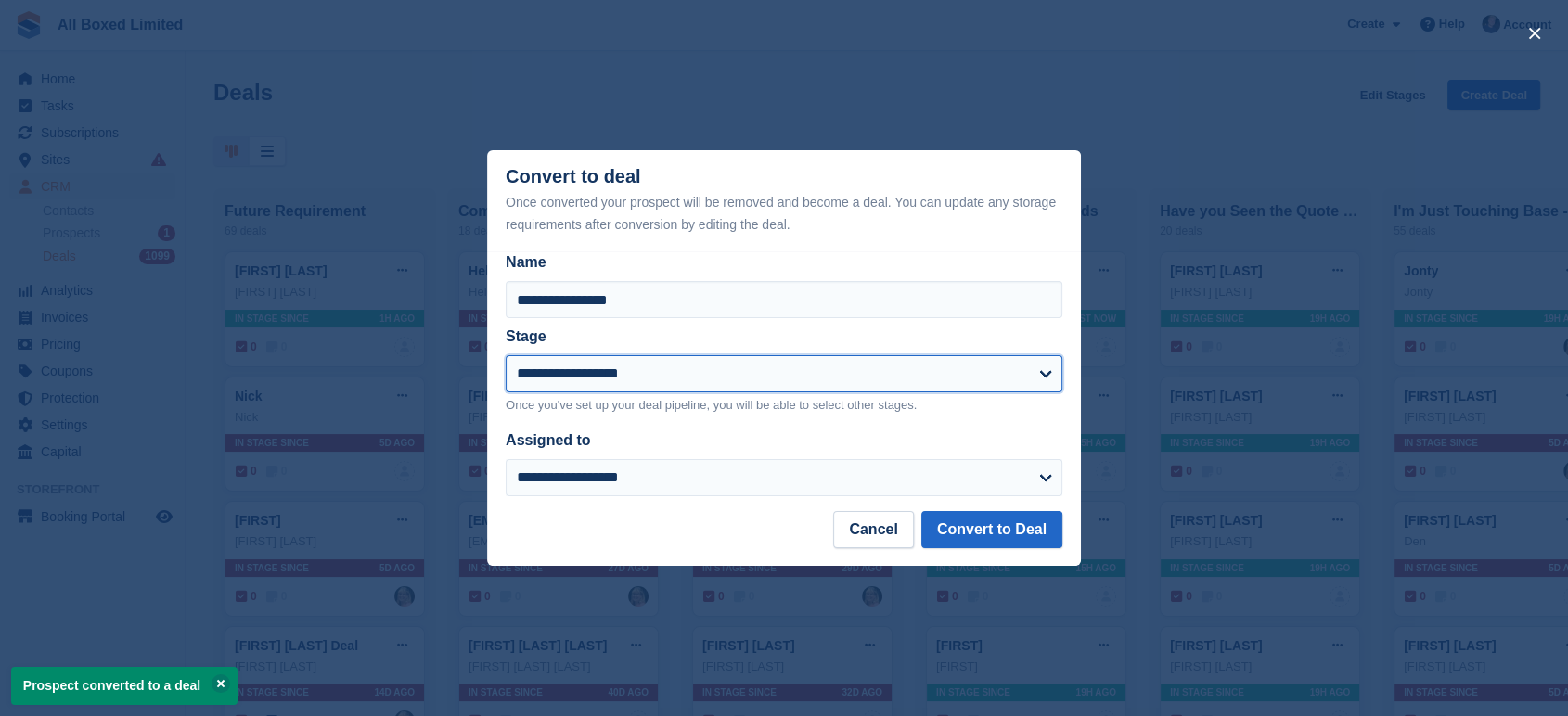 click on "**********" at bounding box center (784, 374) 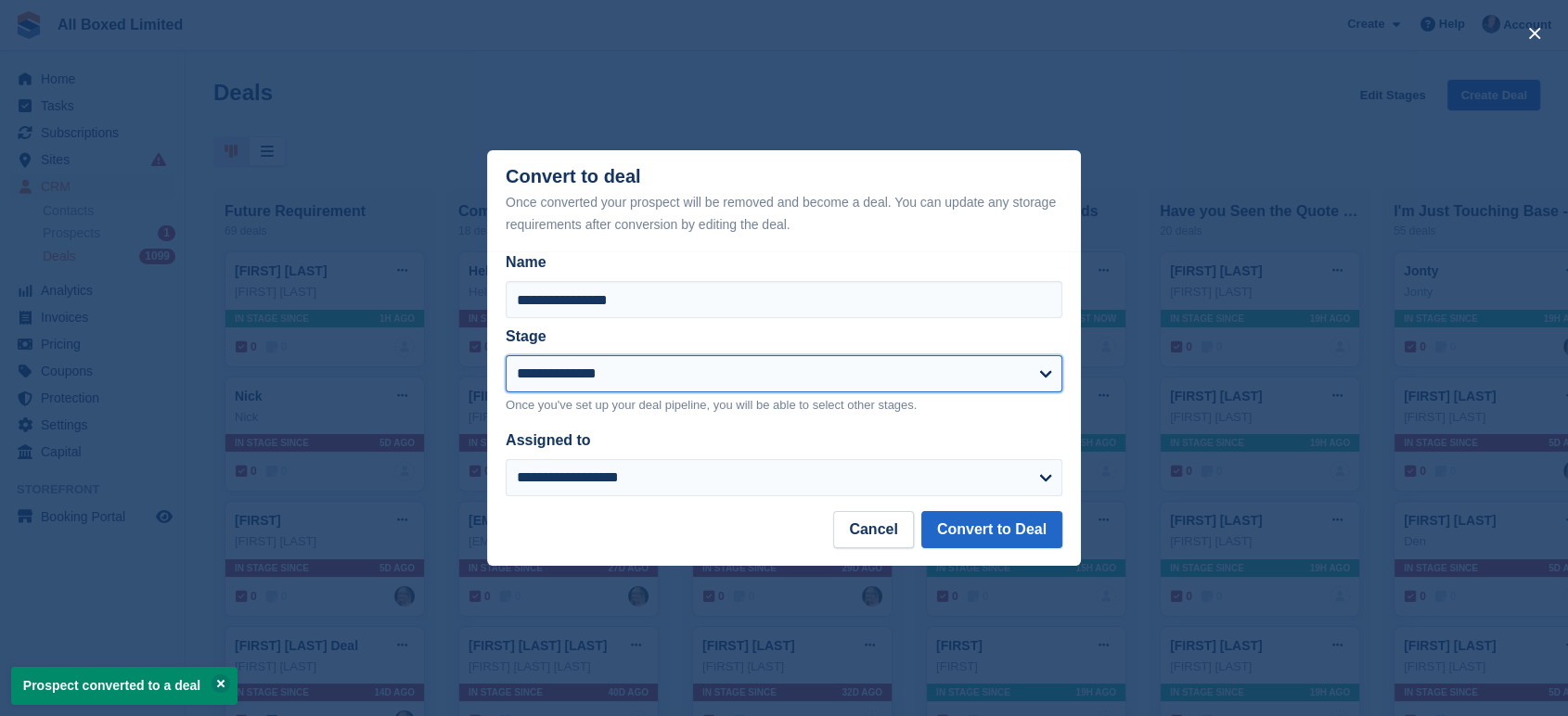click on "**********" at bounding box center [784, 374] 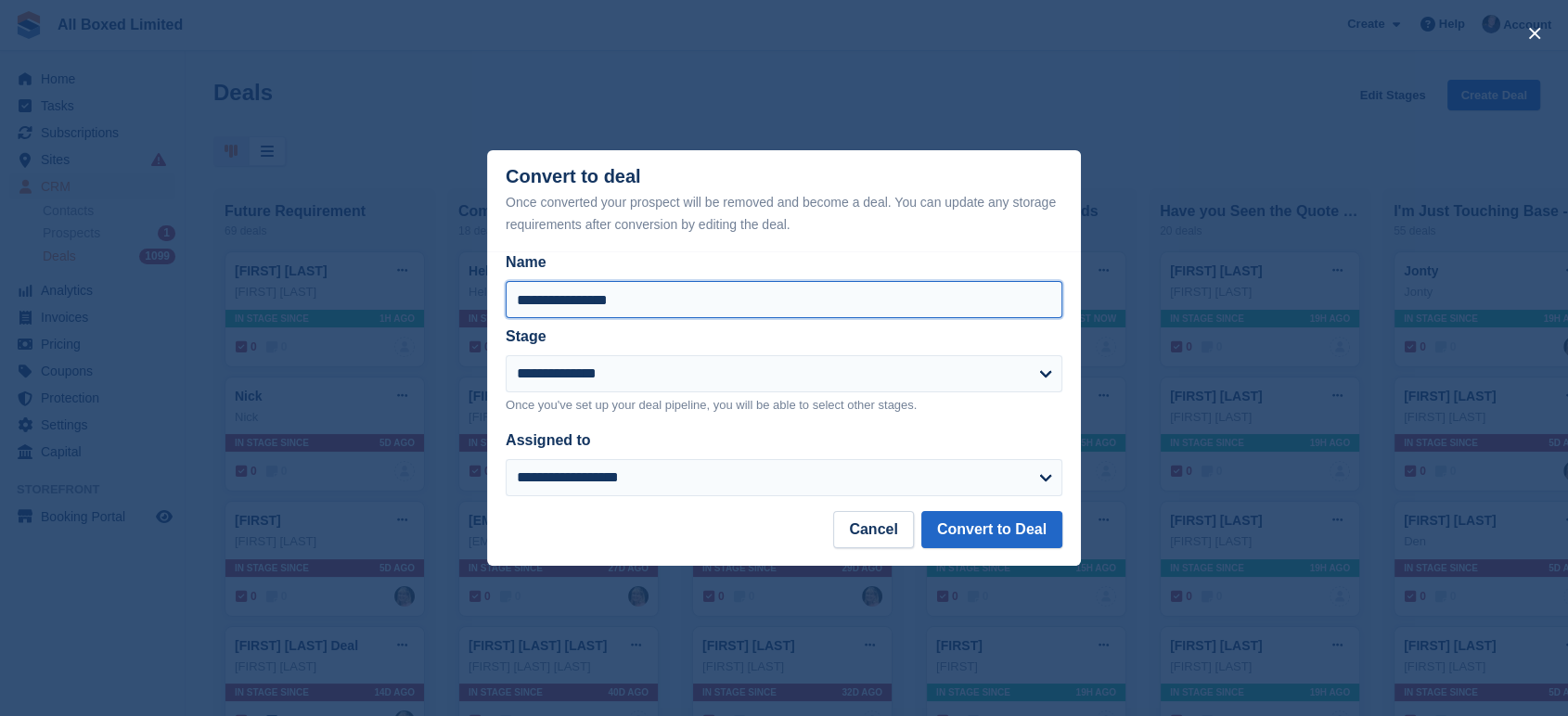 click on "**********" at bounding box center [784, 300] 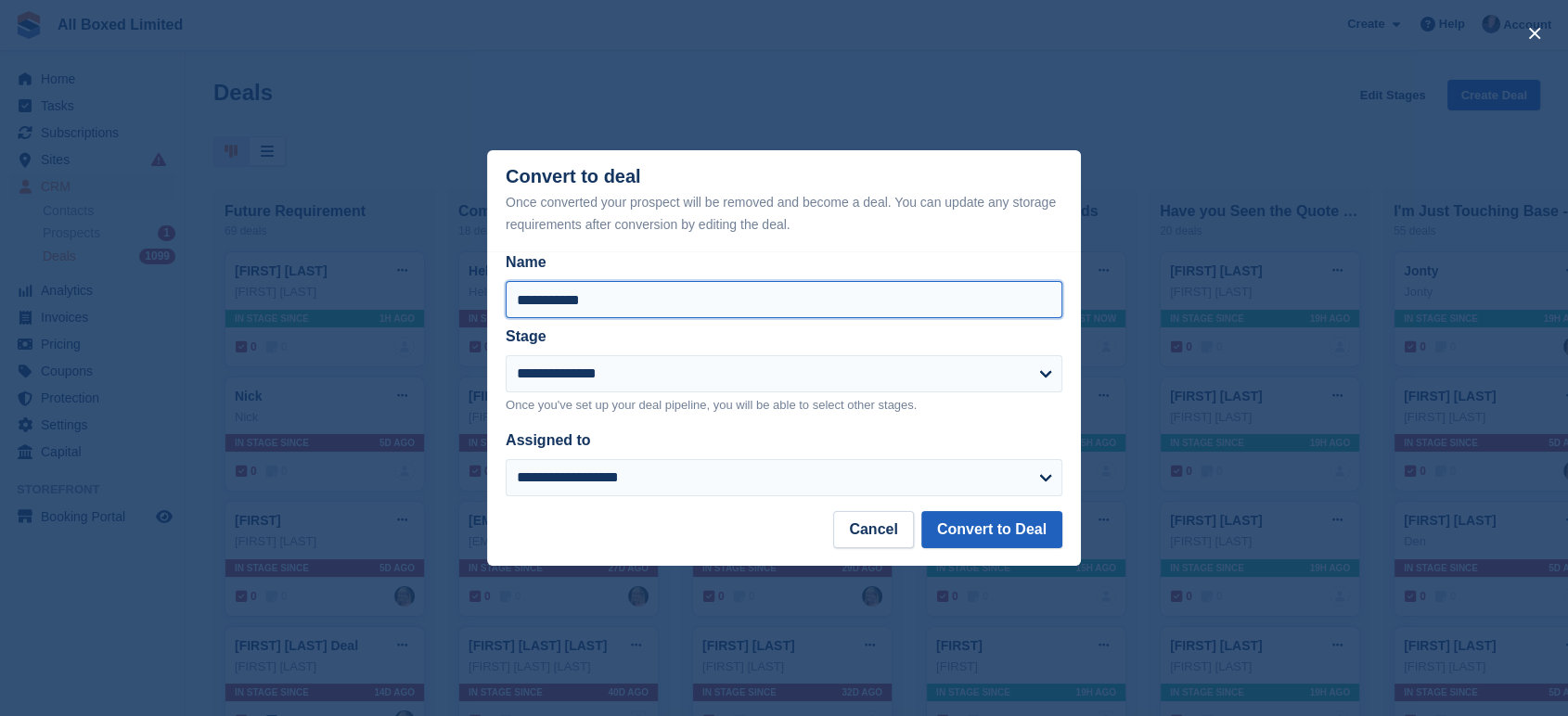 type on "**********" 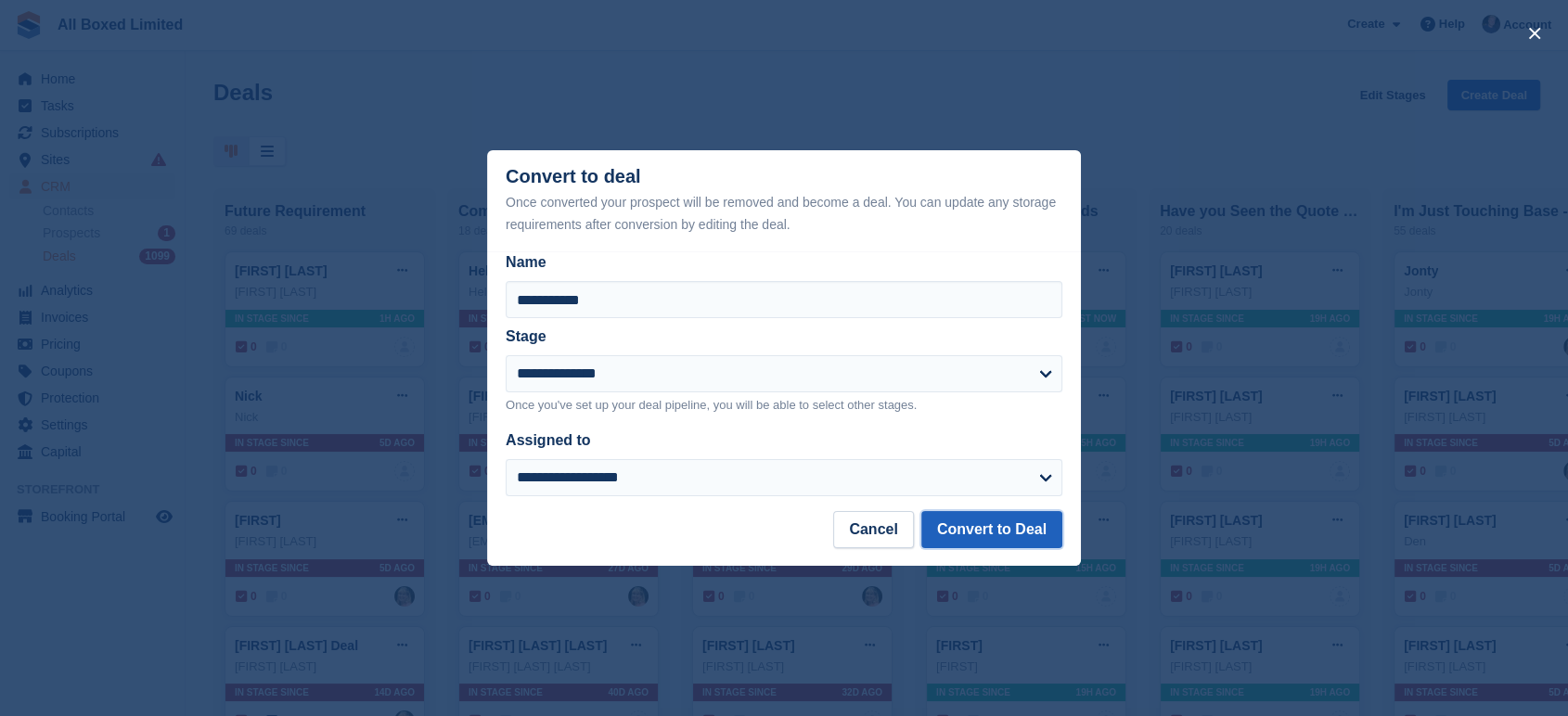 click on "Convert to Deal" at bounding box center [992, 530] 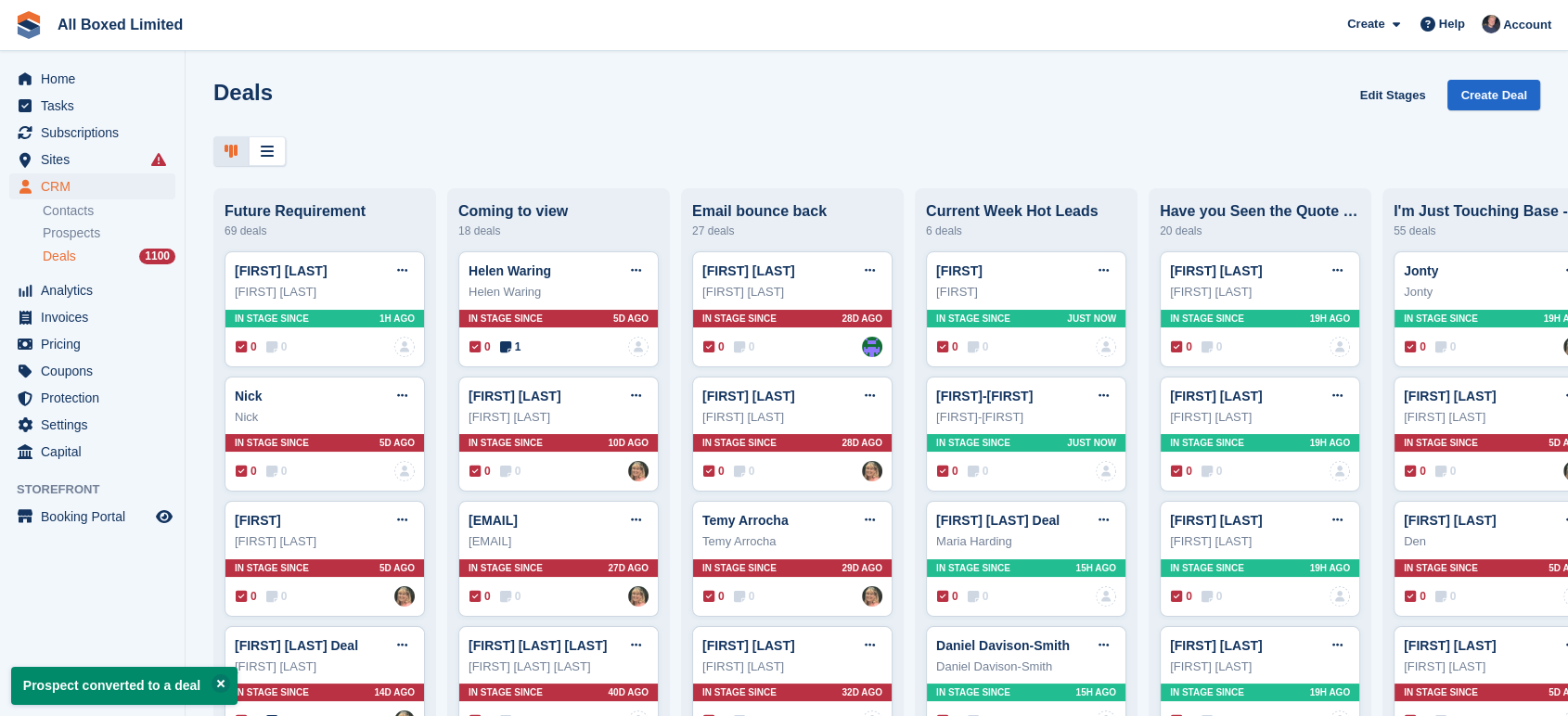 click on "Deals
Edit Stages
Create Deal" at bounding box center [877, 106] 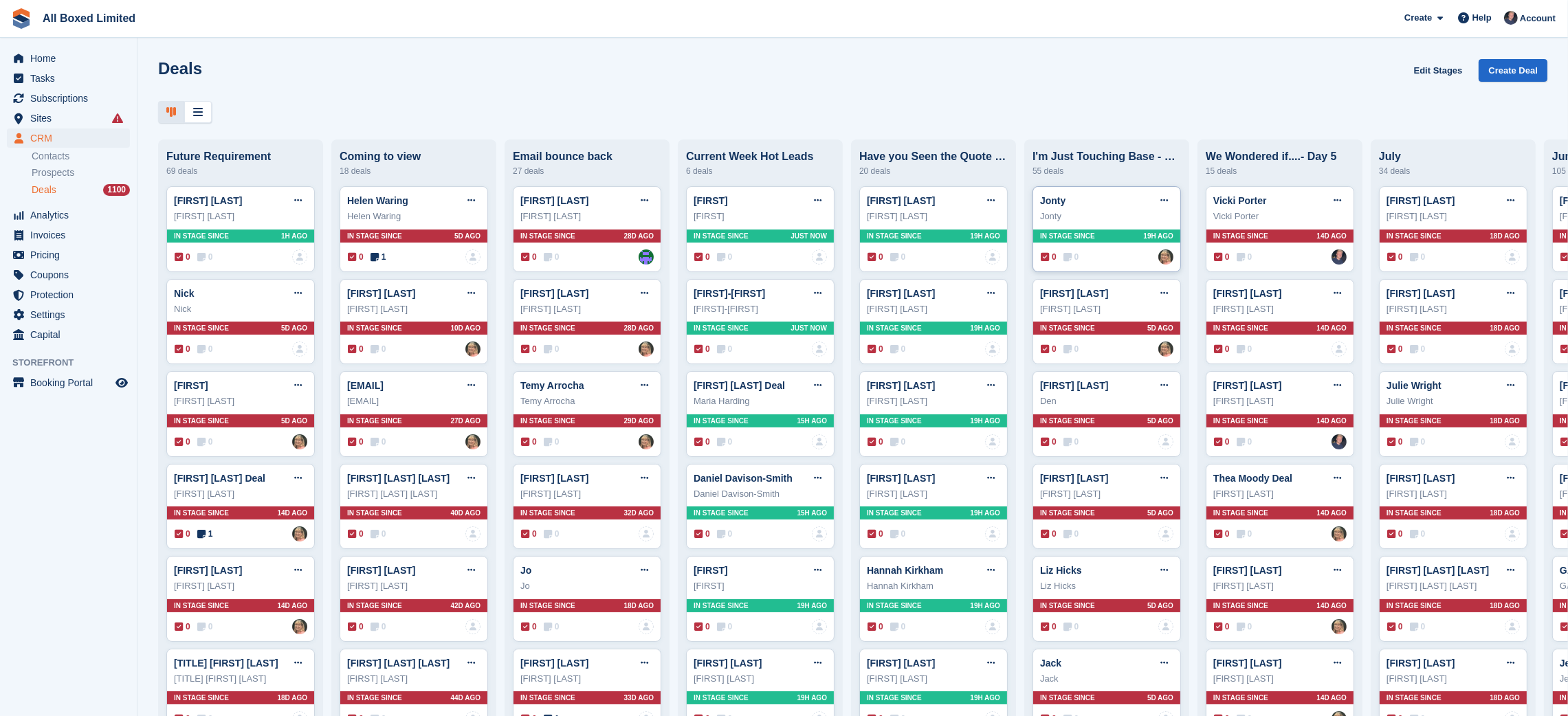 type 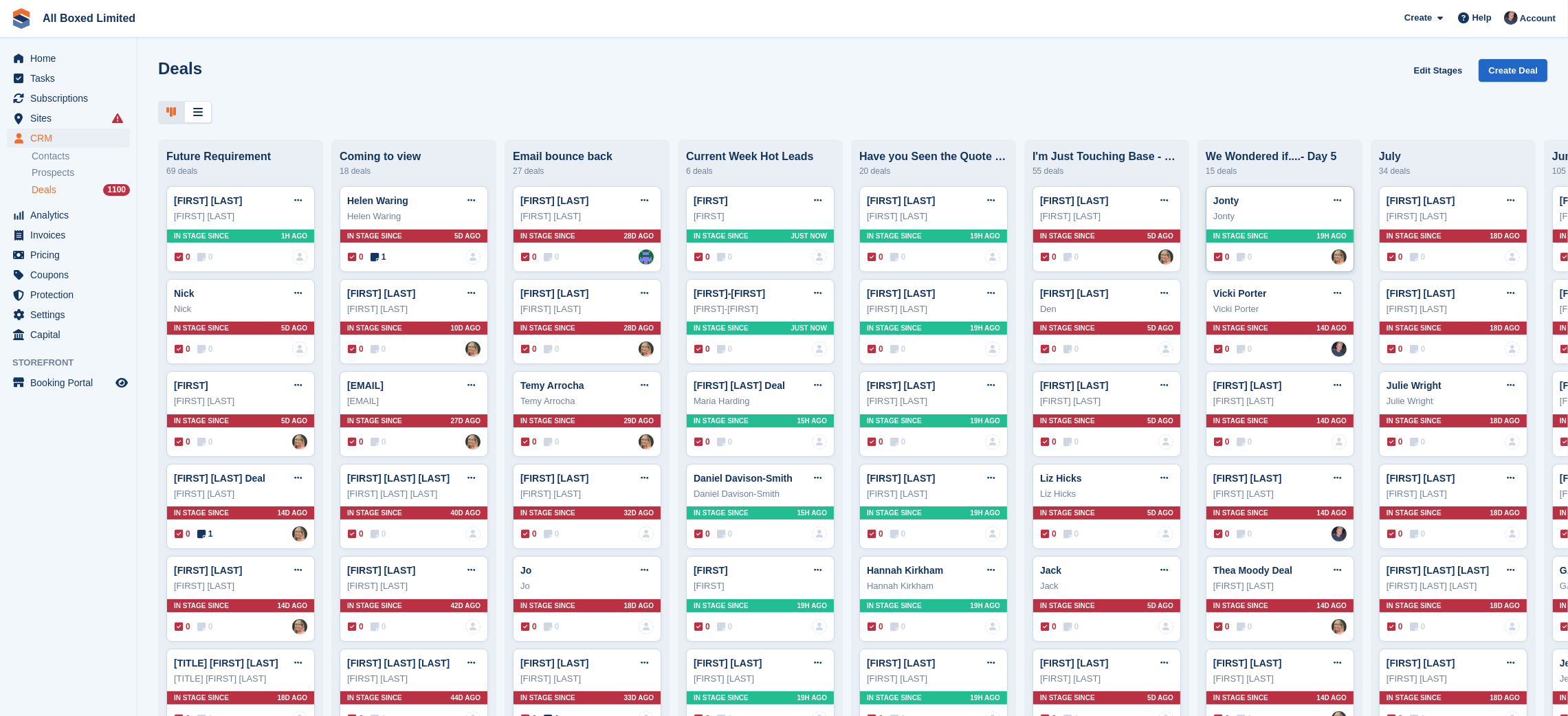 drag, startPoint x: 1112, startPoint y: 218, endPoint x: 1271, endPoint y: 213, distance: 159.0786 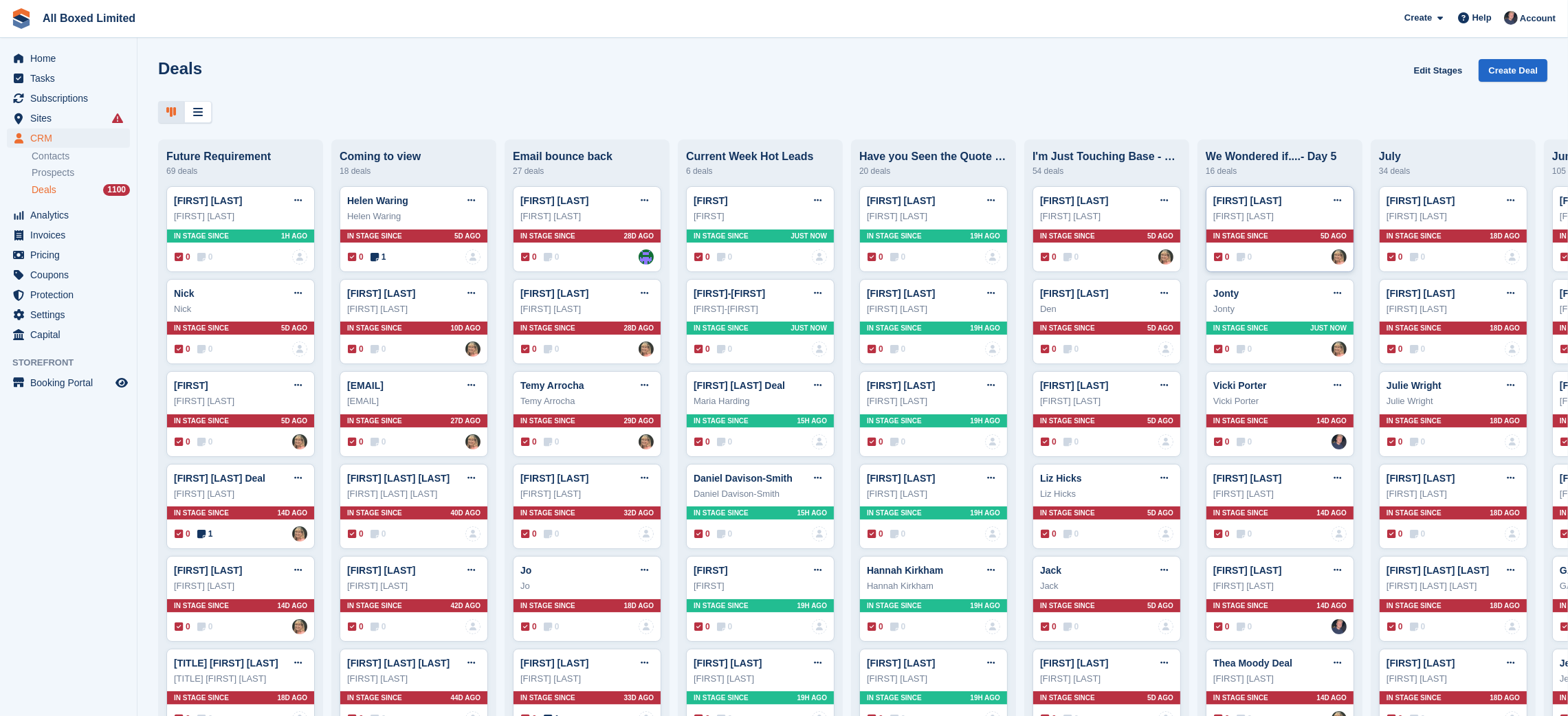 drag, startPoint x: 1128, startPoint y: 236, endPoint x: 1259, endPoint y: 225, distance: 131.46102 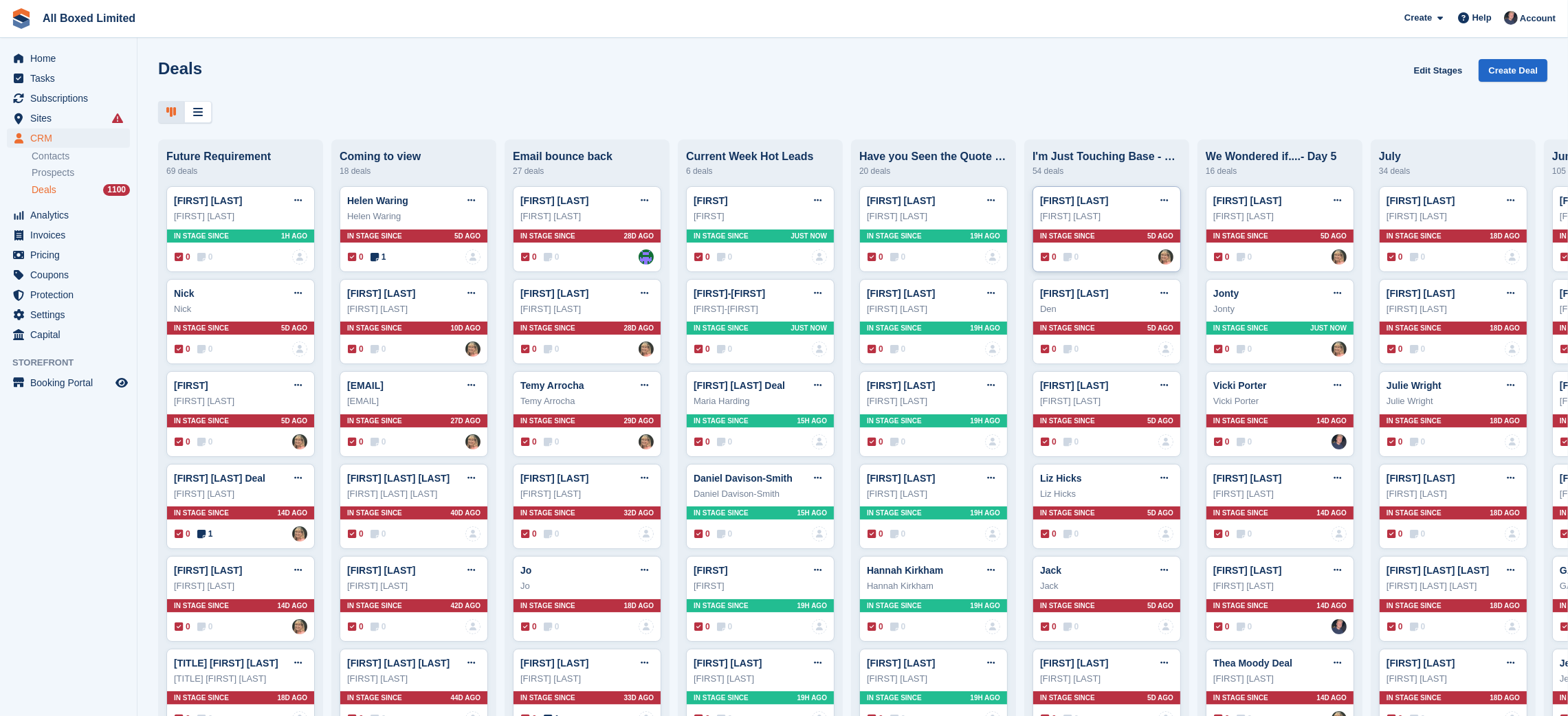 type 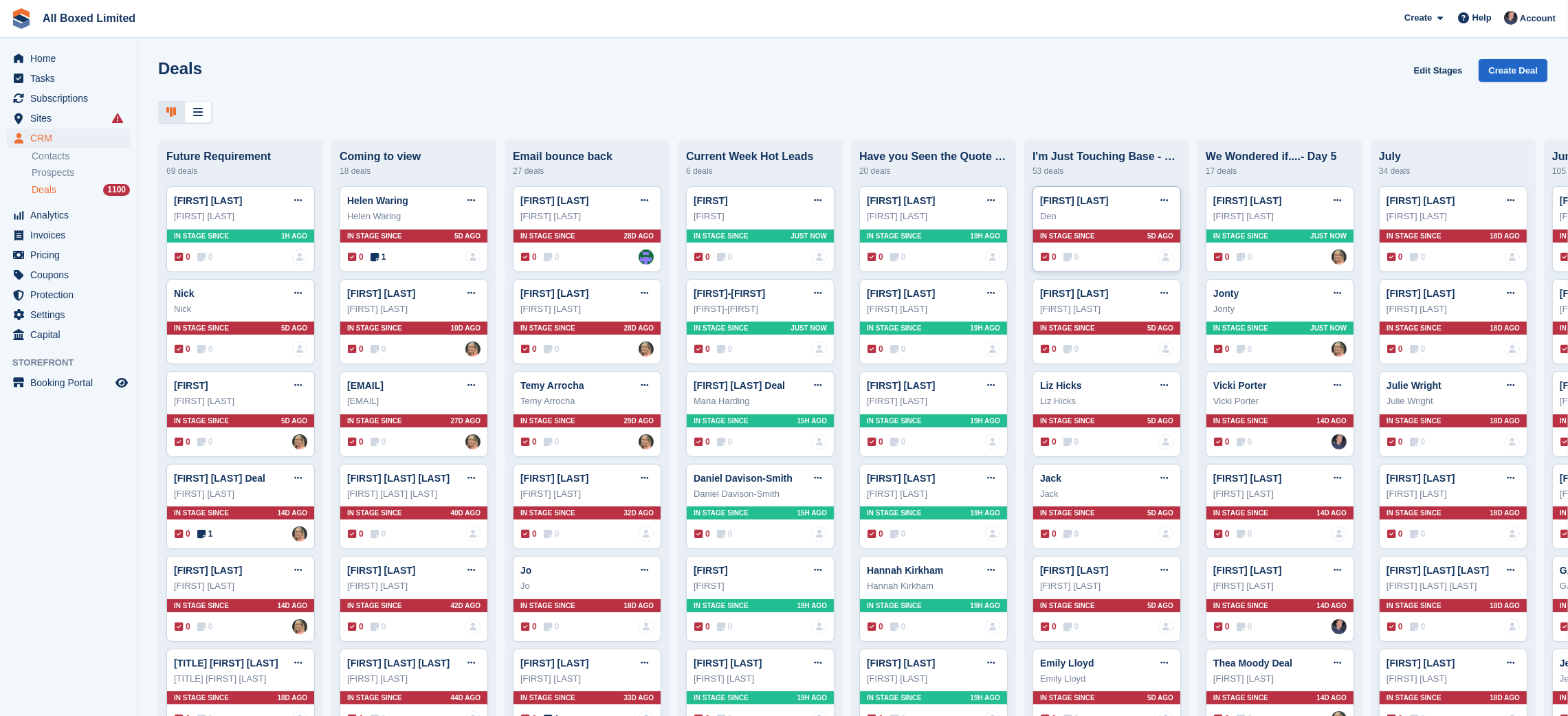 type 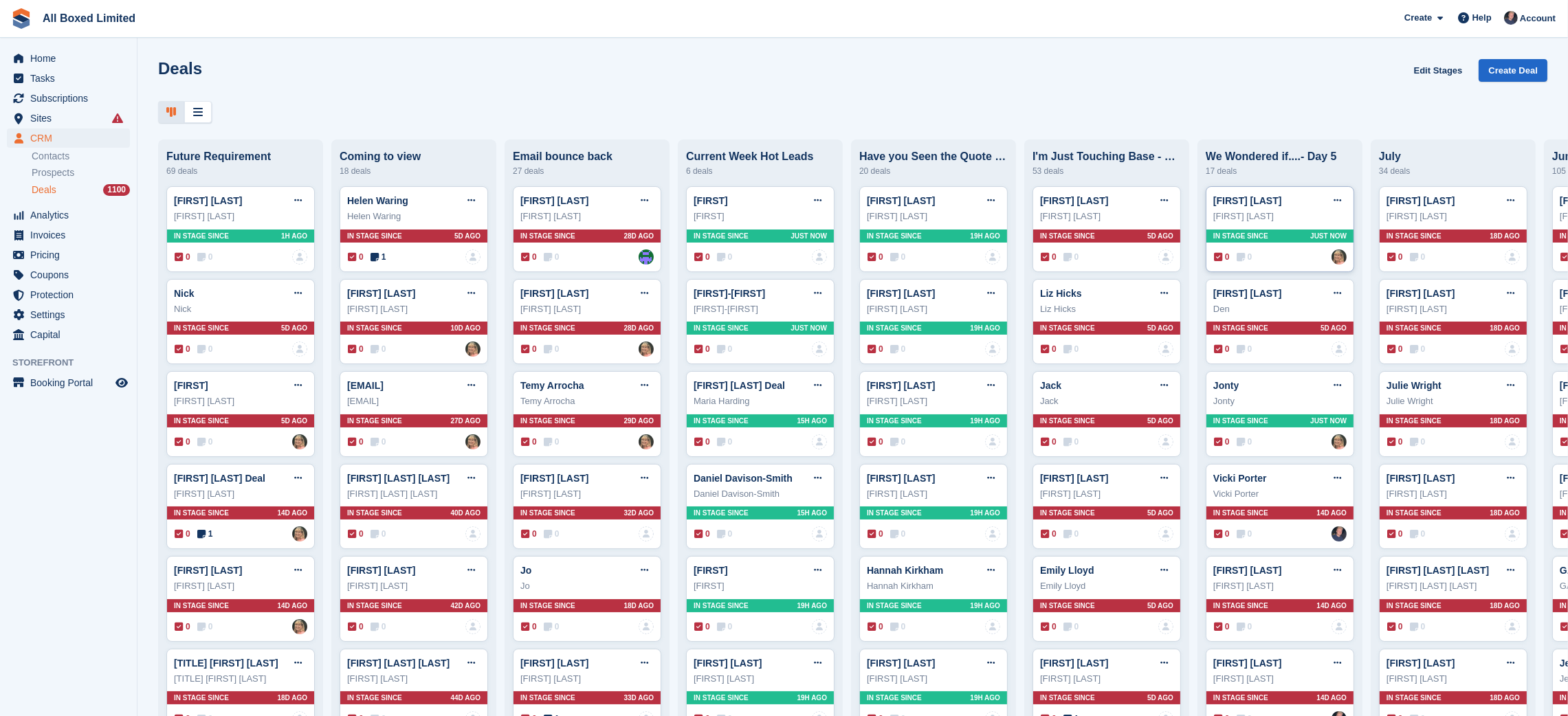 drag, startPoint x: 1123, startPoint y: 228, endPoint x: 1285, endPoint y: 221, distance: 162.15116 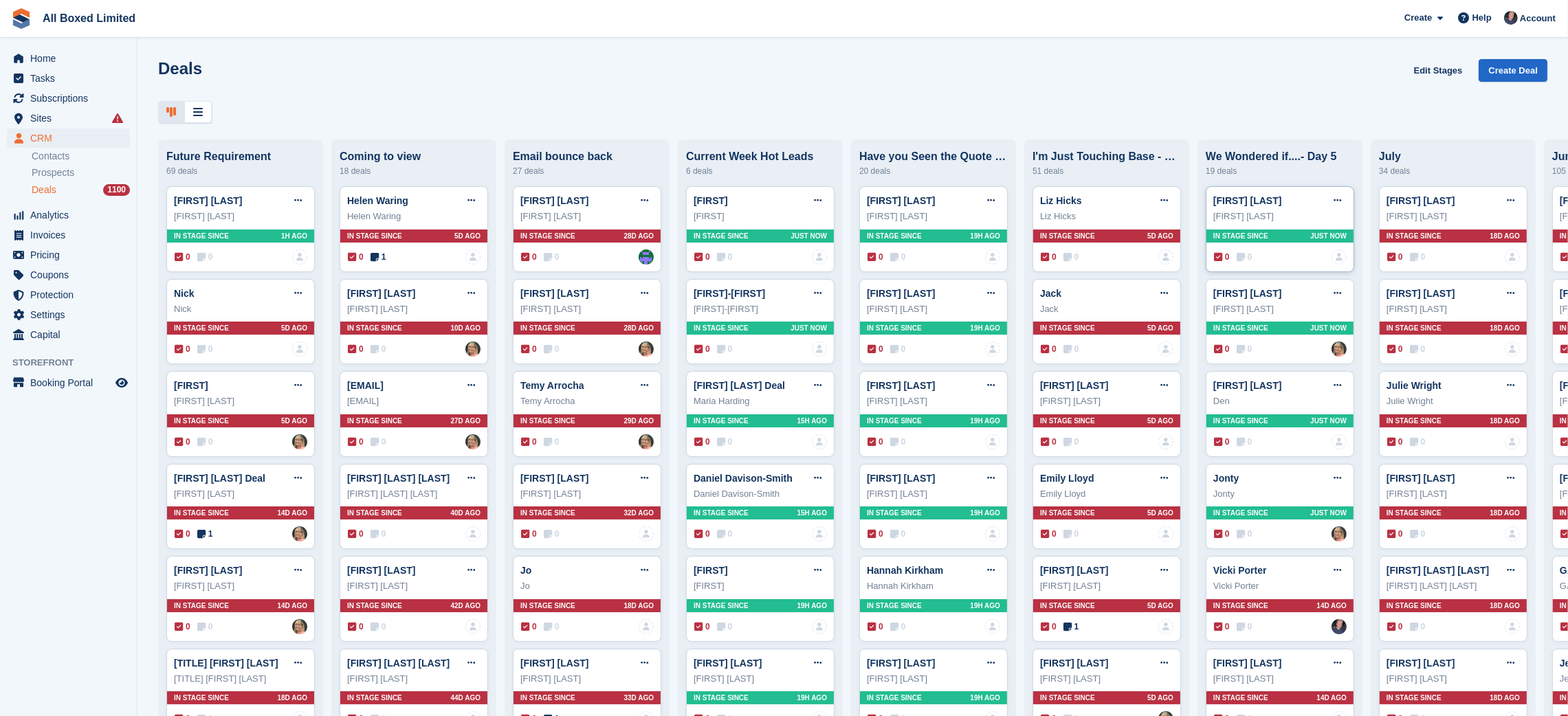 drag, startPoint x: 1149, startPoint y: 228, endPoint x: 1263, endPoint y: 225, distance: 114.03947 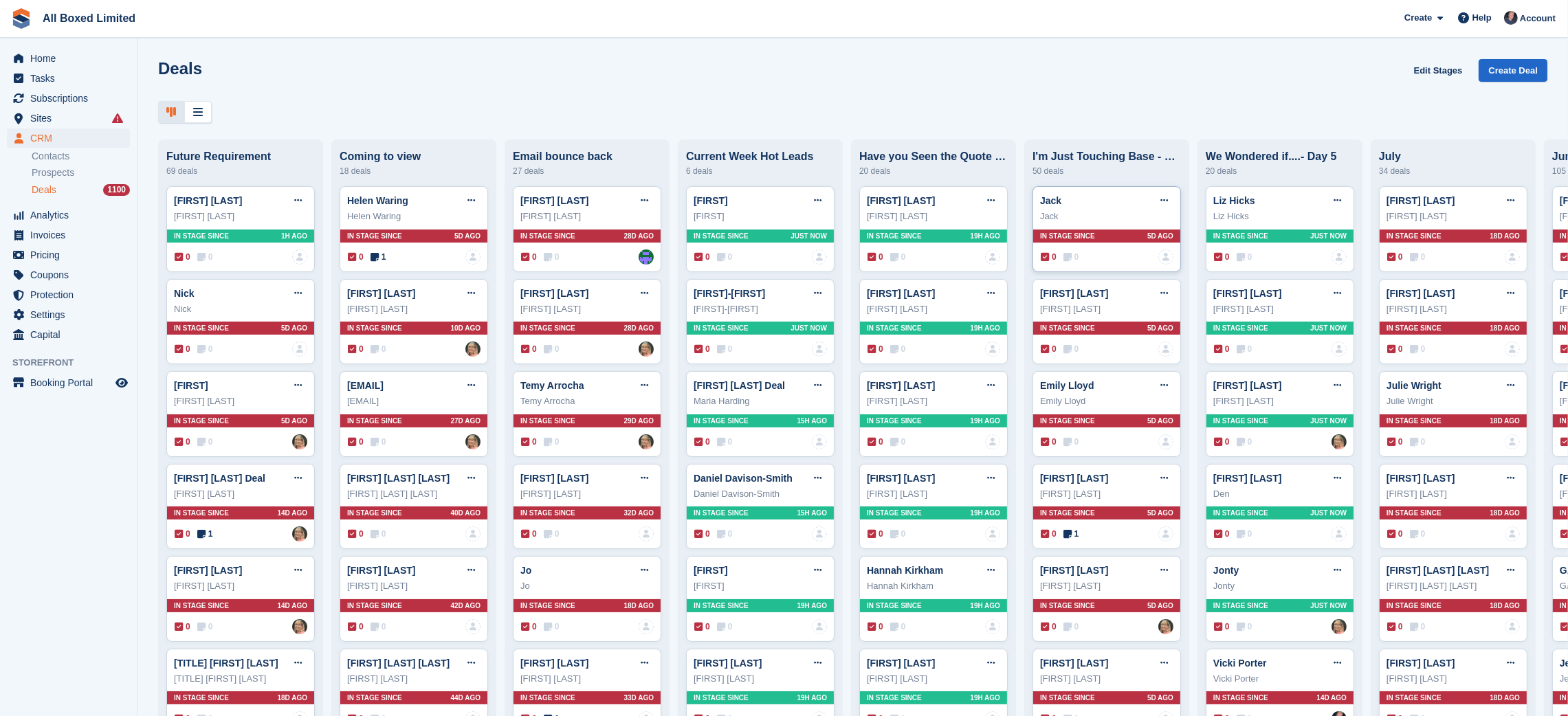 type 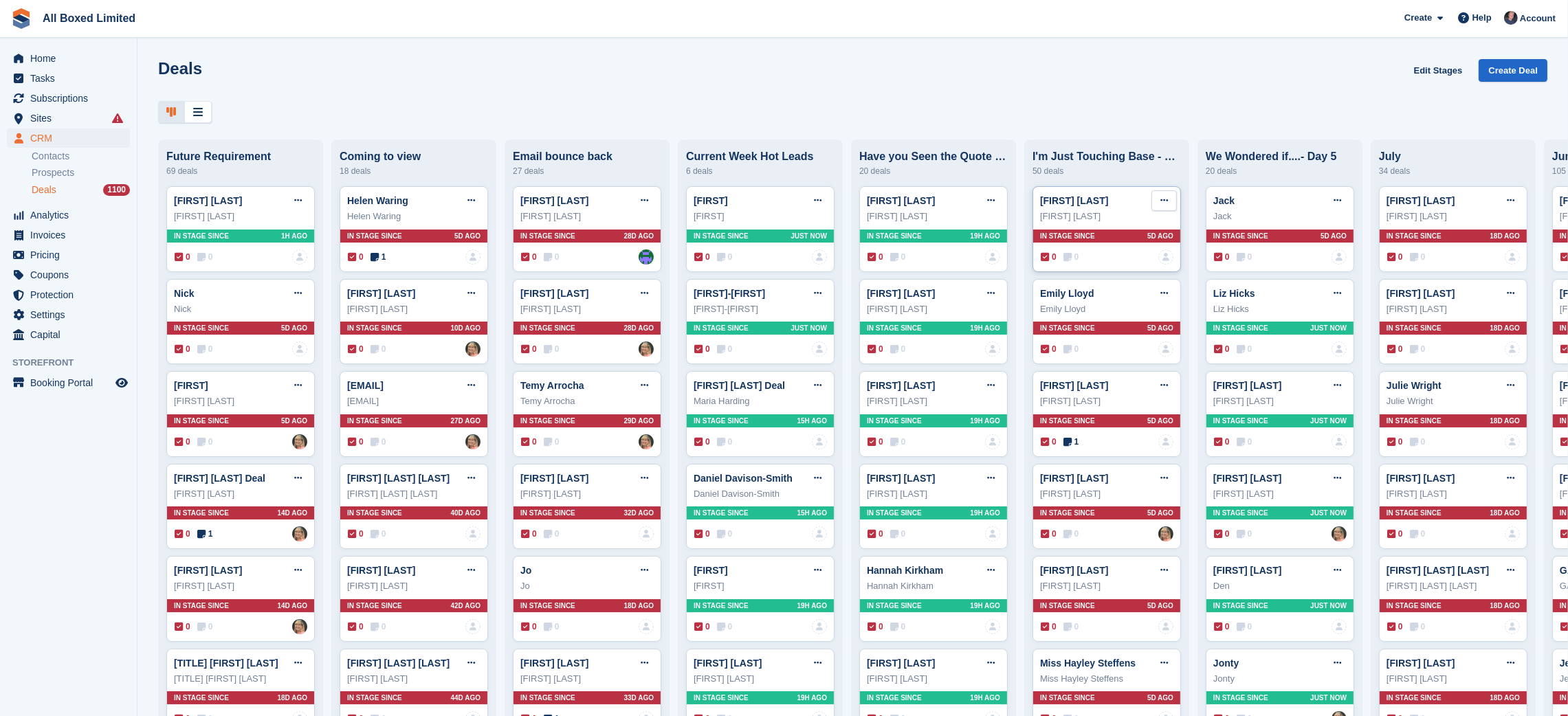 click at bounding box center (1164, 200) 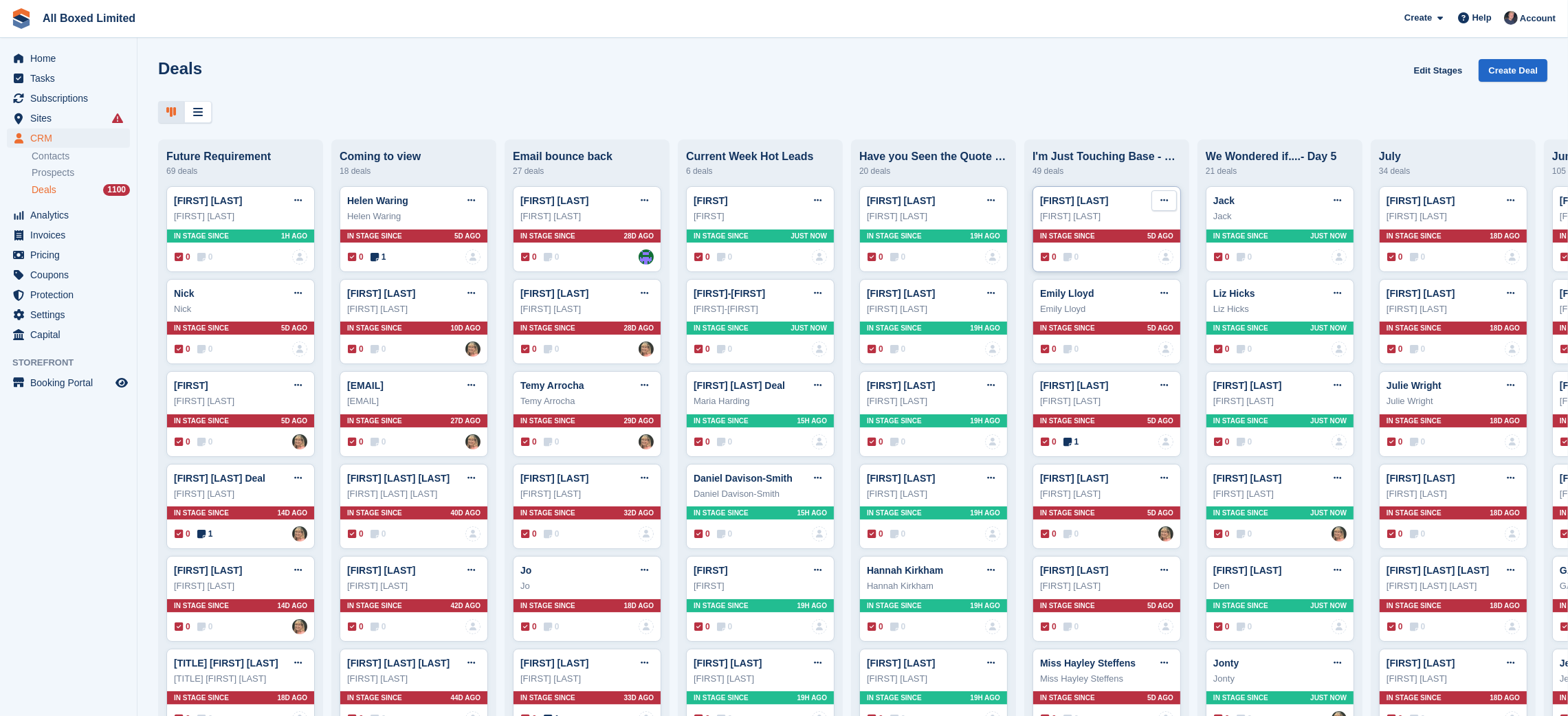 click at bounding box center [1164, 200] 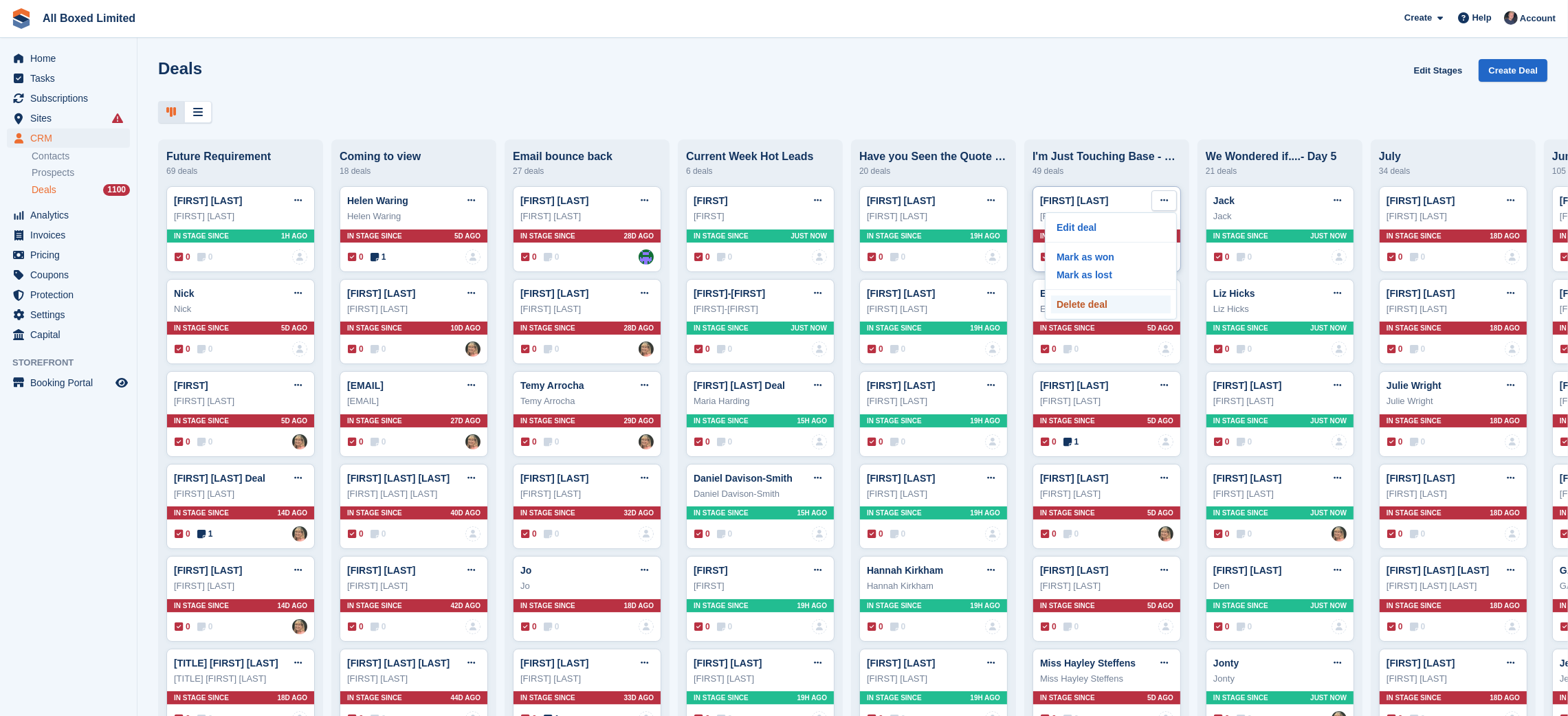 click on "Delete deal" at bounding box center (1111, 304) 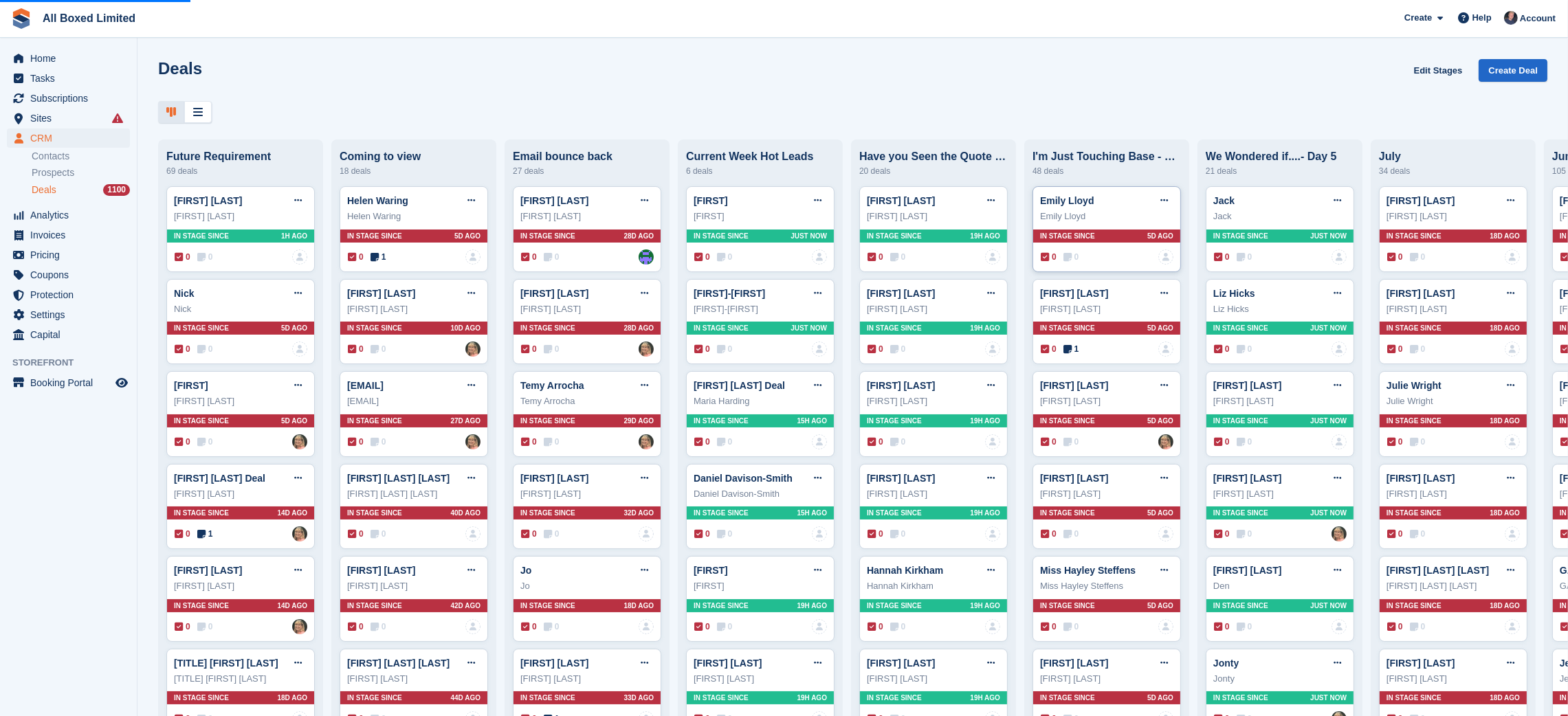 type 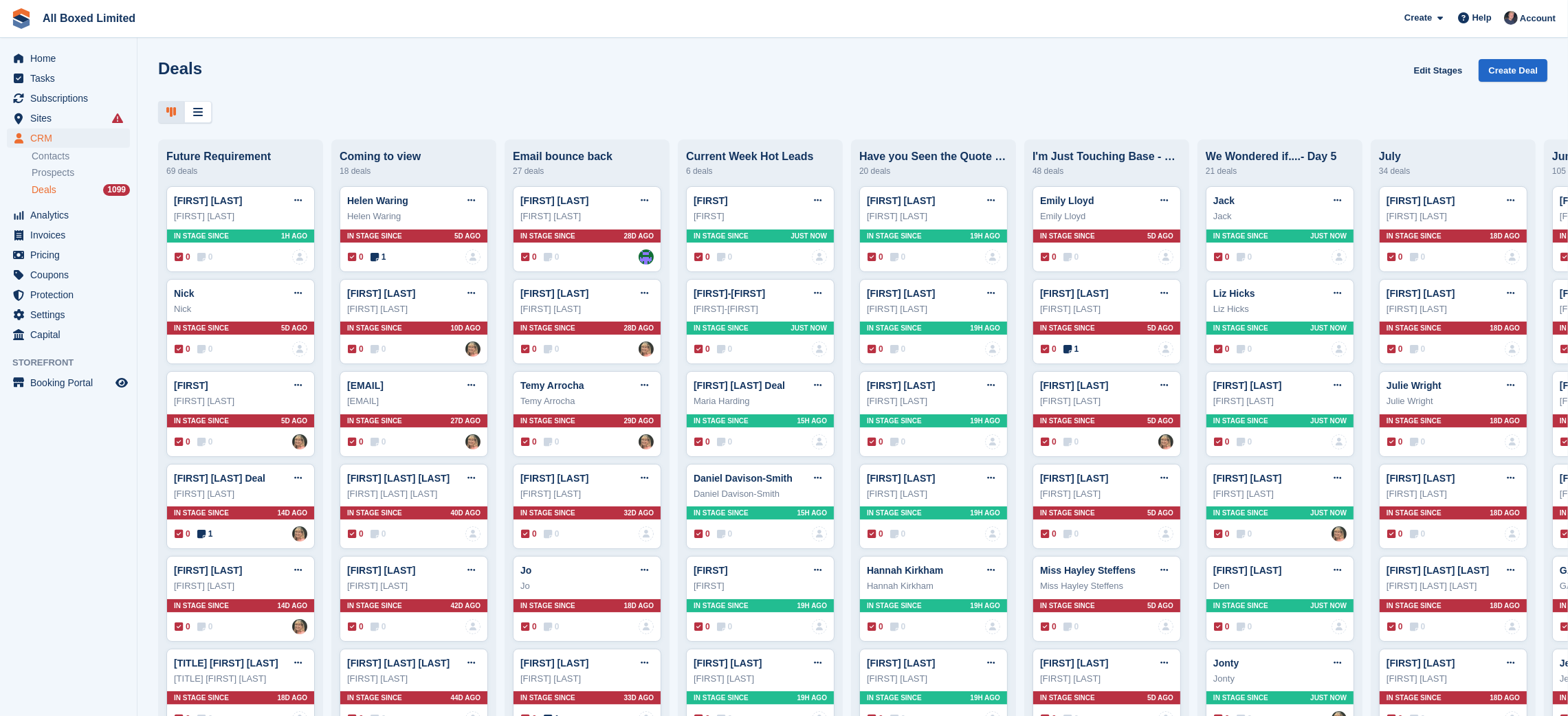 type 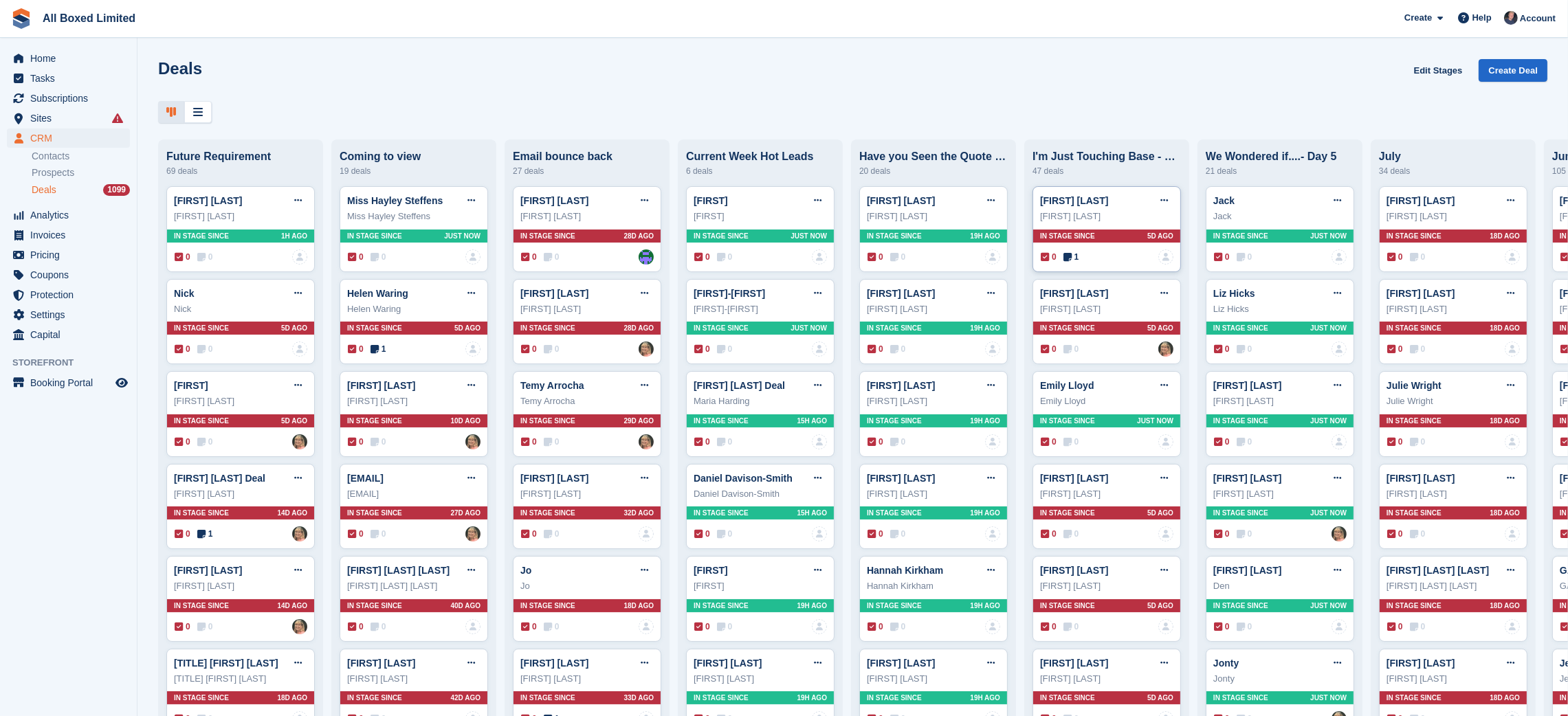 type 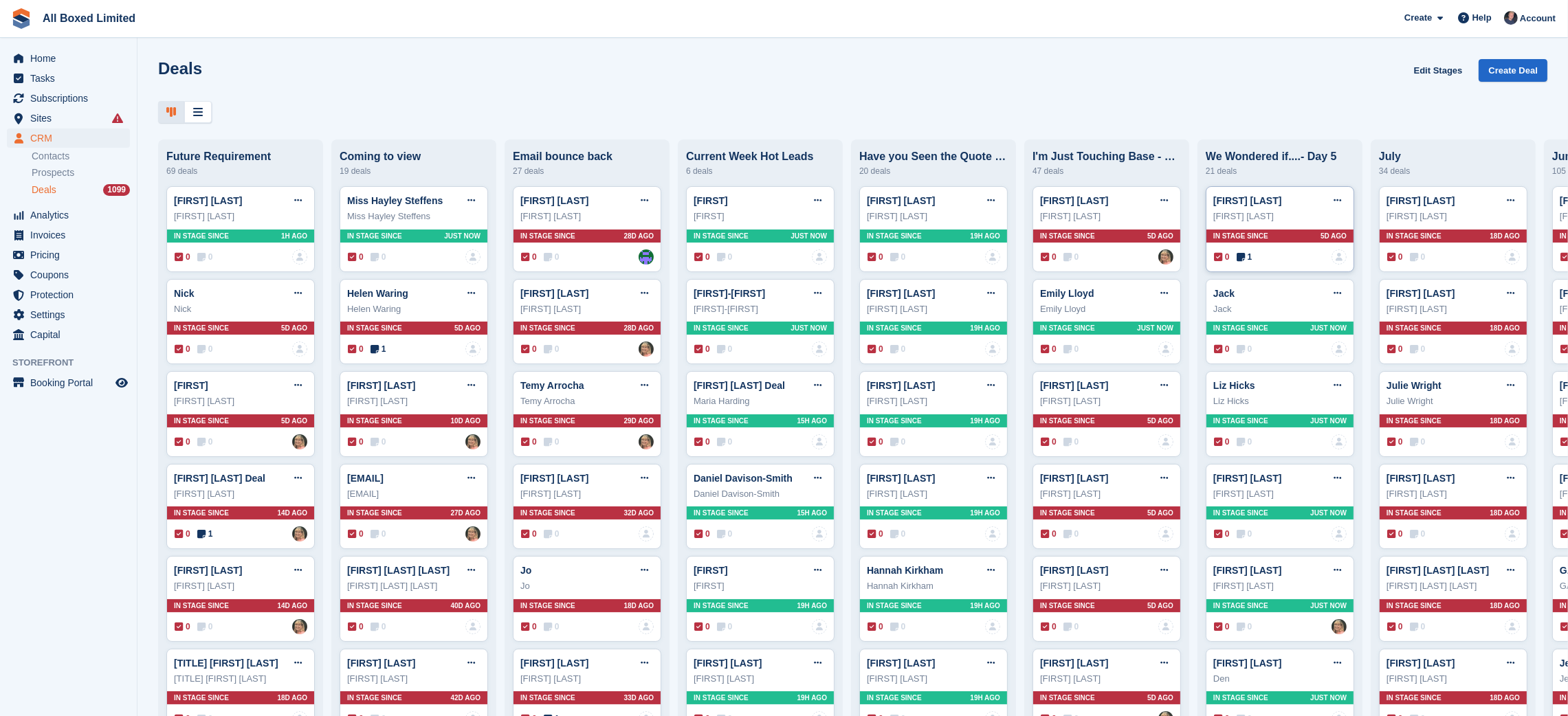 drag, startPoint x: 1079, startPoint y: 229, endPoint x: 1265, endPoint y: 235, distance: 186.0967 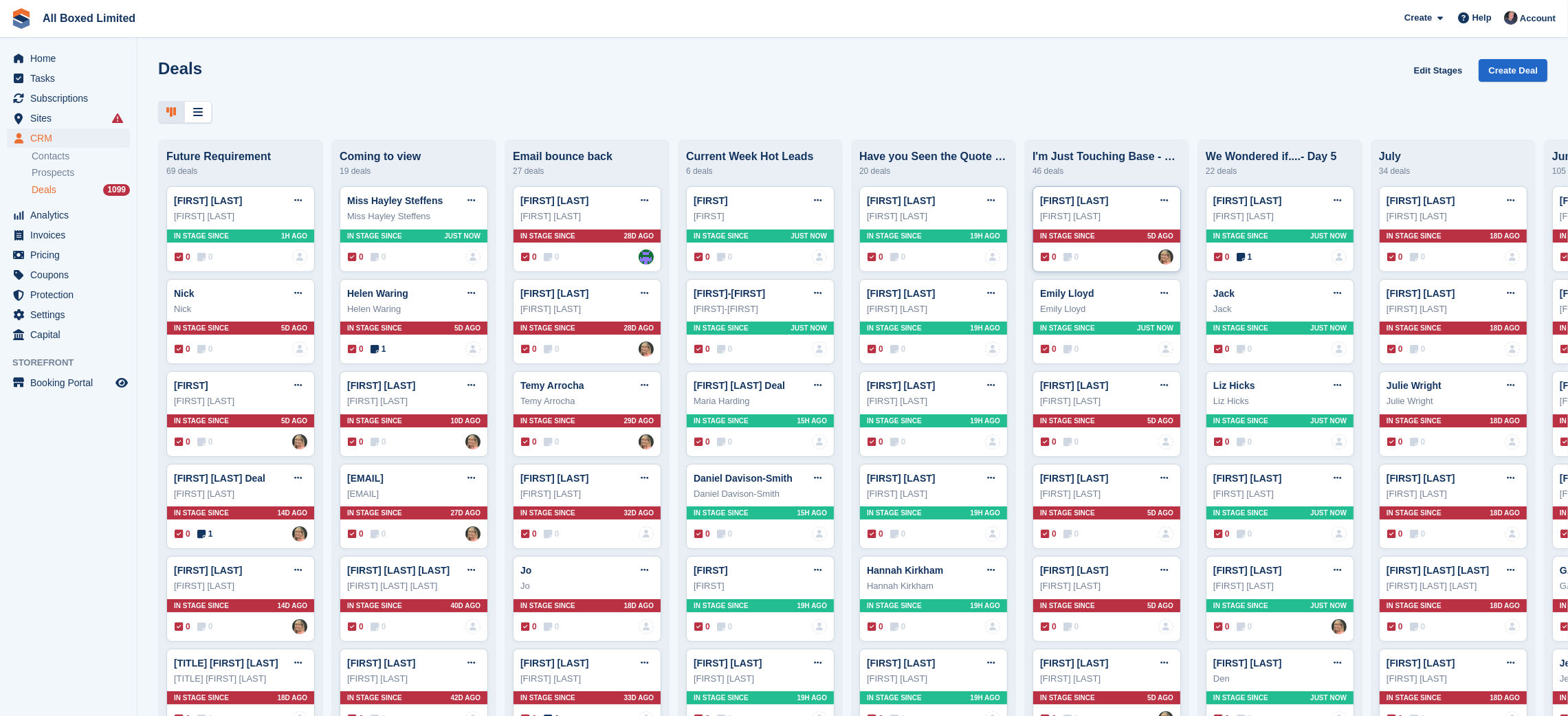 type 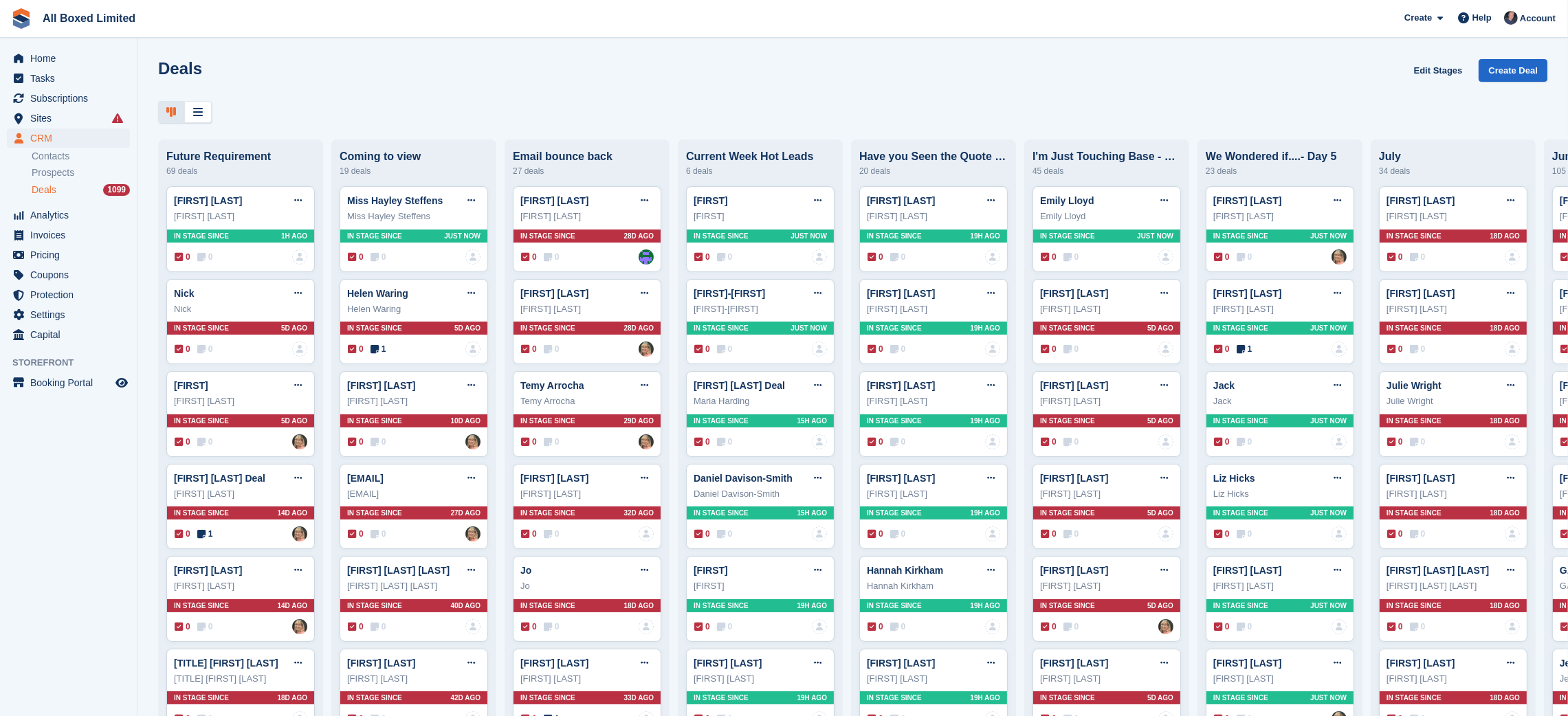 type 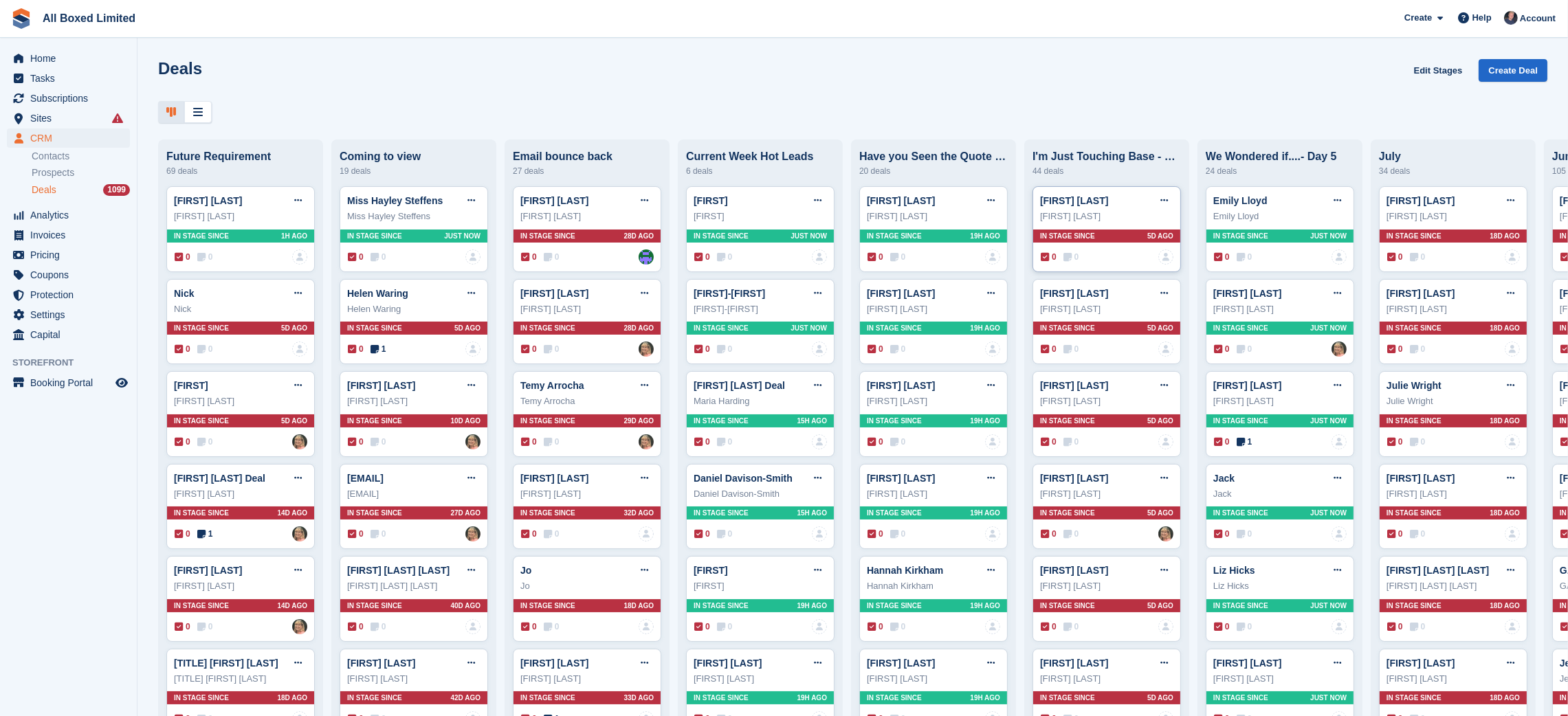 type 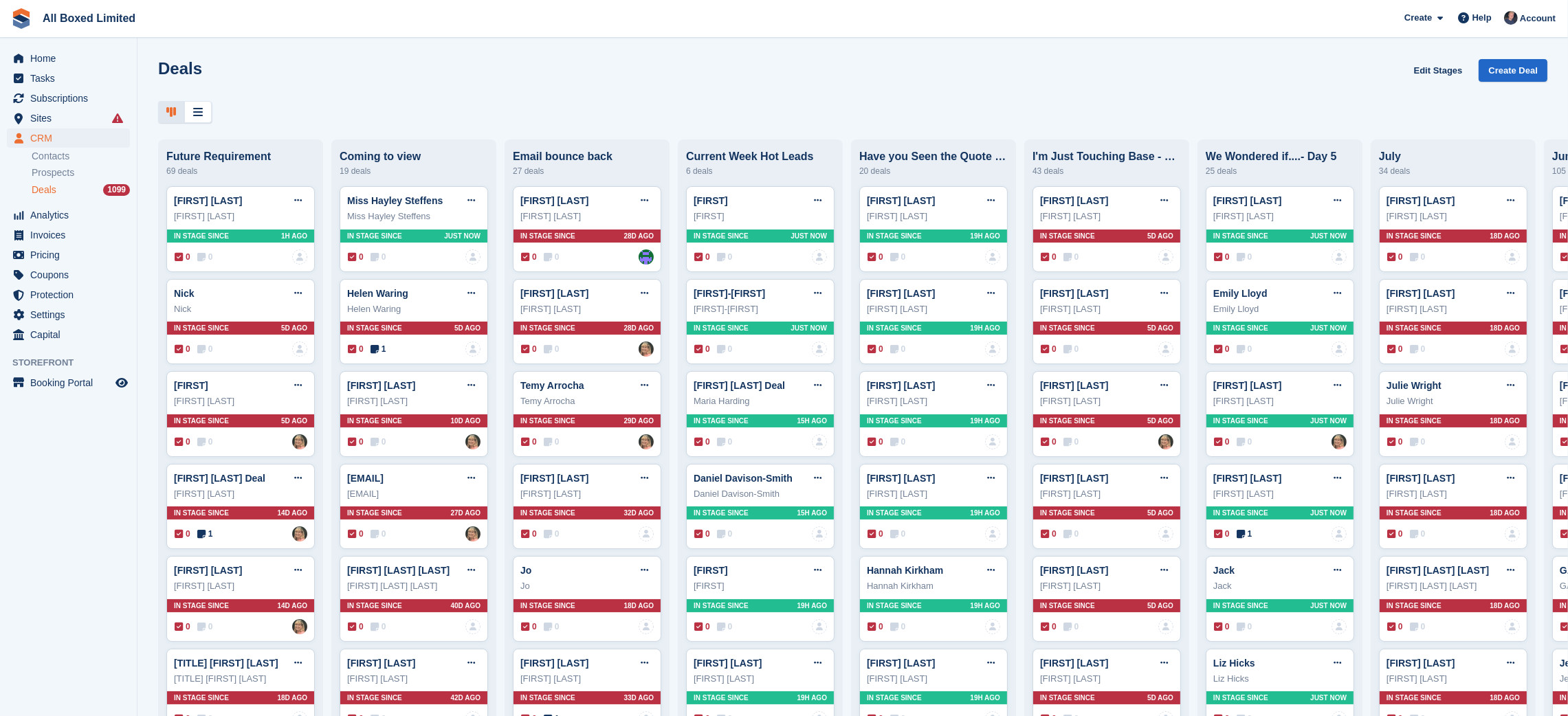 type 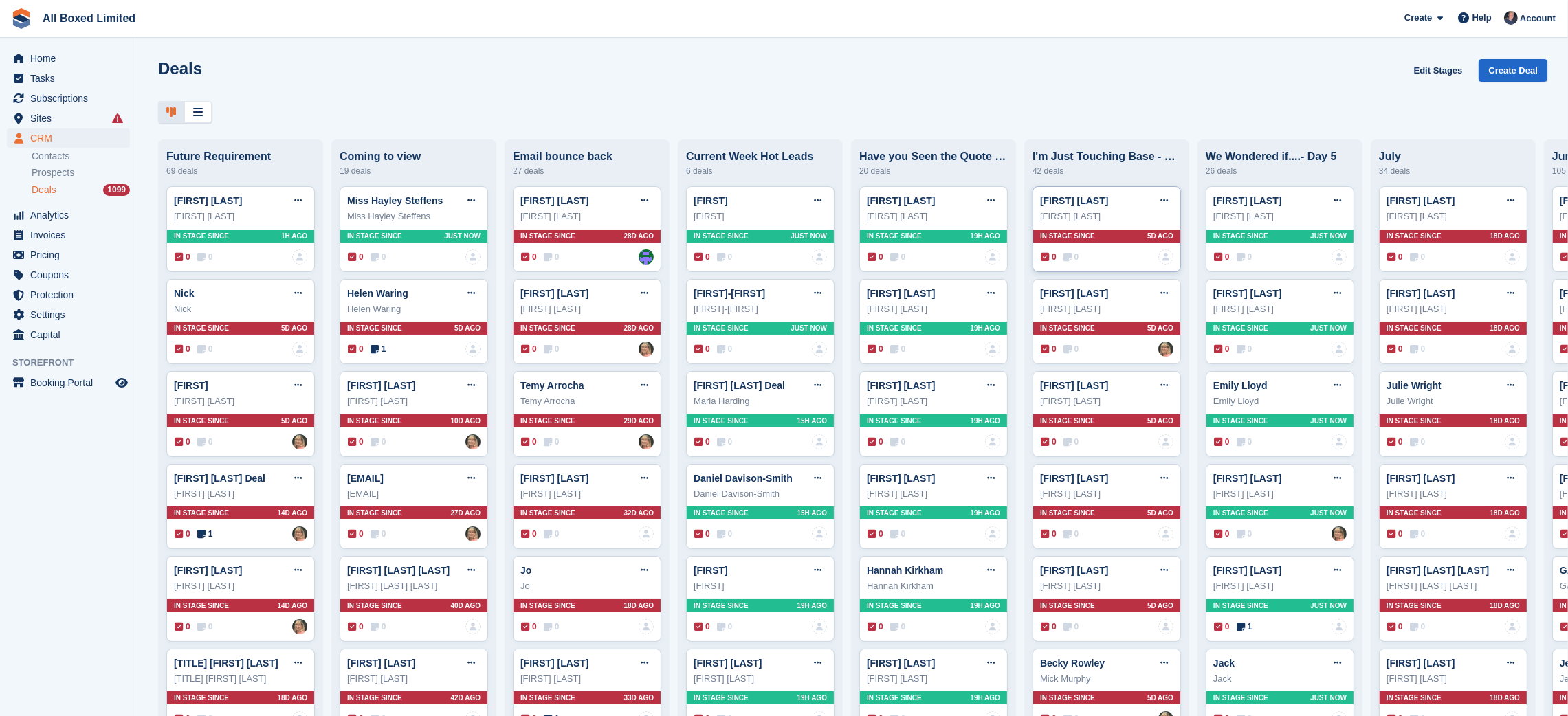 type 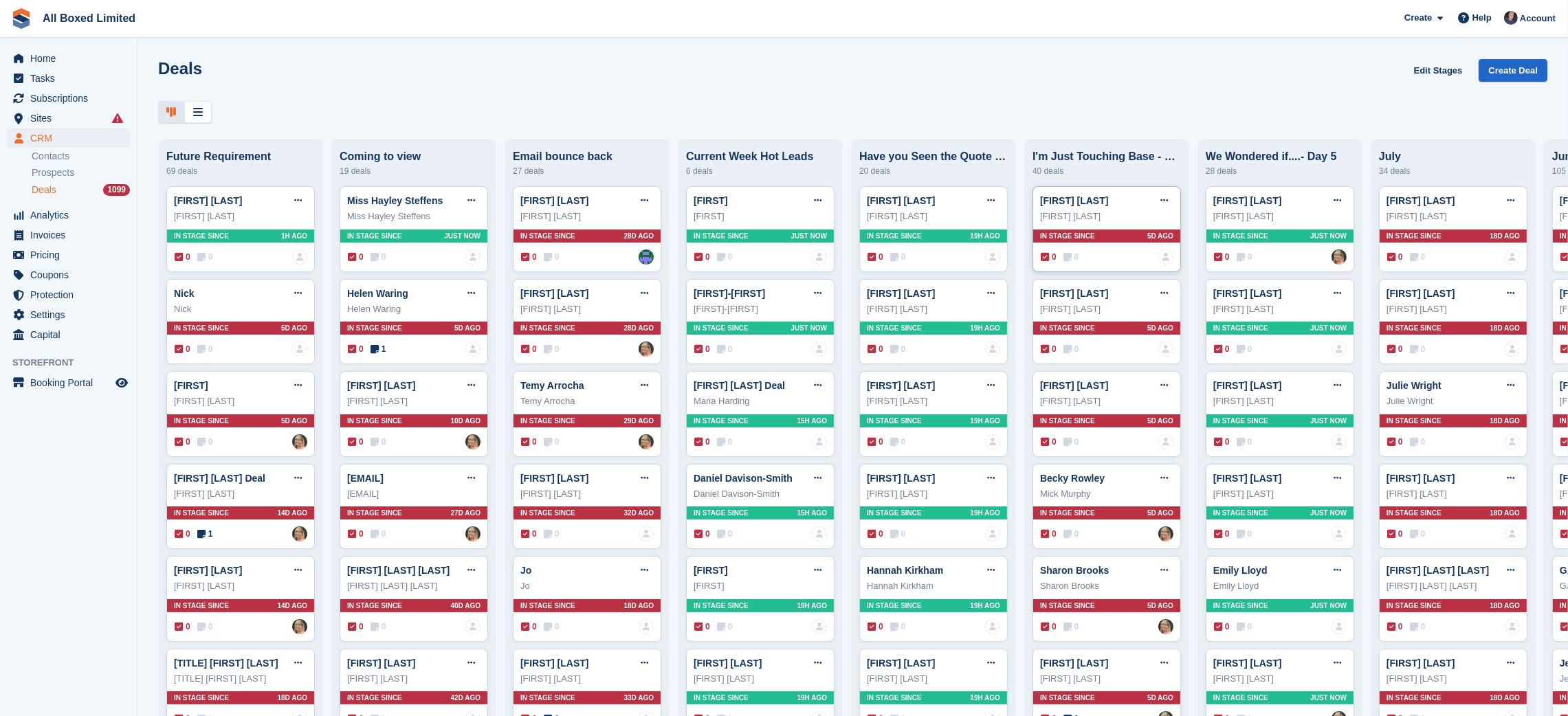 type 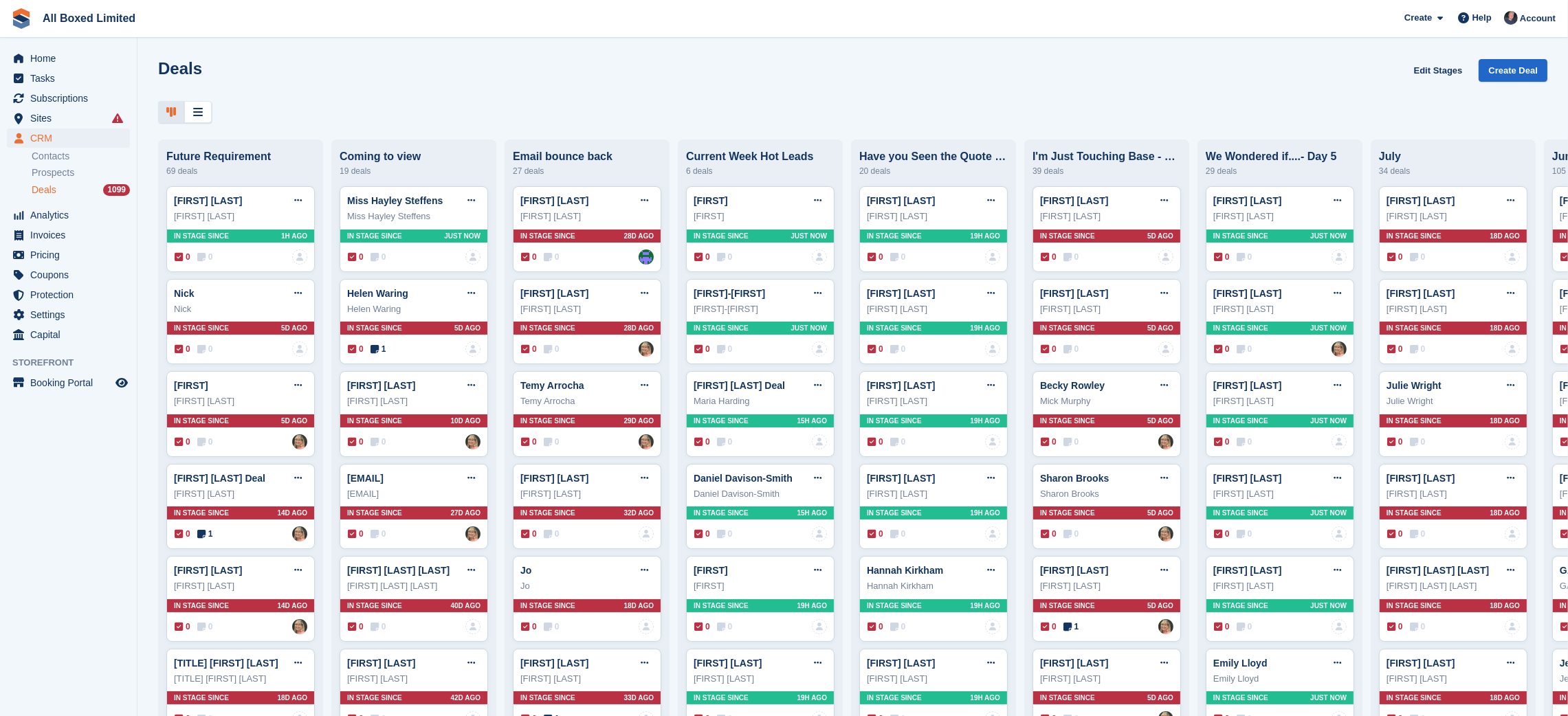 type 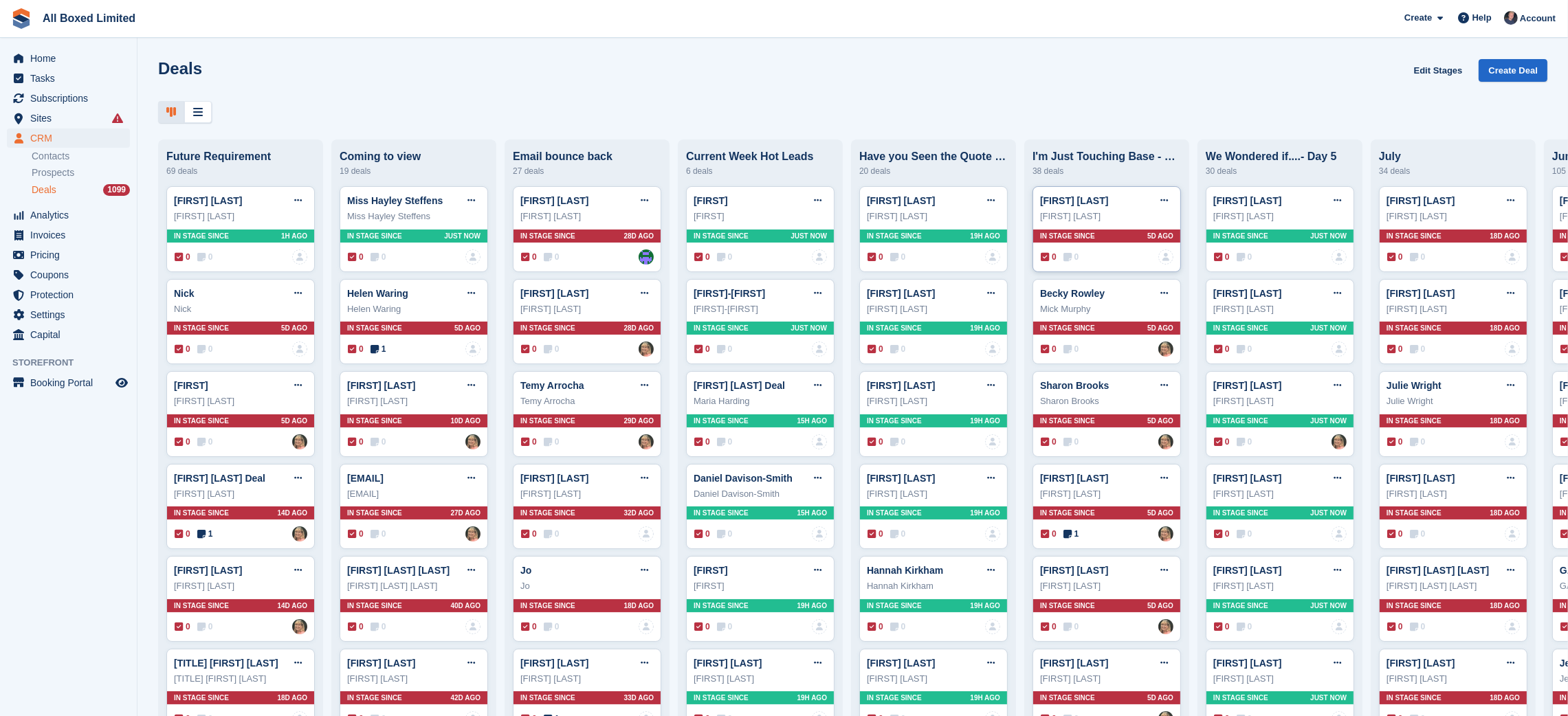 type 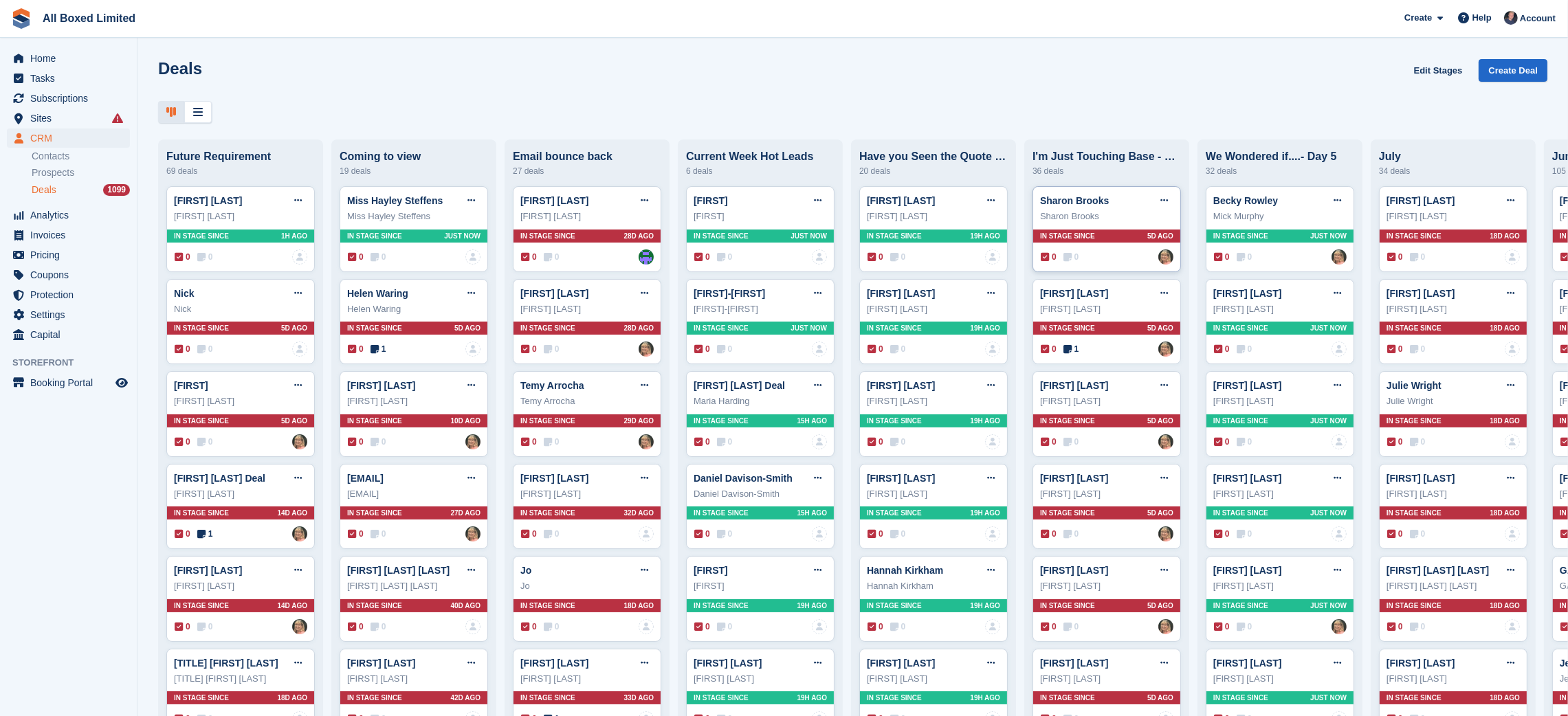 type 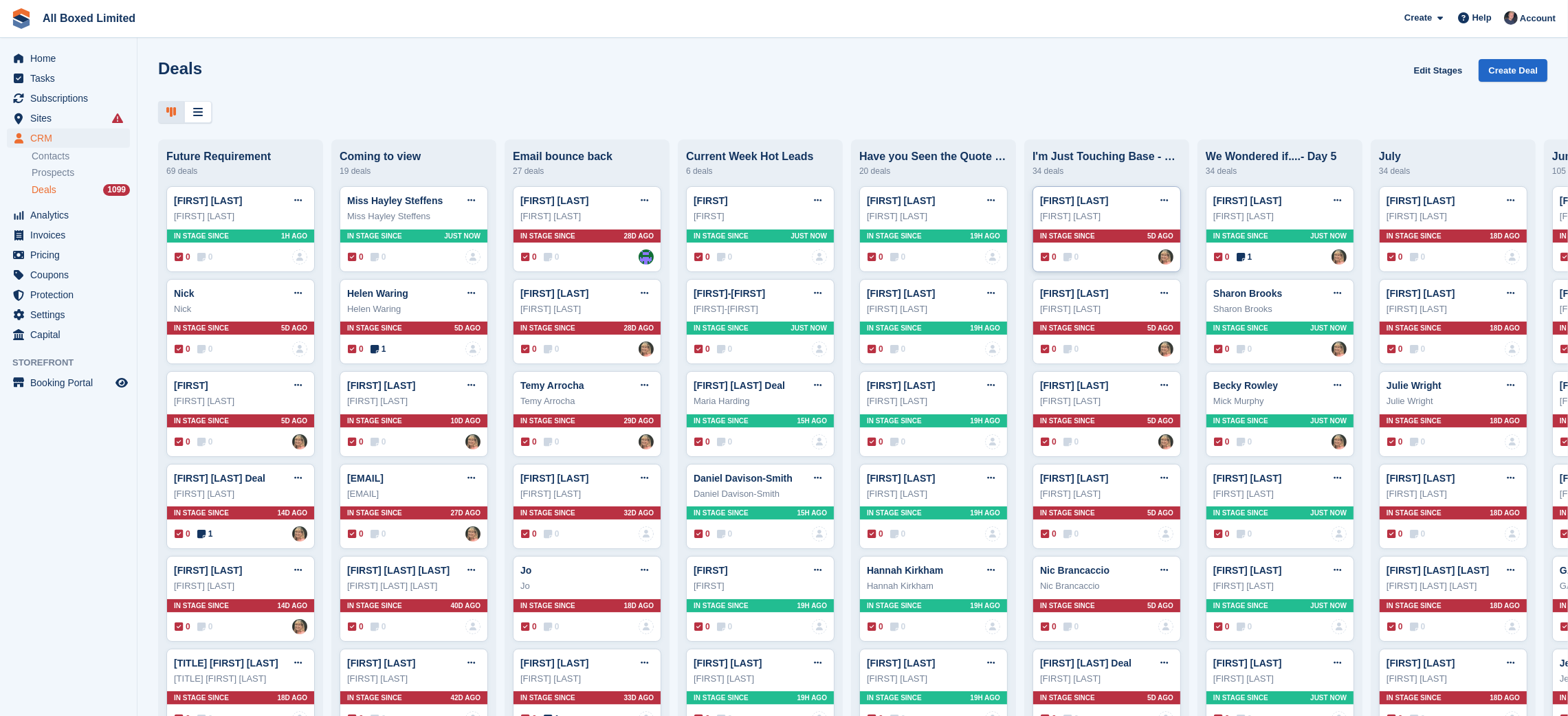 type 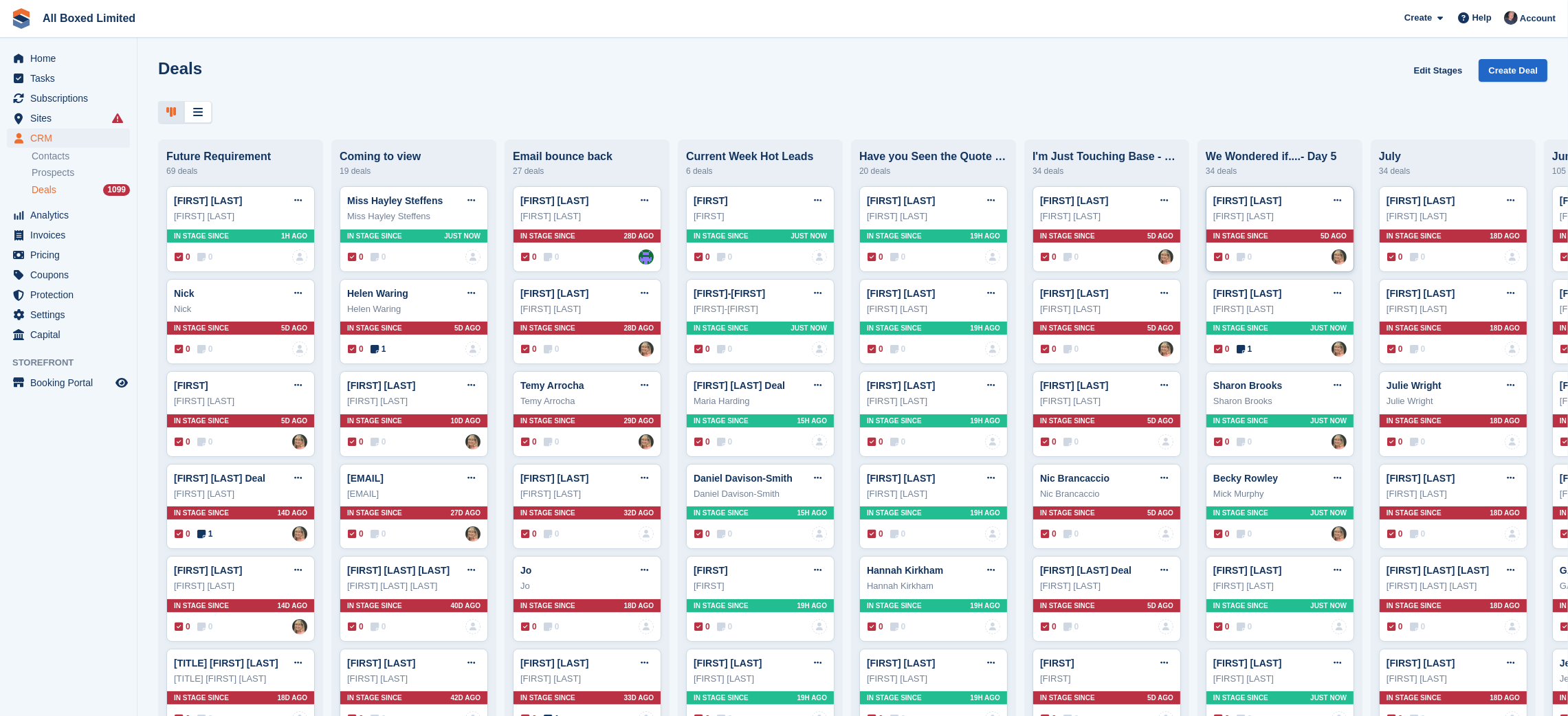 drag, startPoint x: 1123, startPoint y: 236, endPoint x: 1286, endPoint y: 225, distance: 163.37074 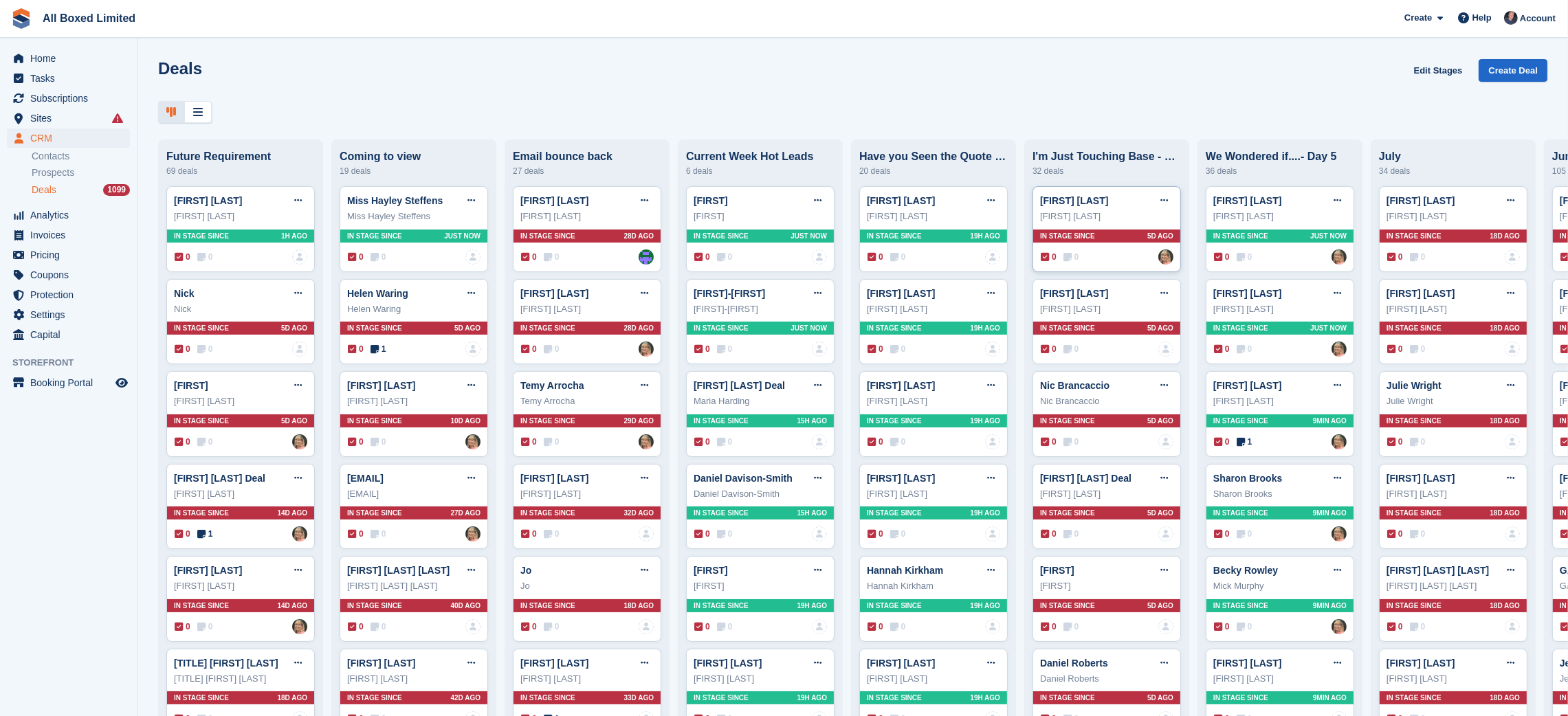 type 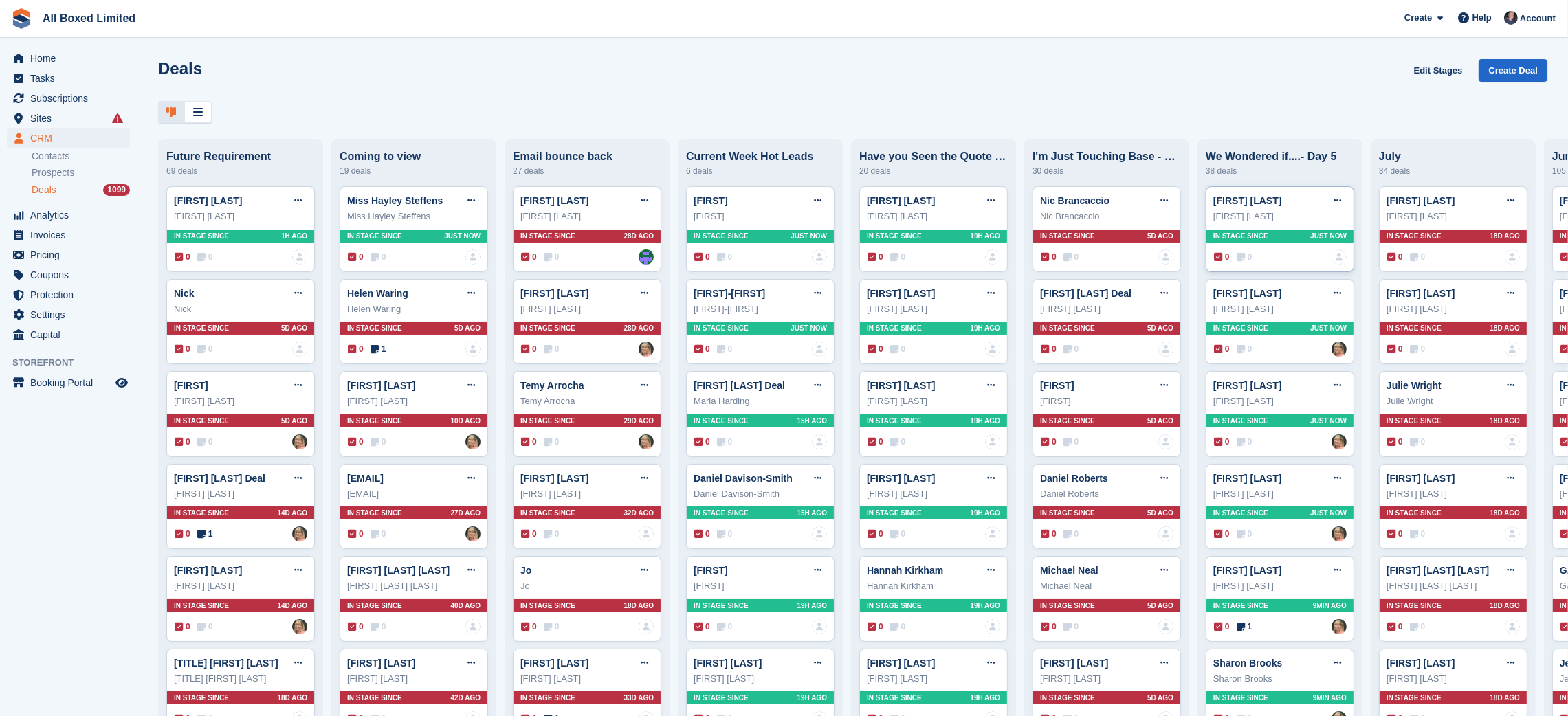 drag, startPoint x: 1109, startPoint y: 216, endPoint x: 1281, endPoint y: 228, distance: 172.4181 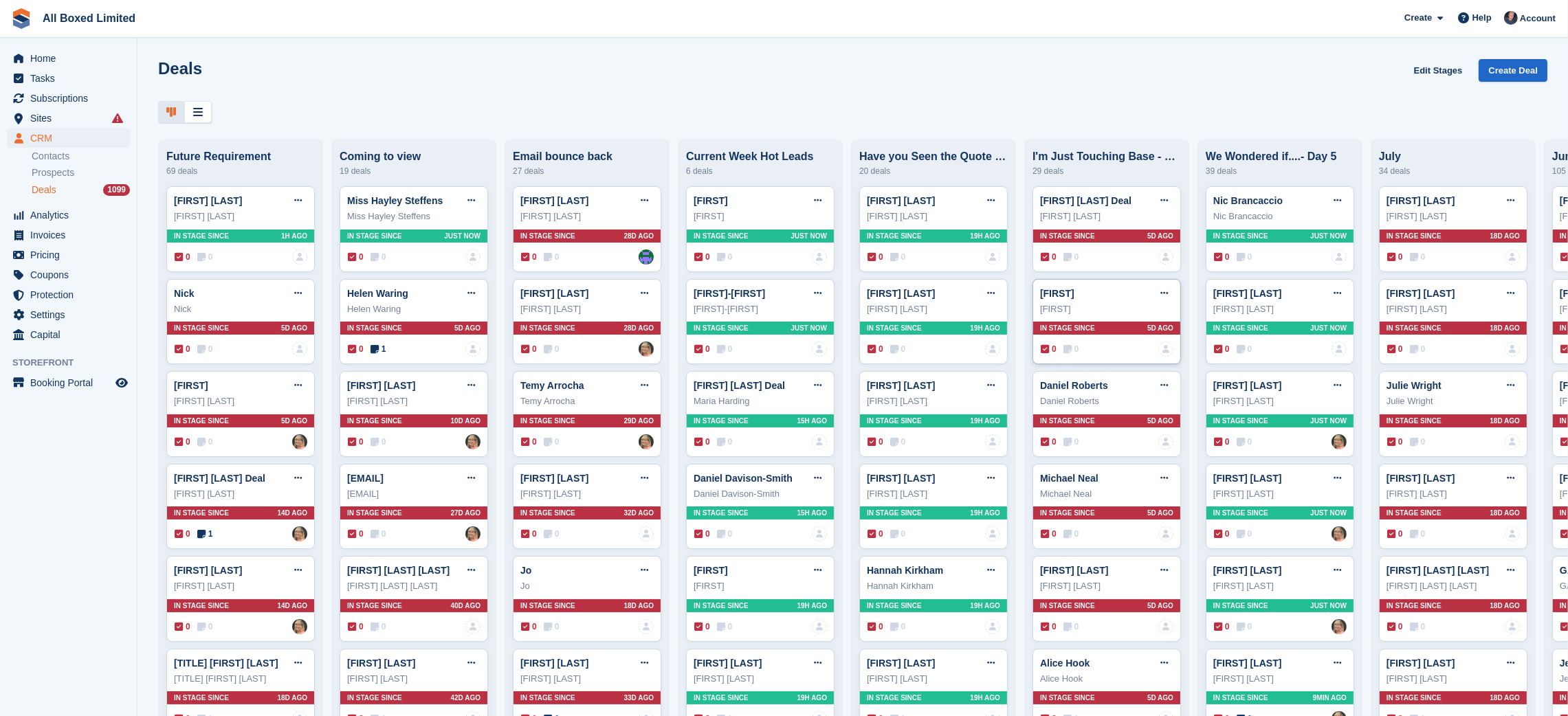 type 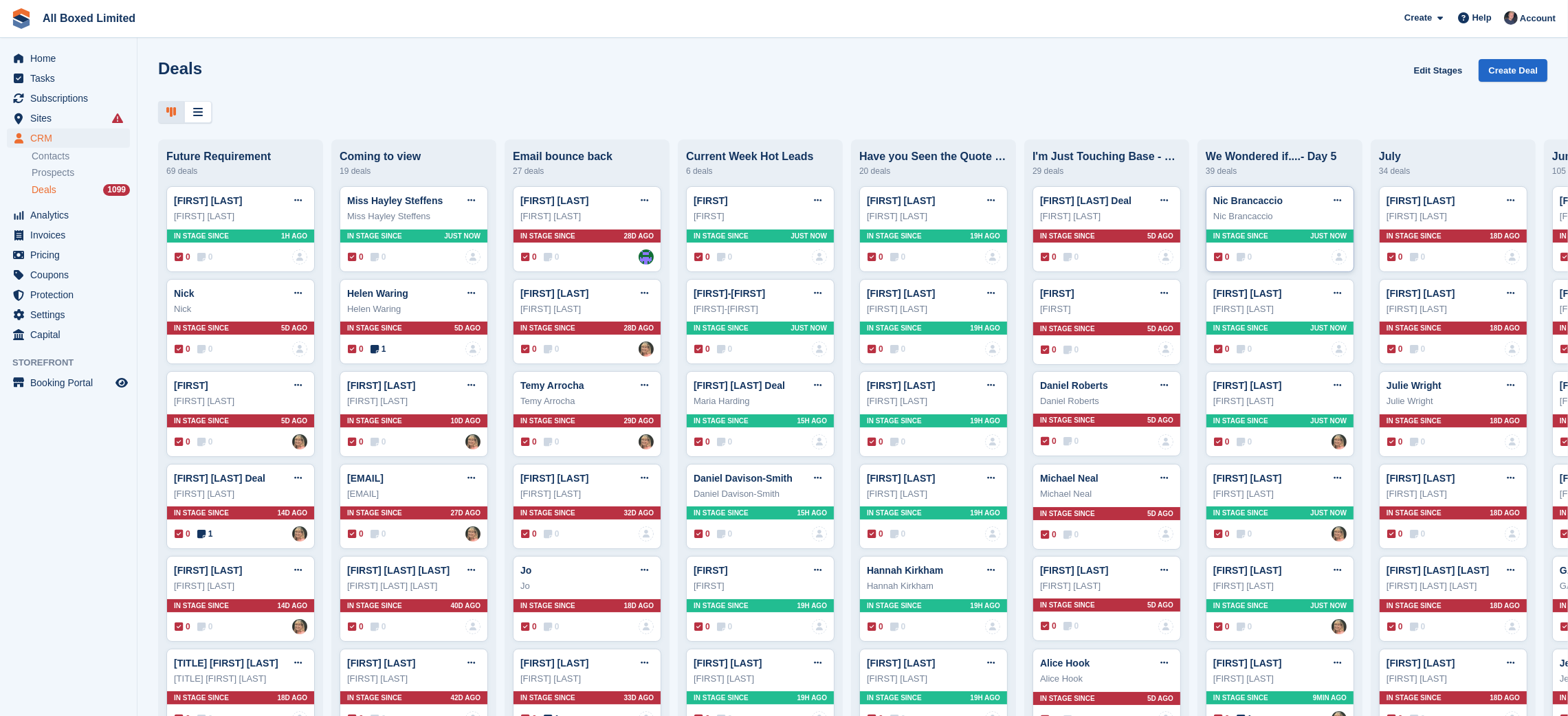 click on "Future Requirement
69 deals
James Mills
Edit deal
Mark as won
Mark as lost
Delete deal
James Mills
In stage since 1H AGO
0
0
No one is assigned to this deal
Nick
Edit deal
Mark as won
Mark as lost
Delete deal
0 0" at bounding box center [852, 6453] 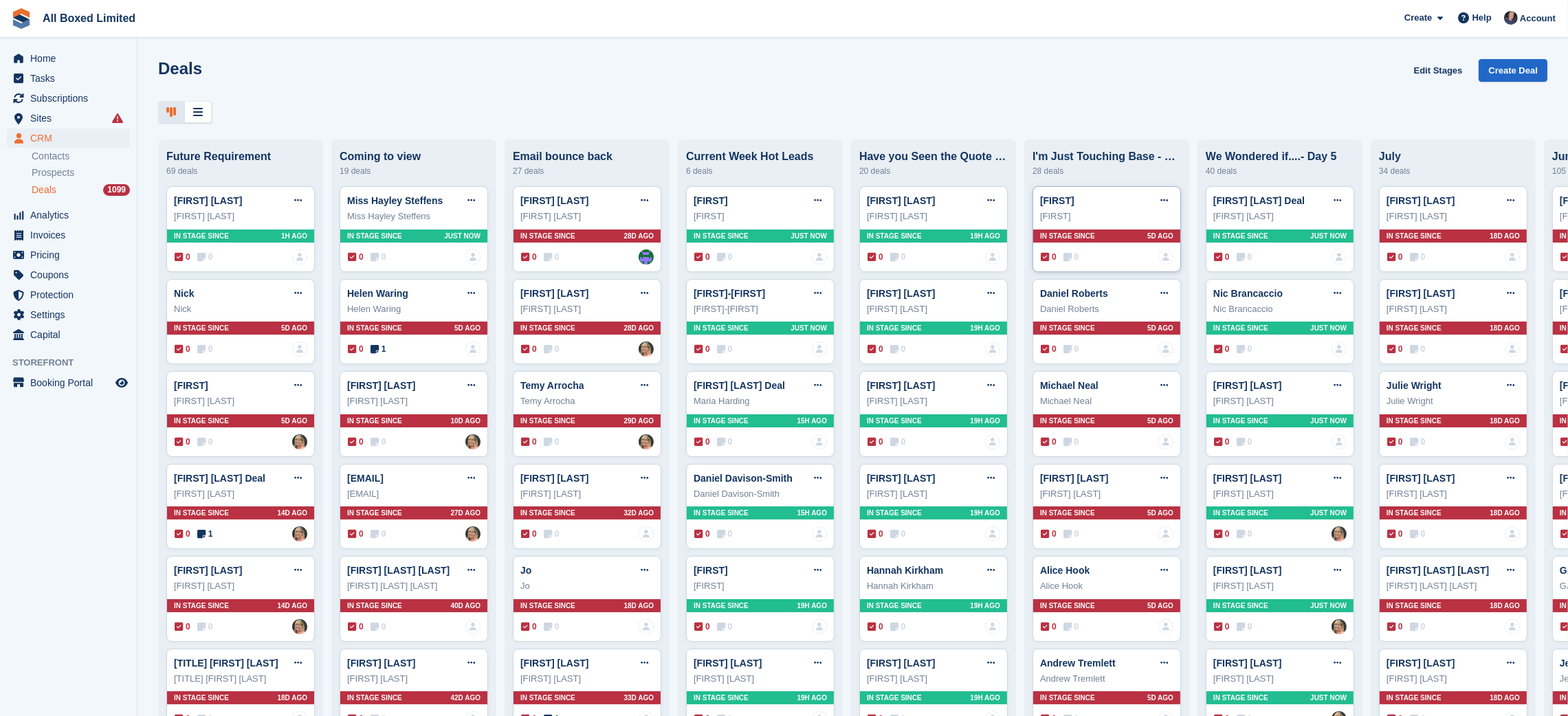 type 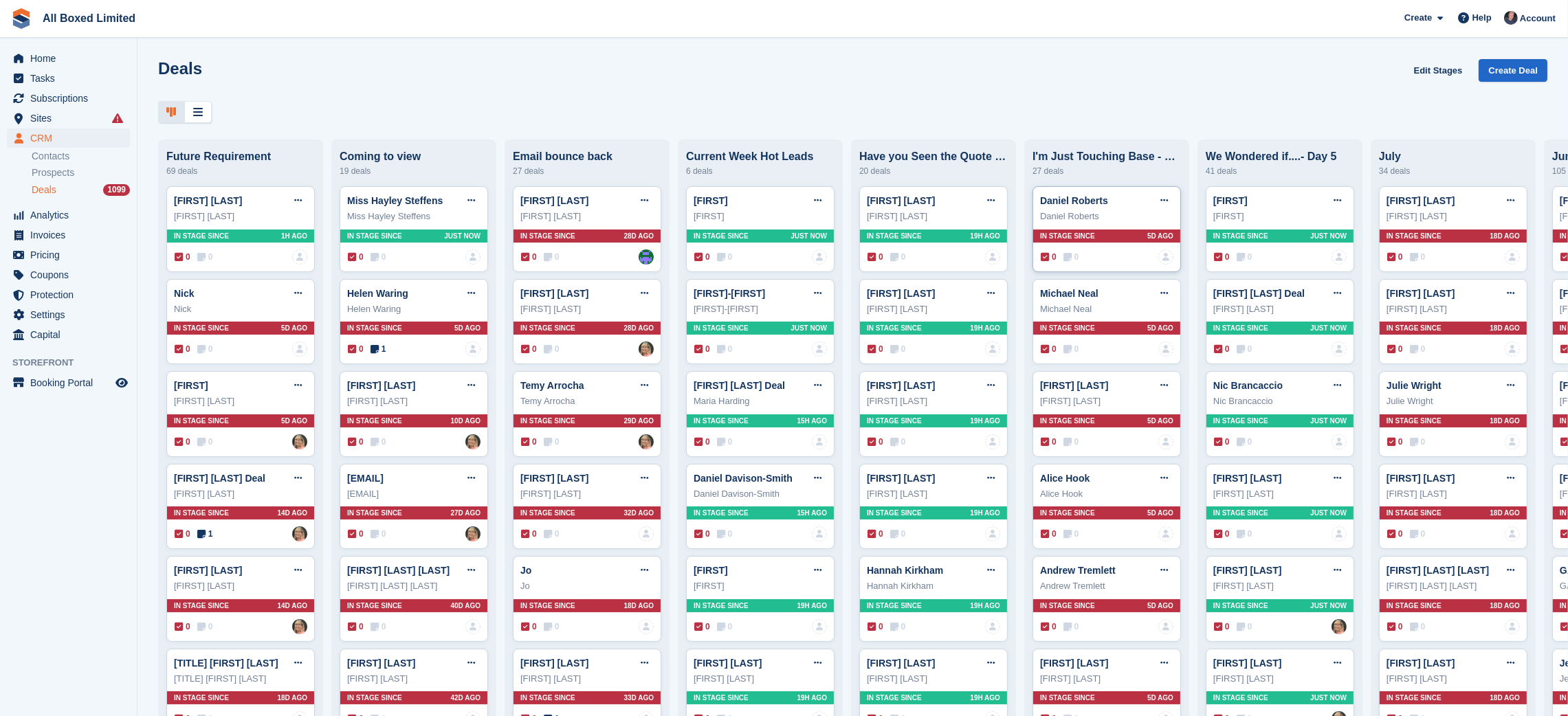type 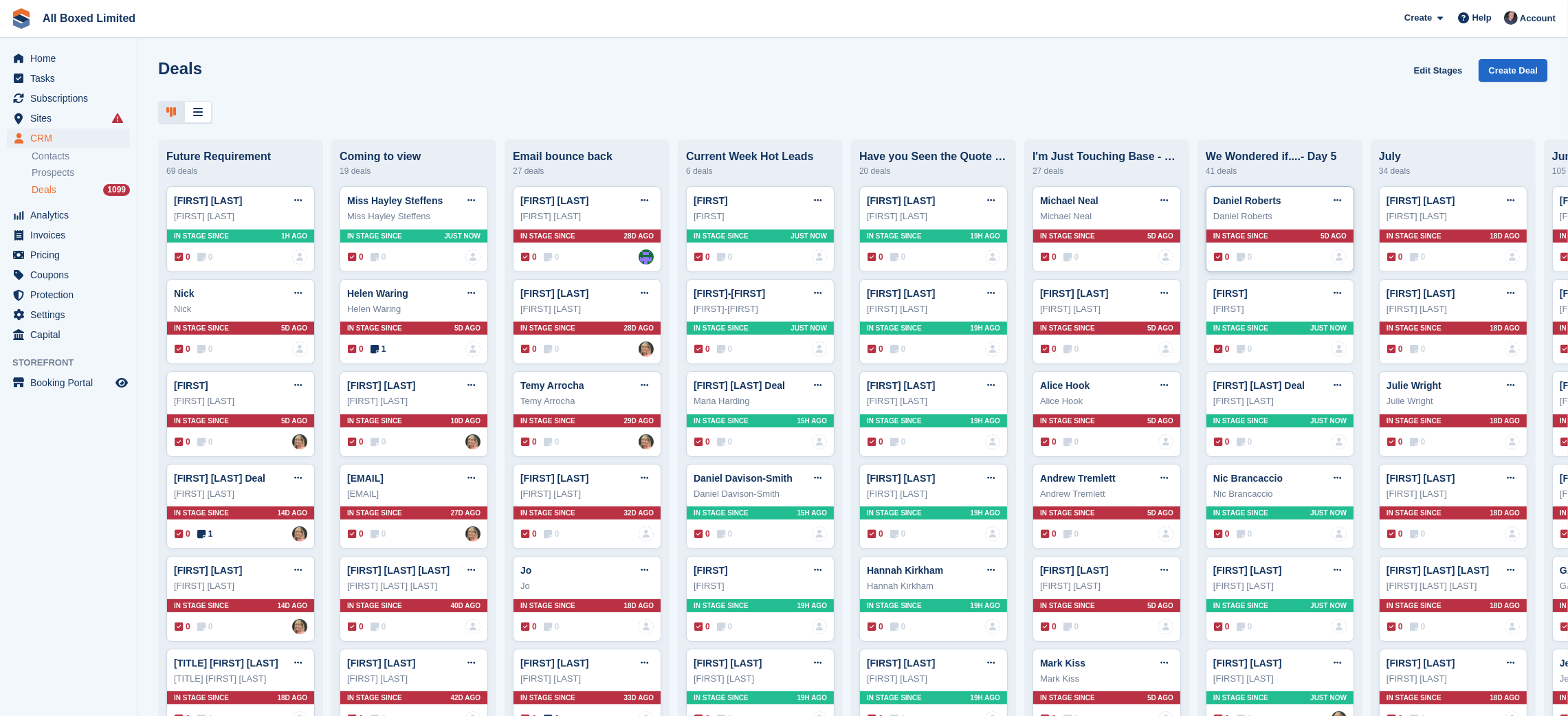 drag, startPoint x: 1135, startPoint y: 226, endPoint x: 1266, endPoint y: 216, distance: 131.38112 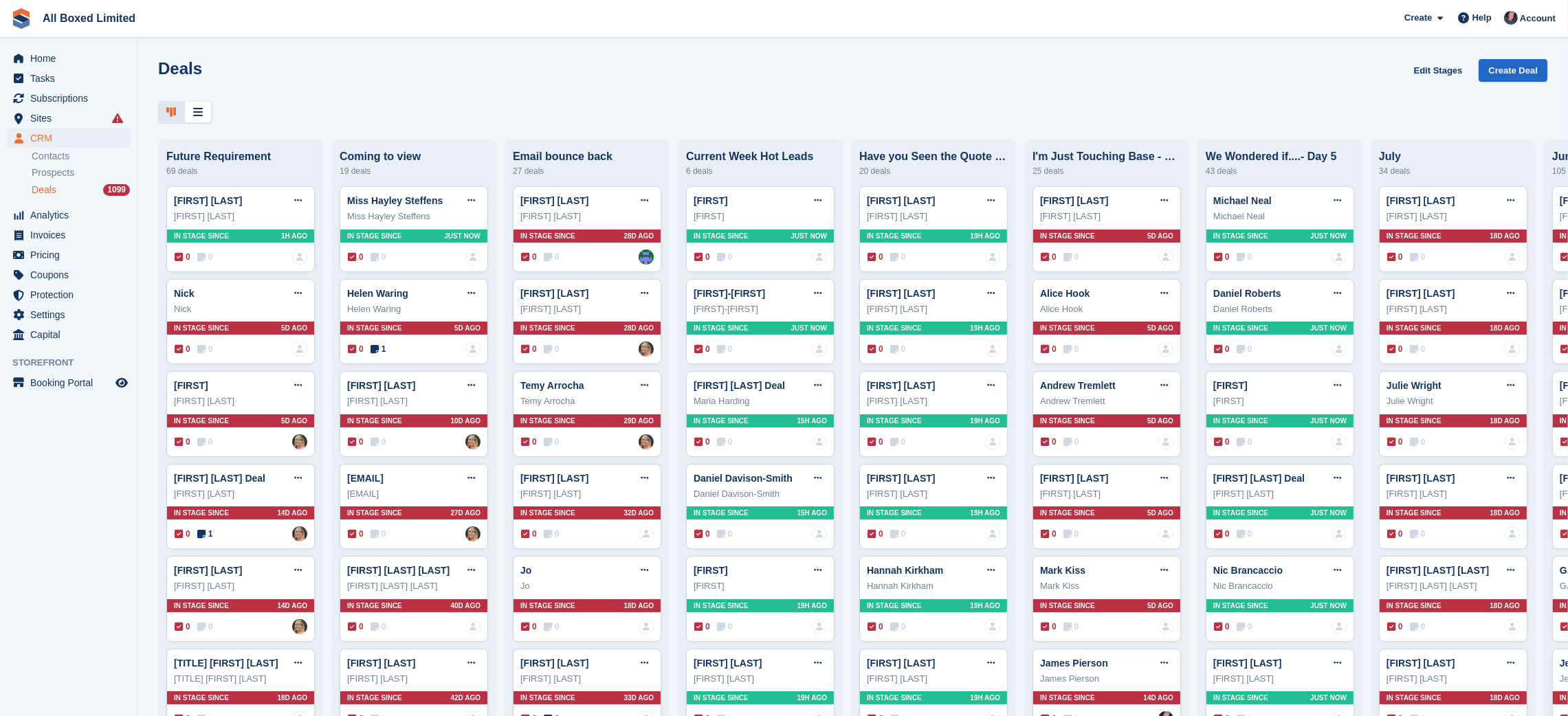 type 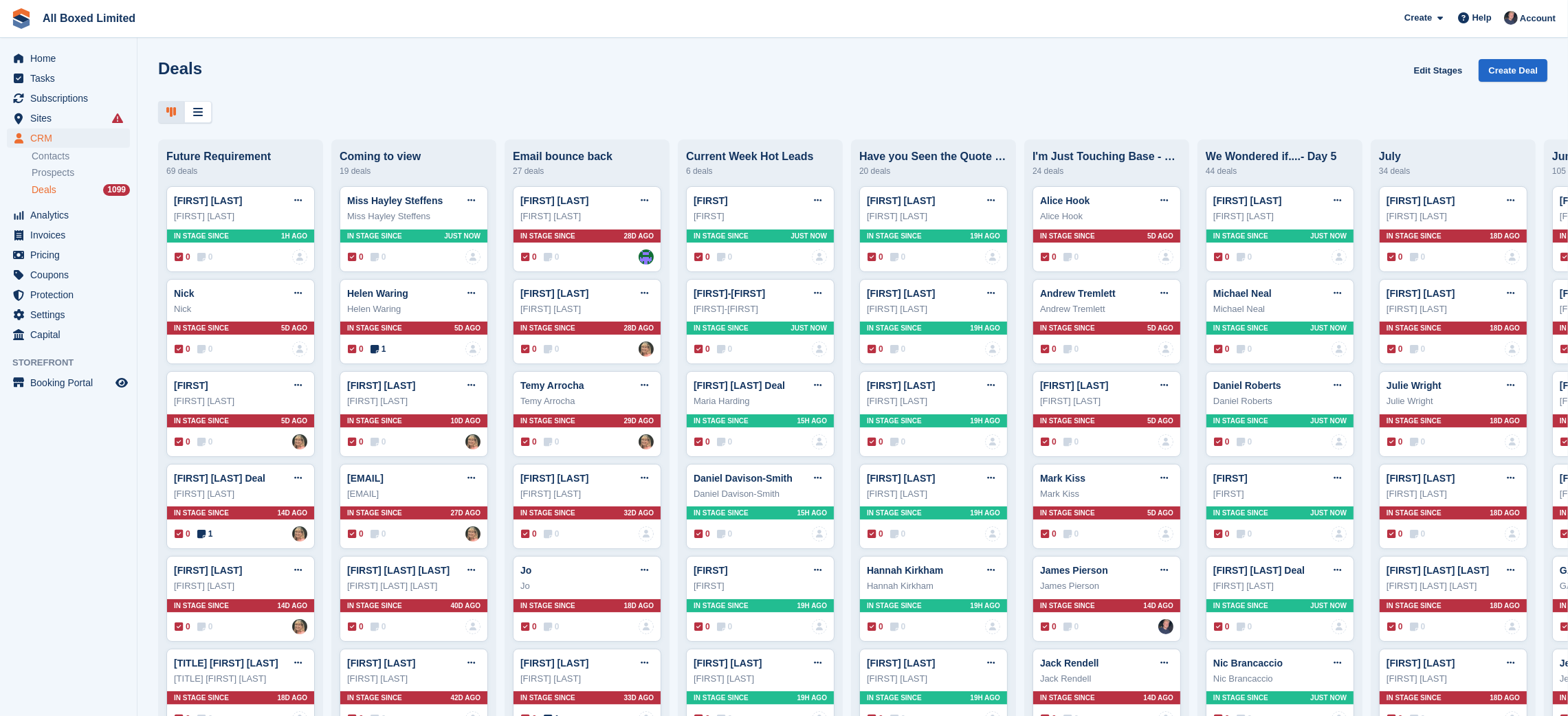type 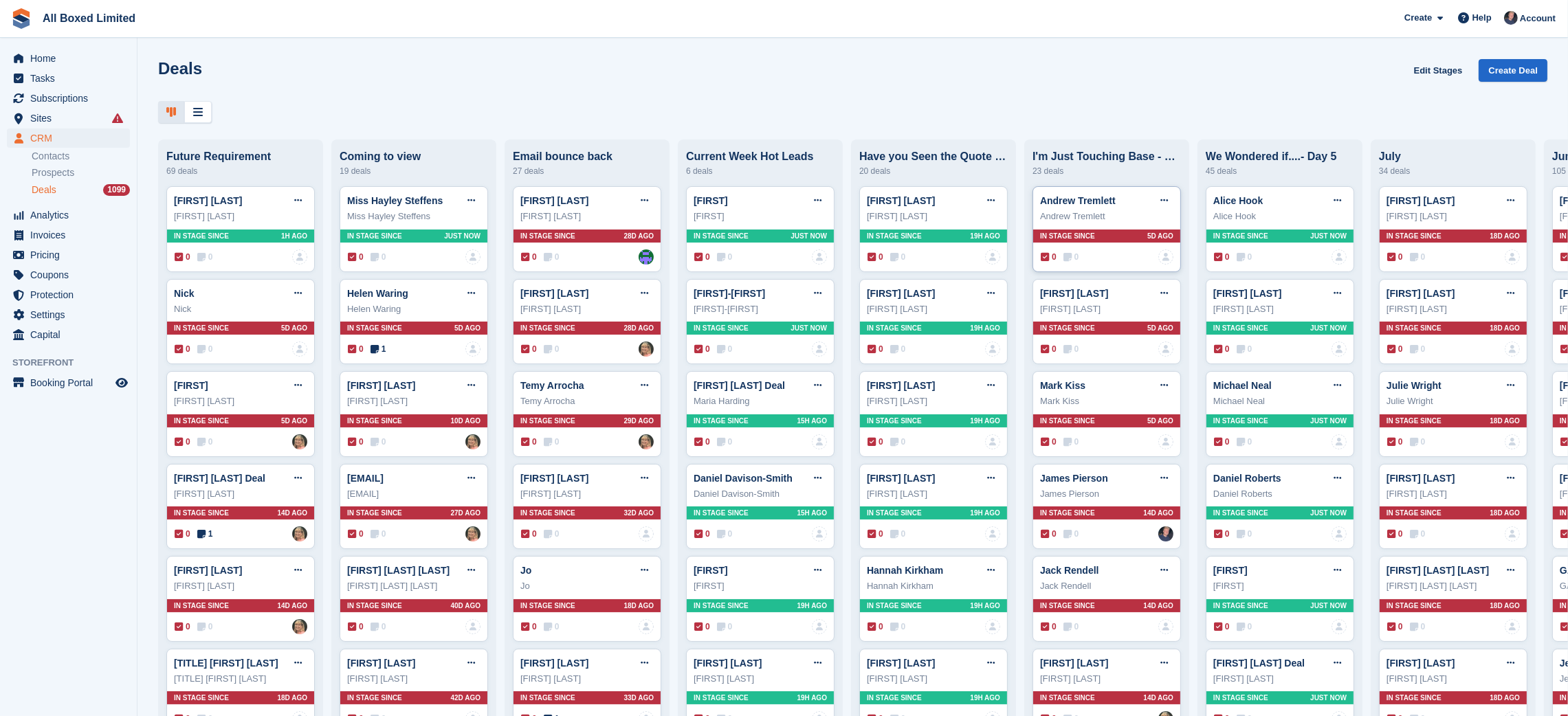 type 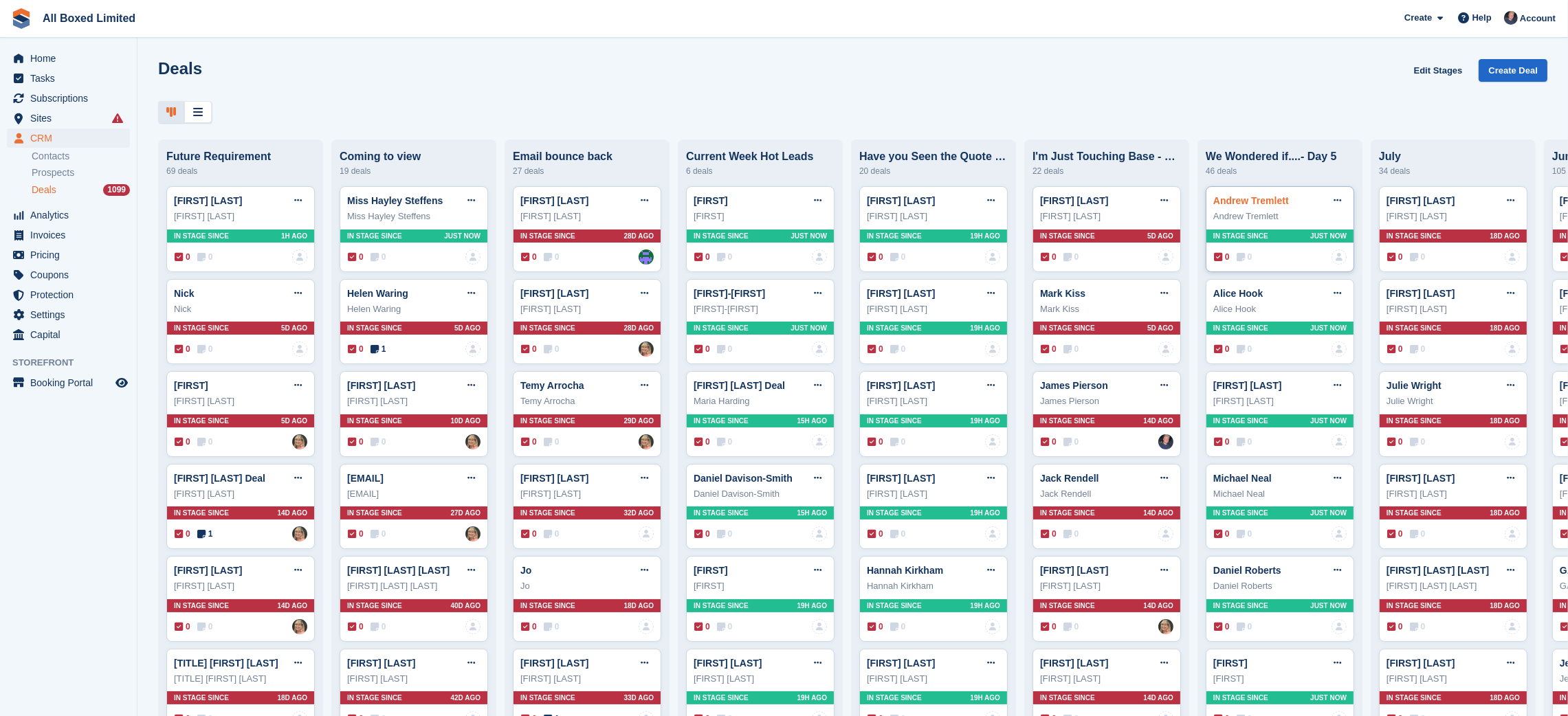 drag, startPoint x: 1131, startPoint y: 224, endPoint x: 1256, endPoint y: 210, distance: 125.78156 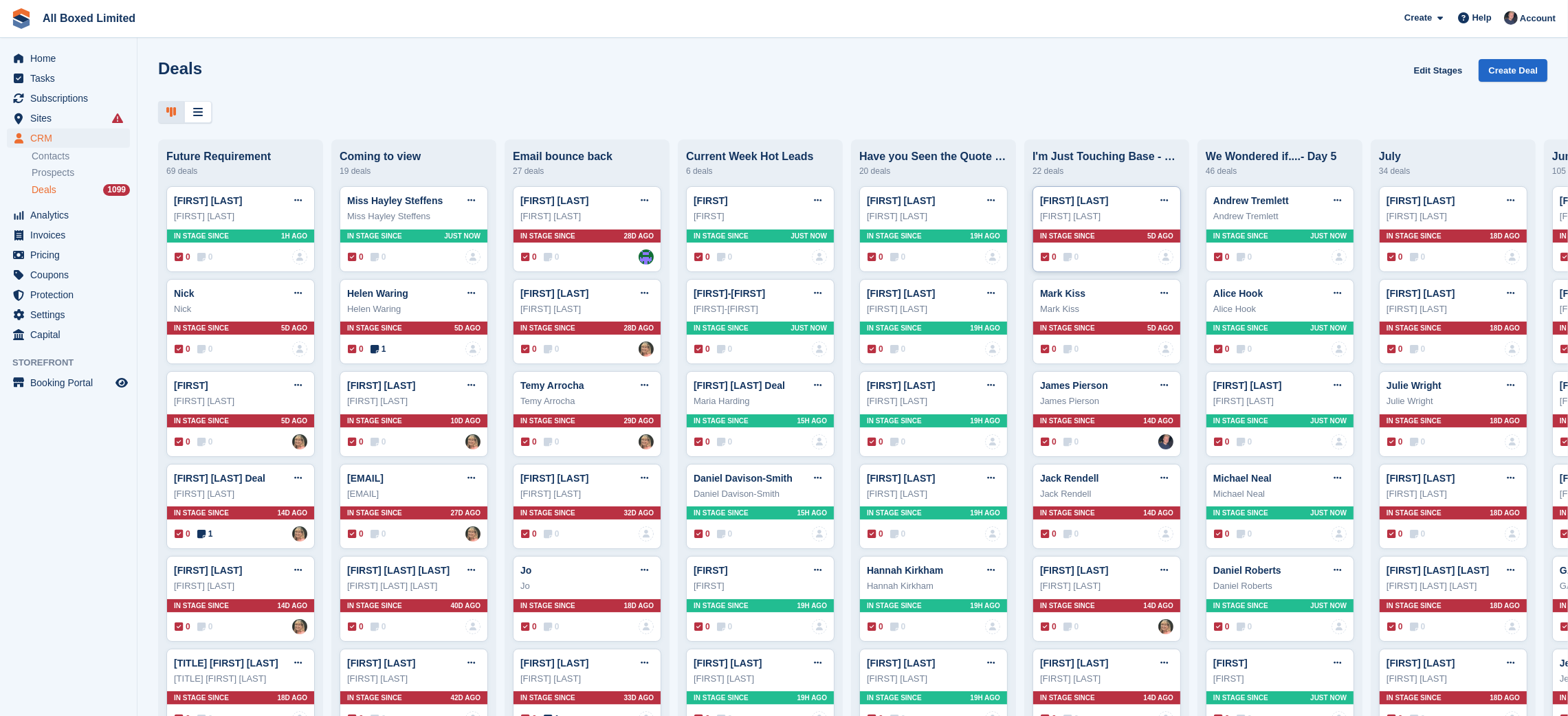 type 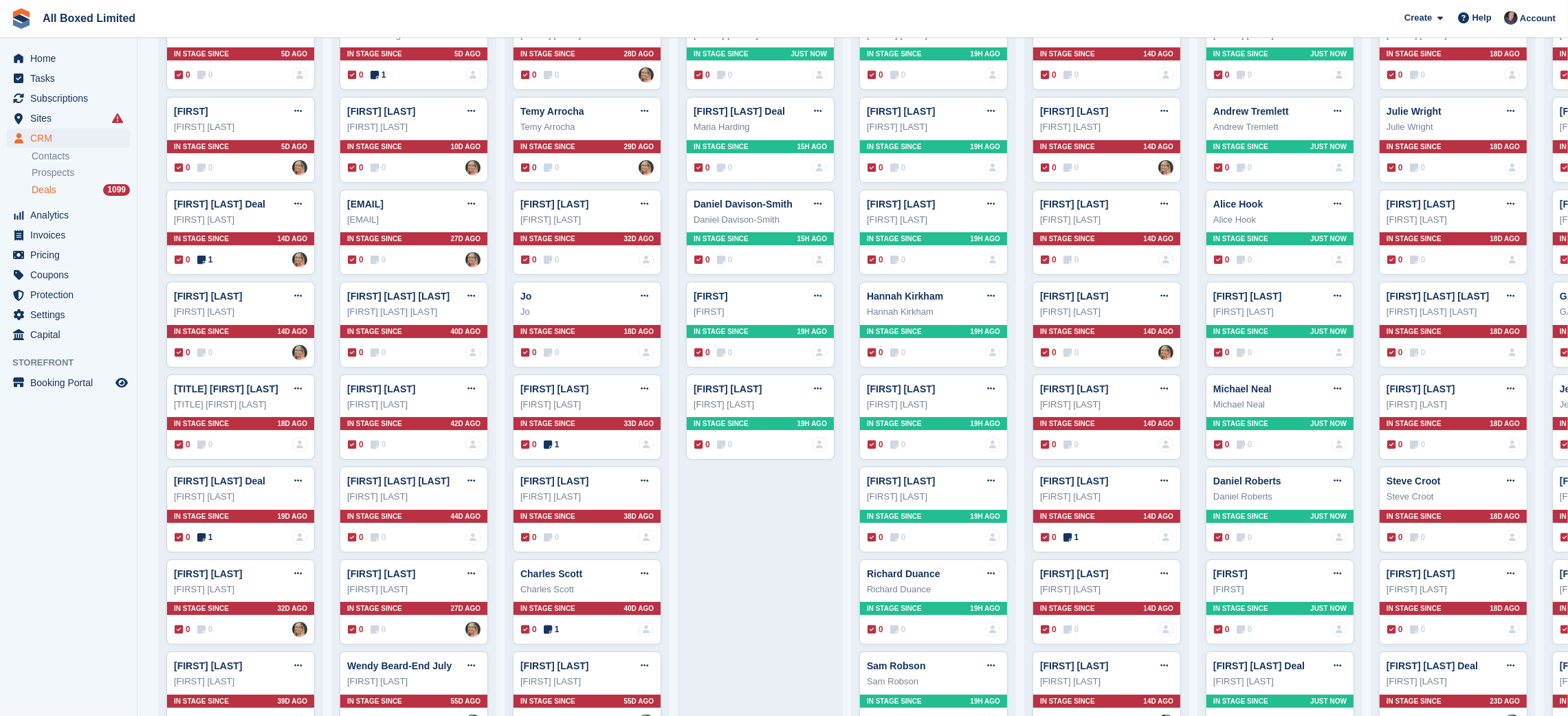 scroll, scrollTop: 0, scrollLeft: 0, axis: both 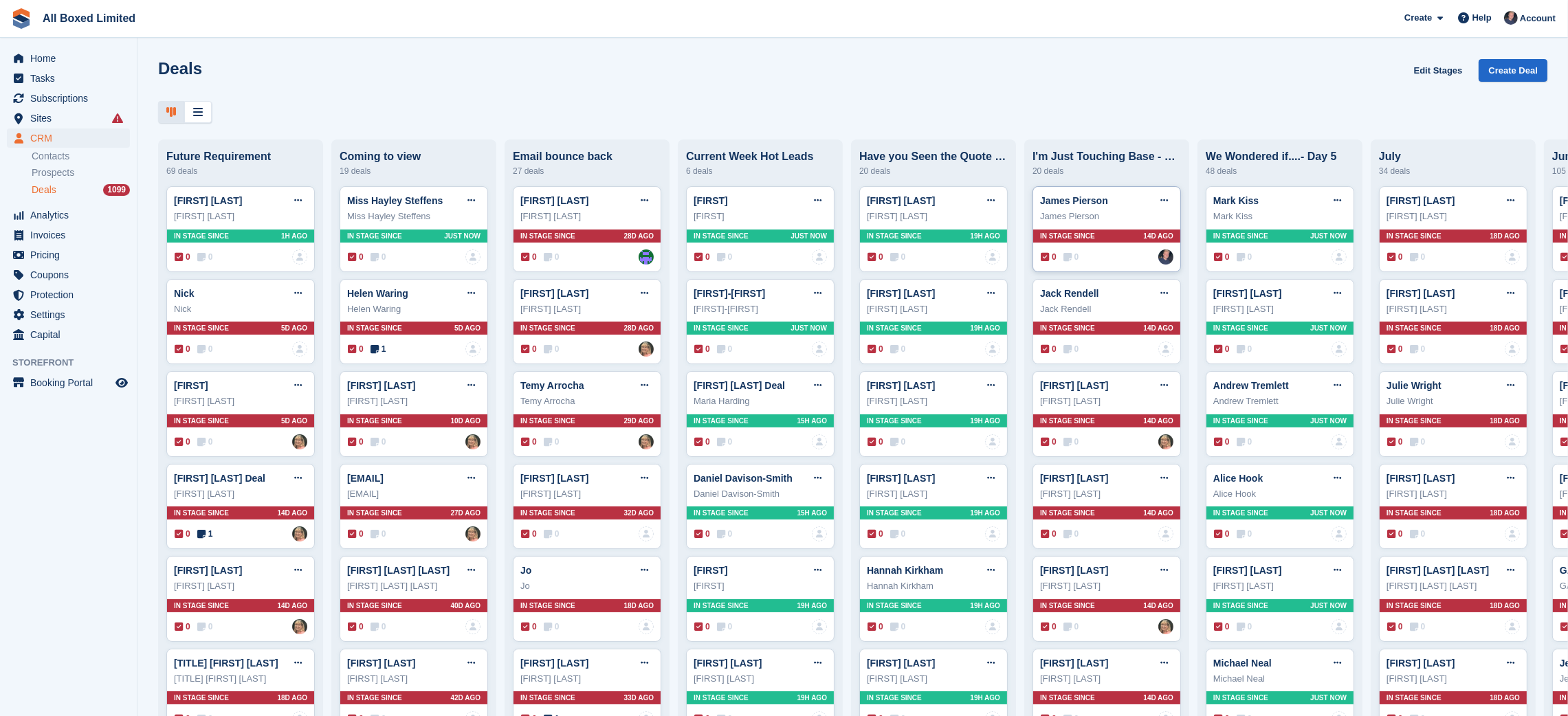 type 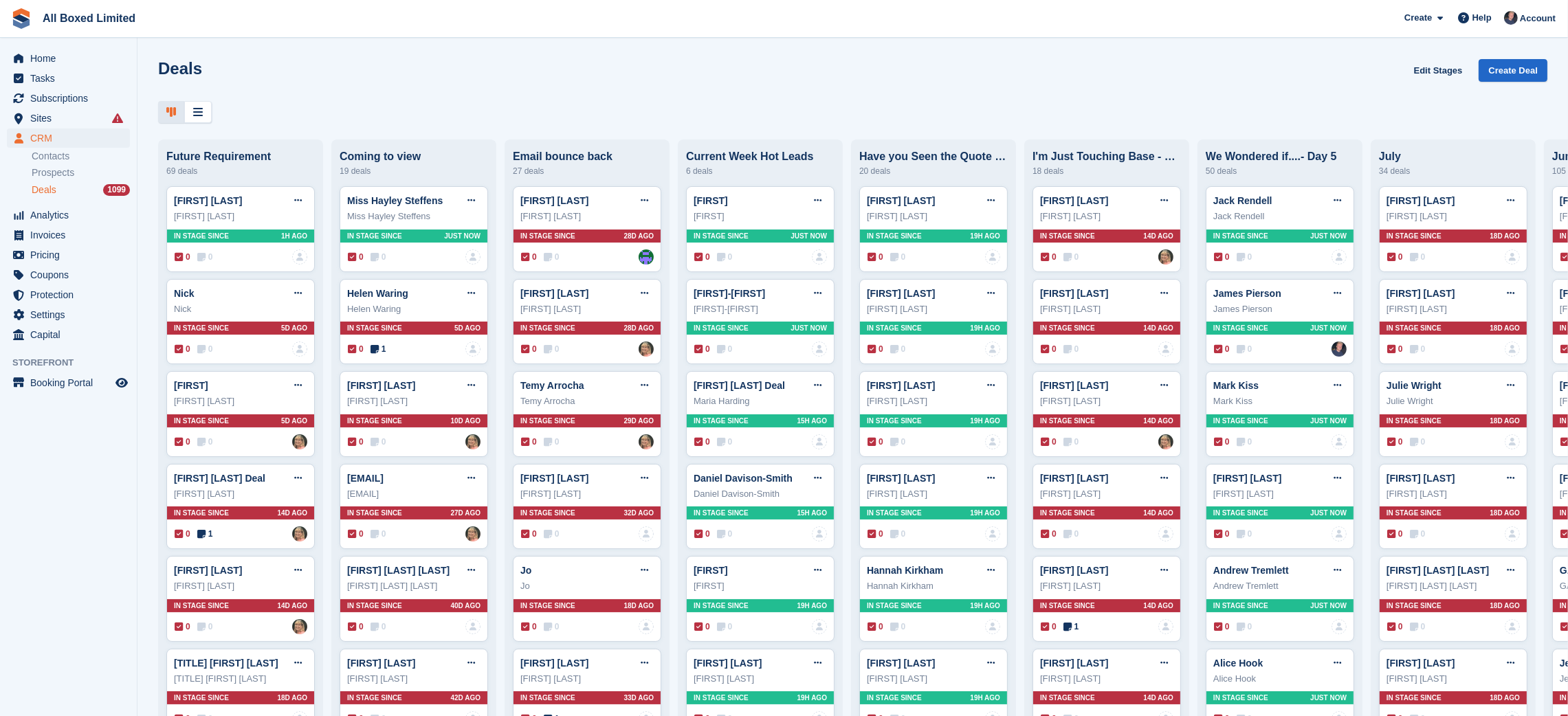type 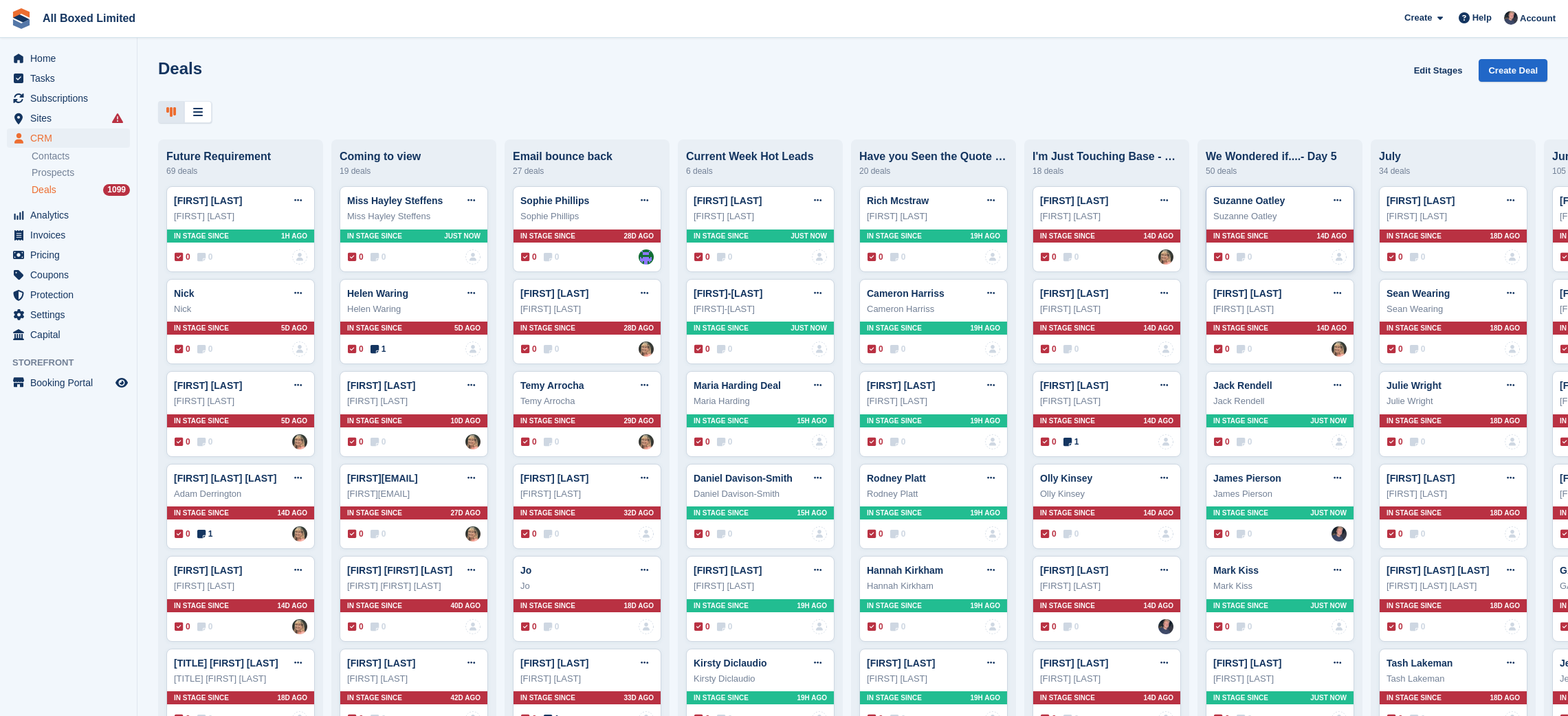 scroll, scrollTop: 0, scrollLeft: 0, axis: both 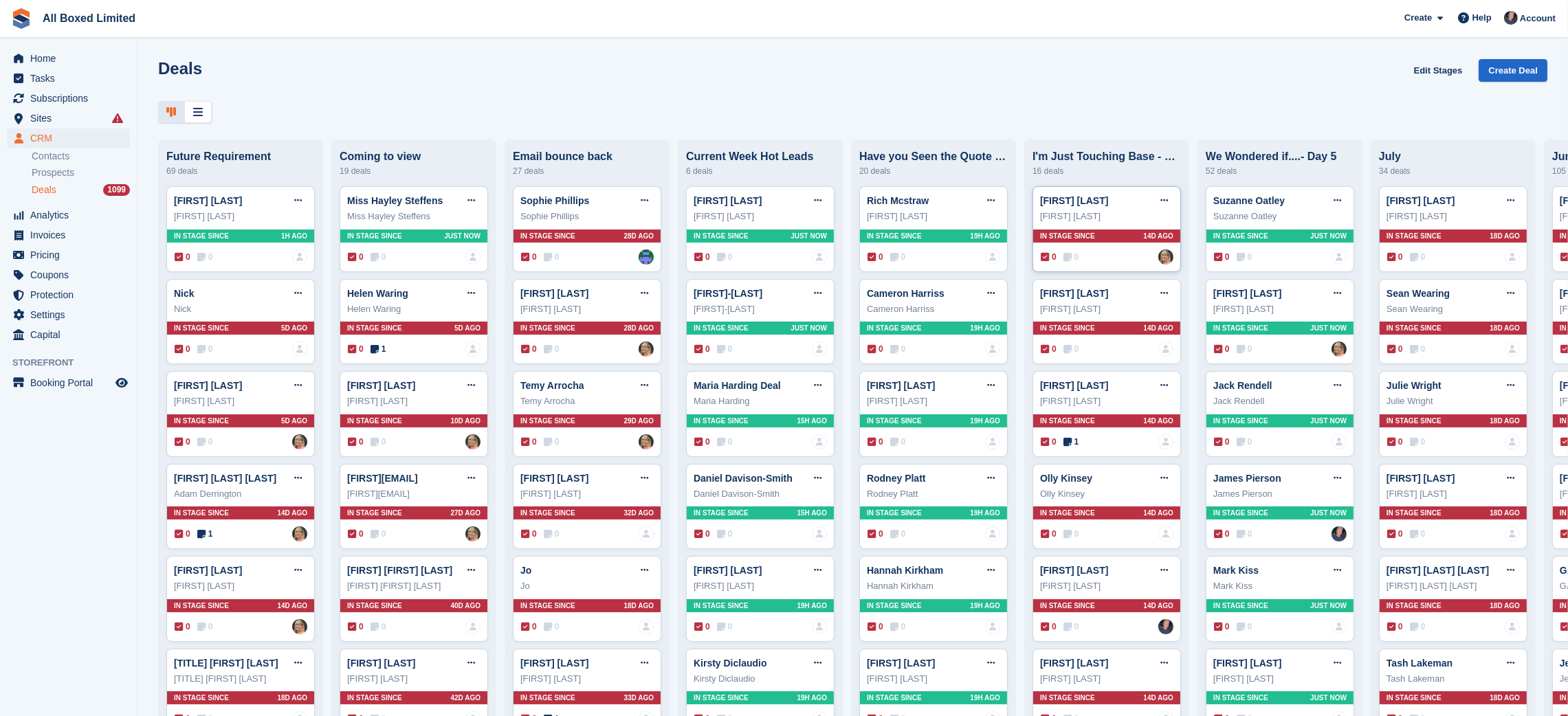 type 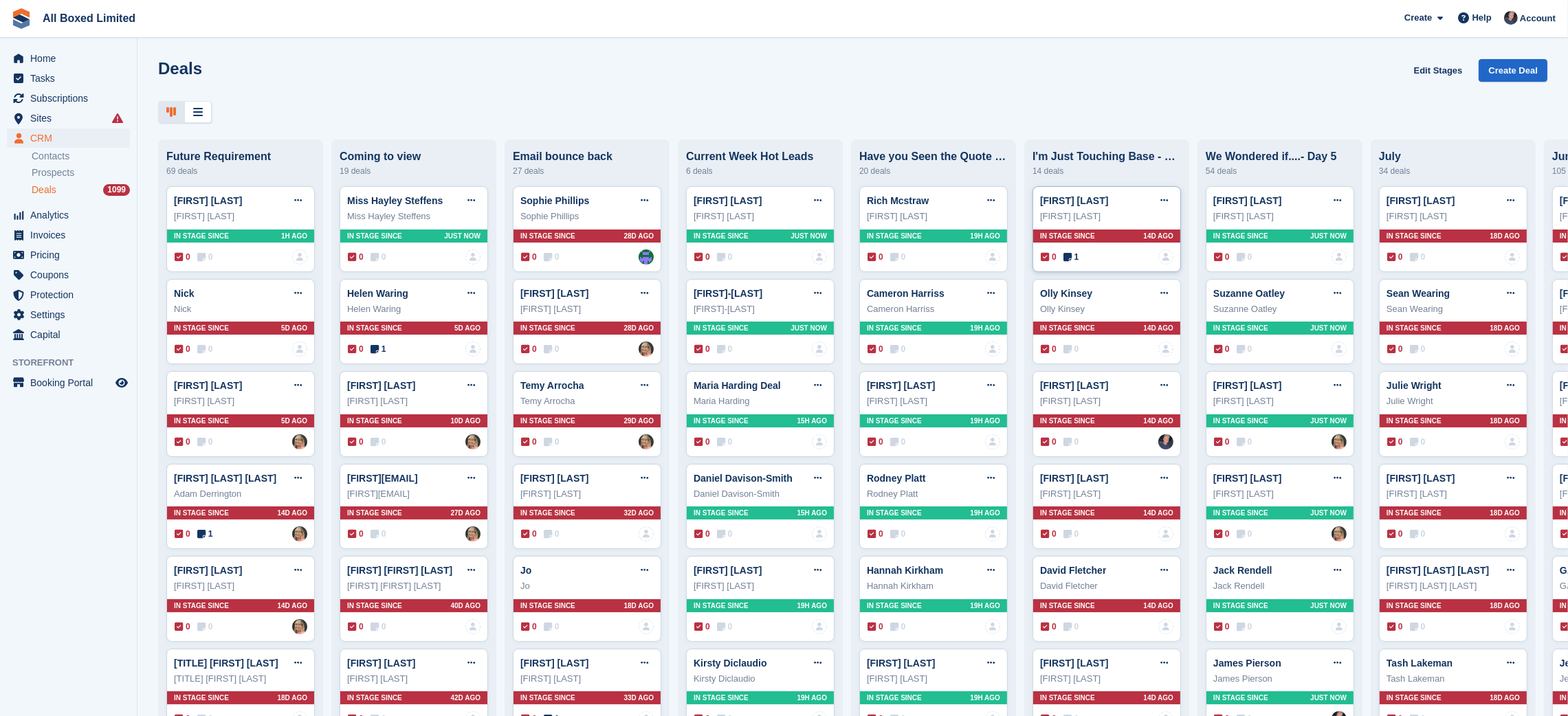 type 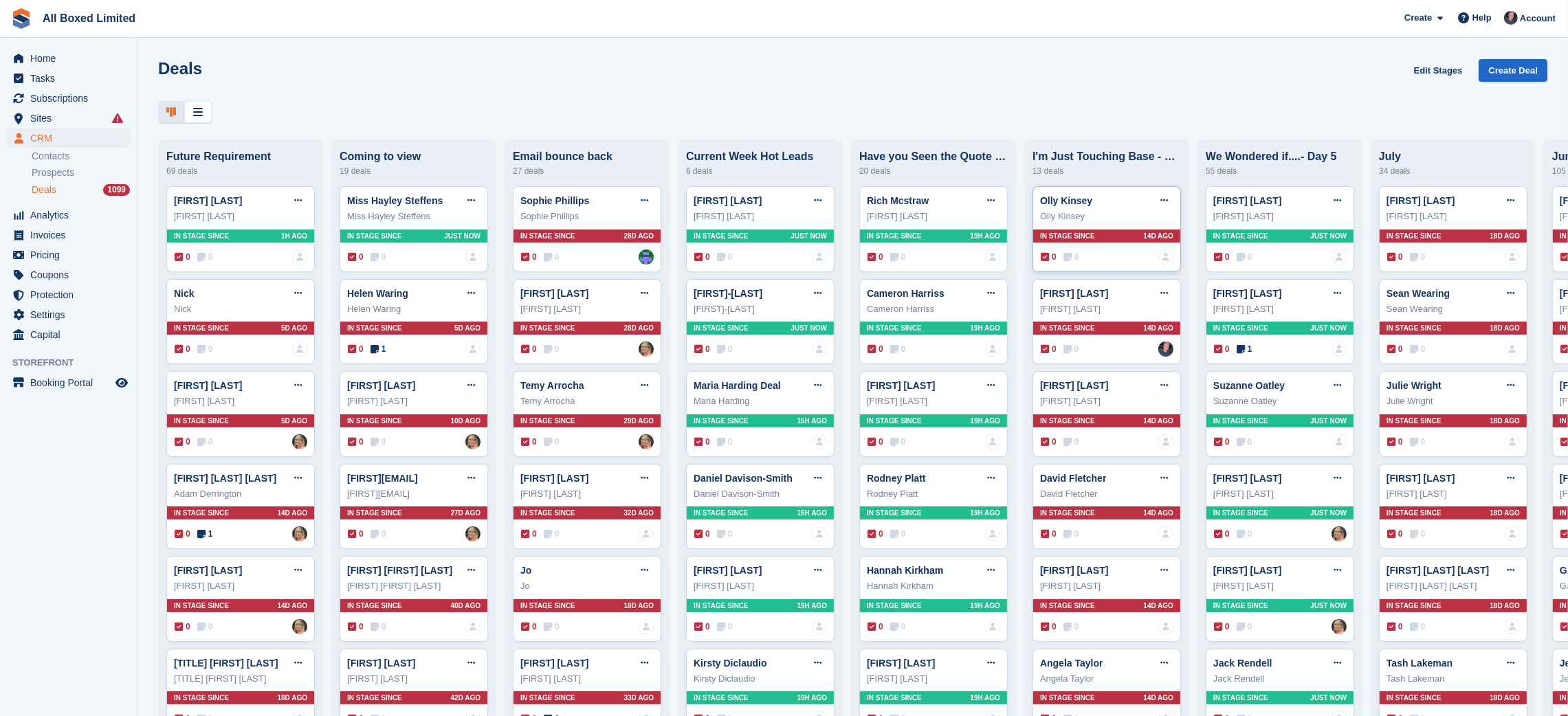 type 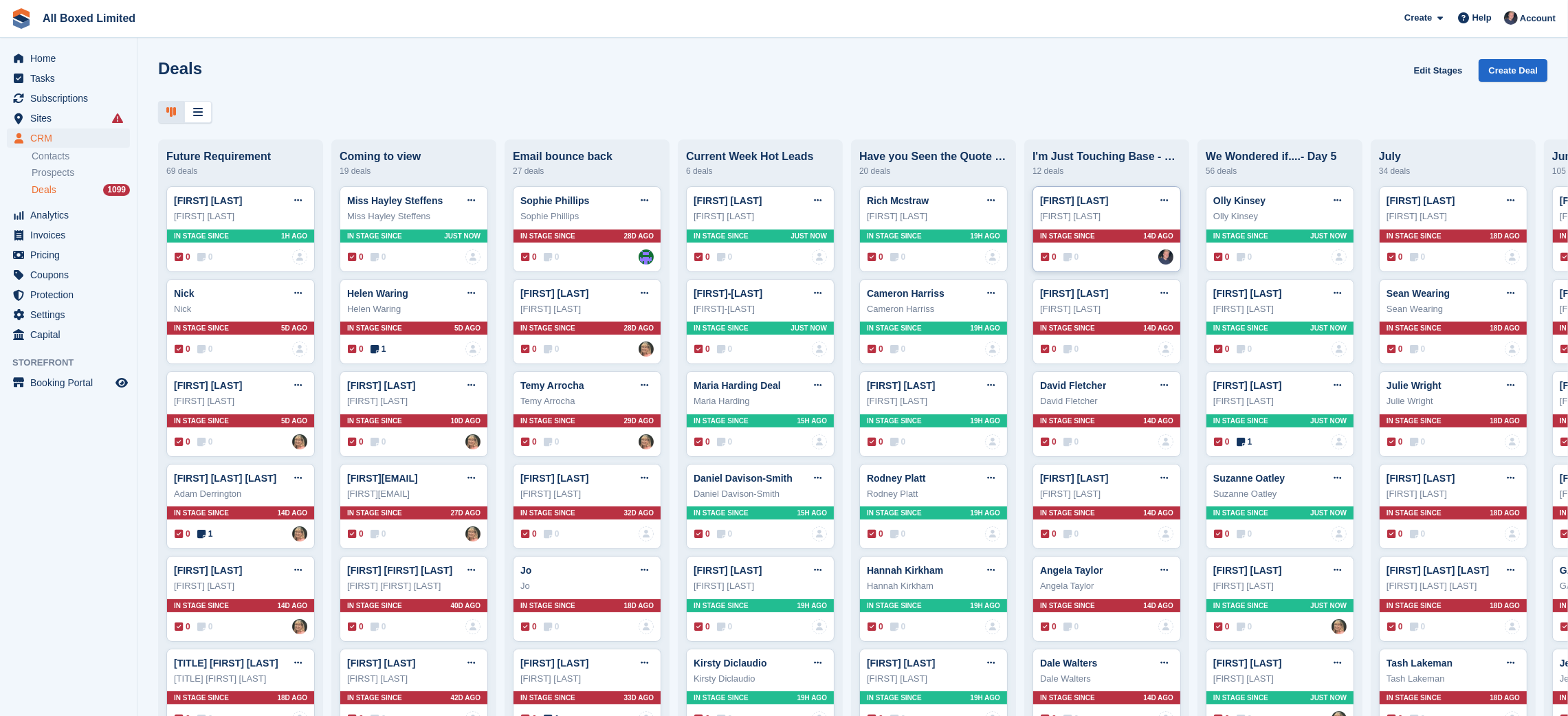 type 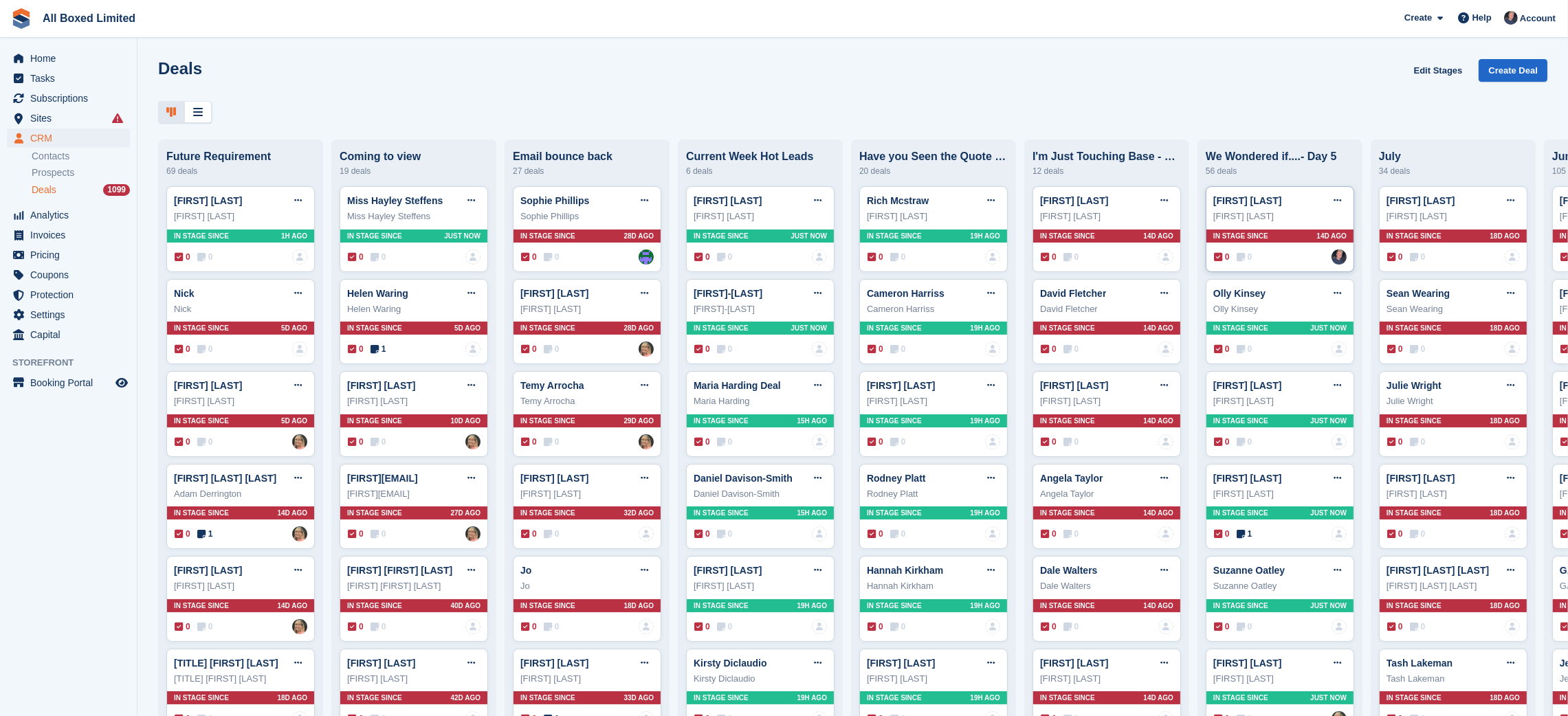 drag, startPoint x: 1165, startPoint y: 231, endPoint x: 1272, endPoint y: 228, distance: 107.04205 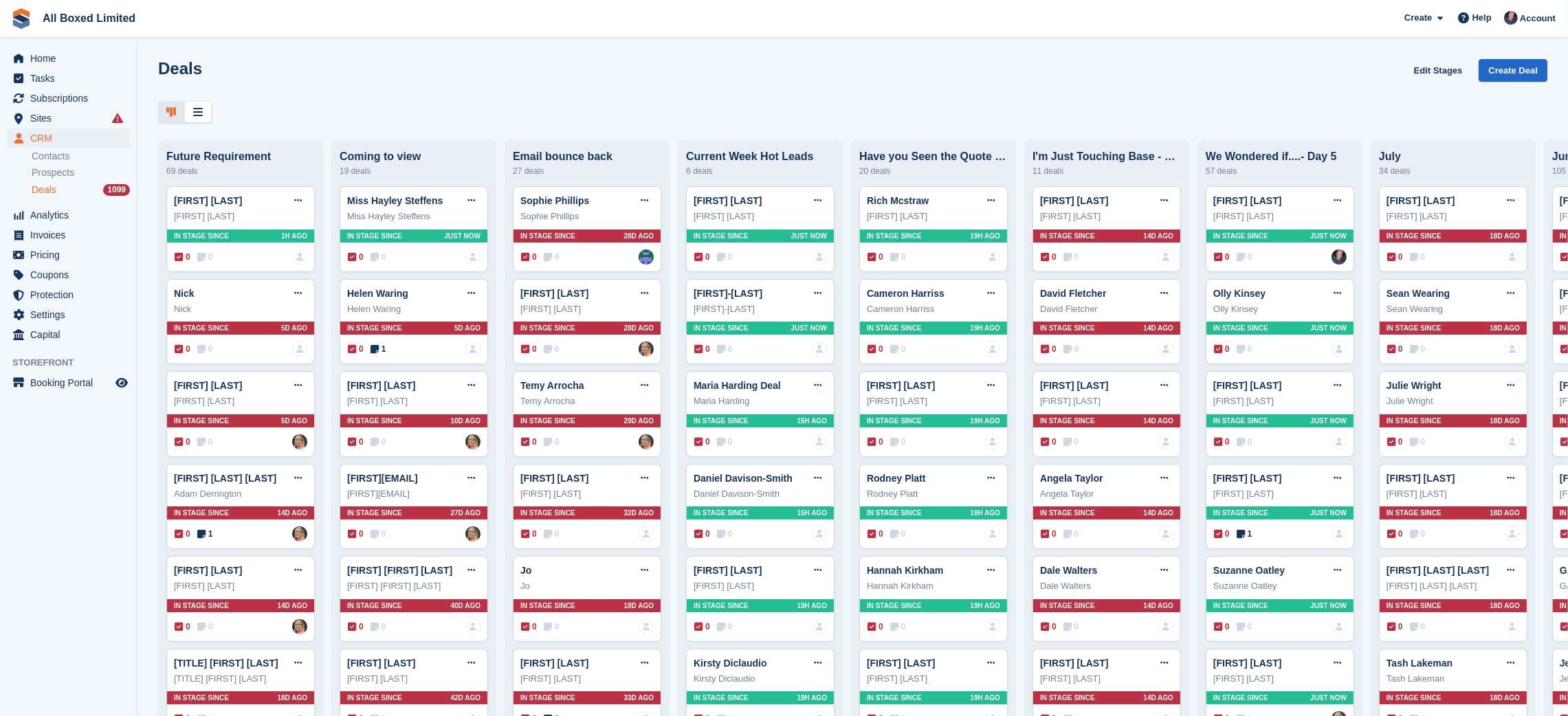 type 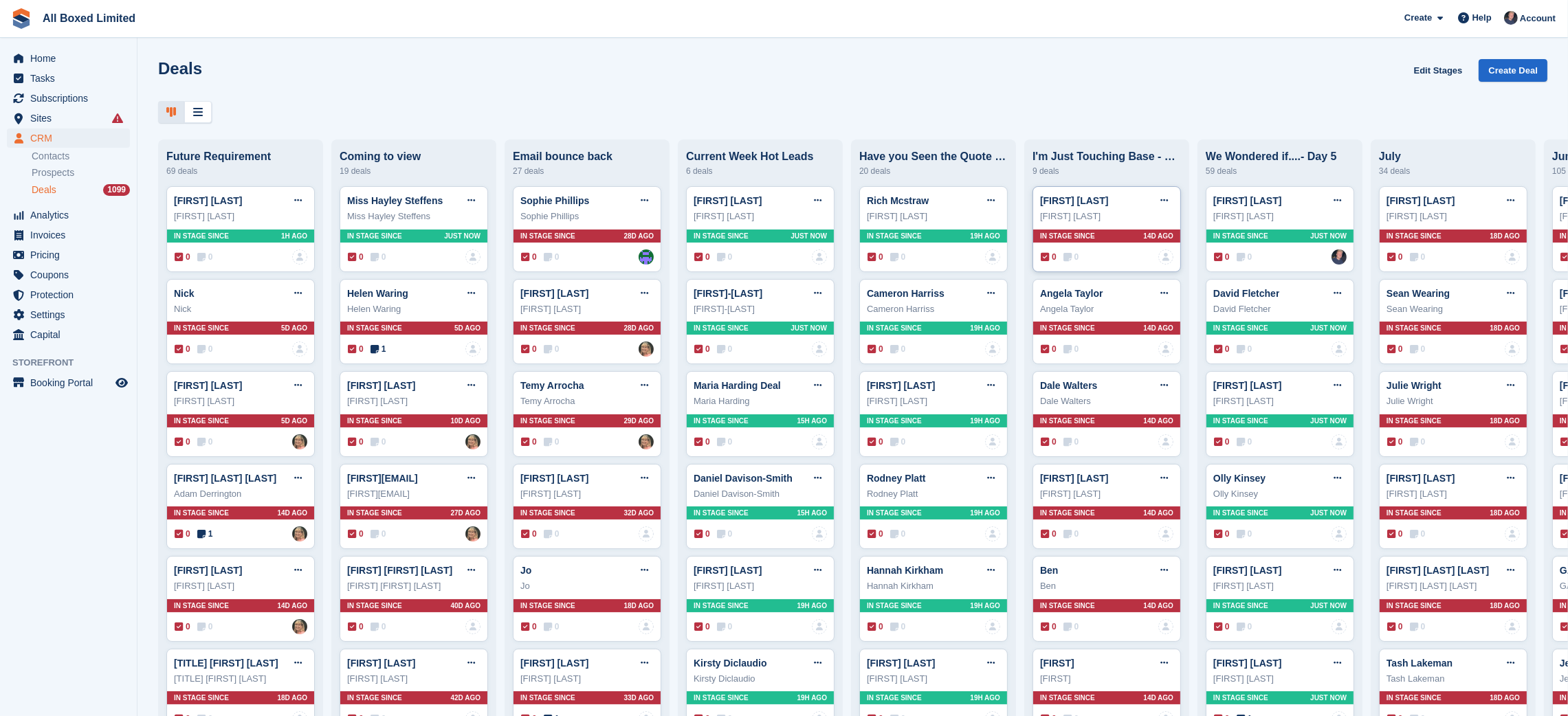 type 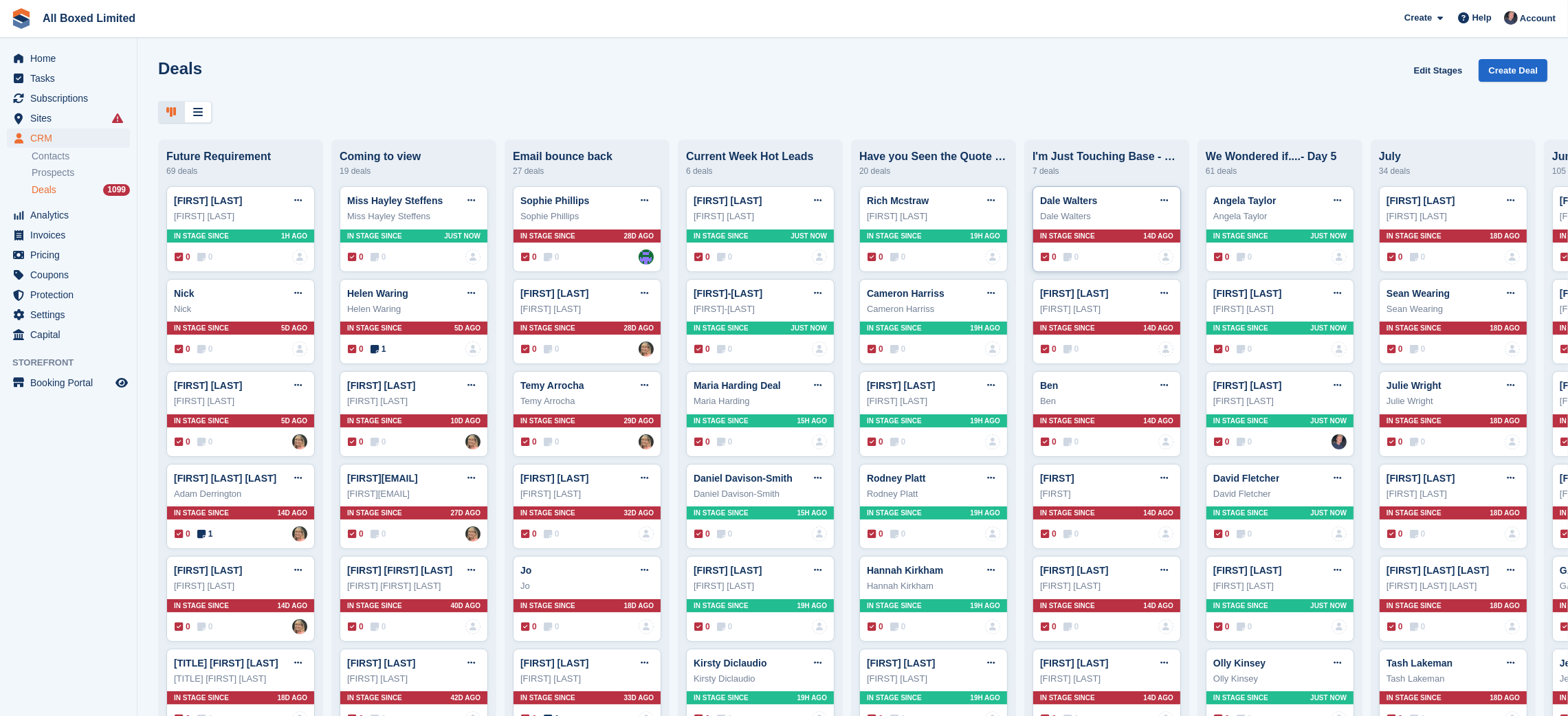 type 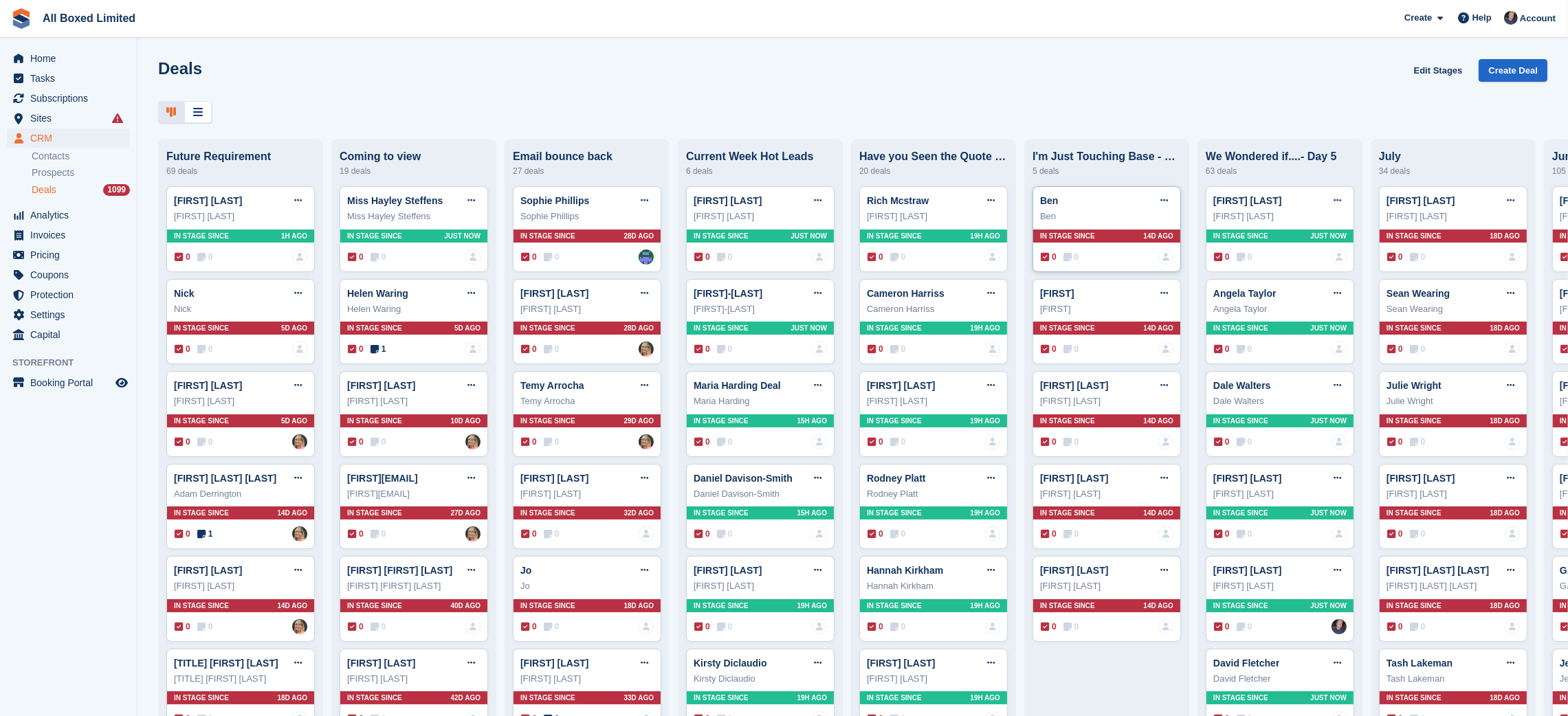 type 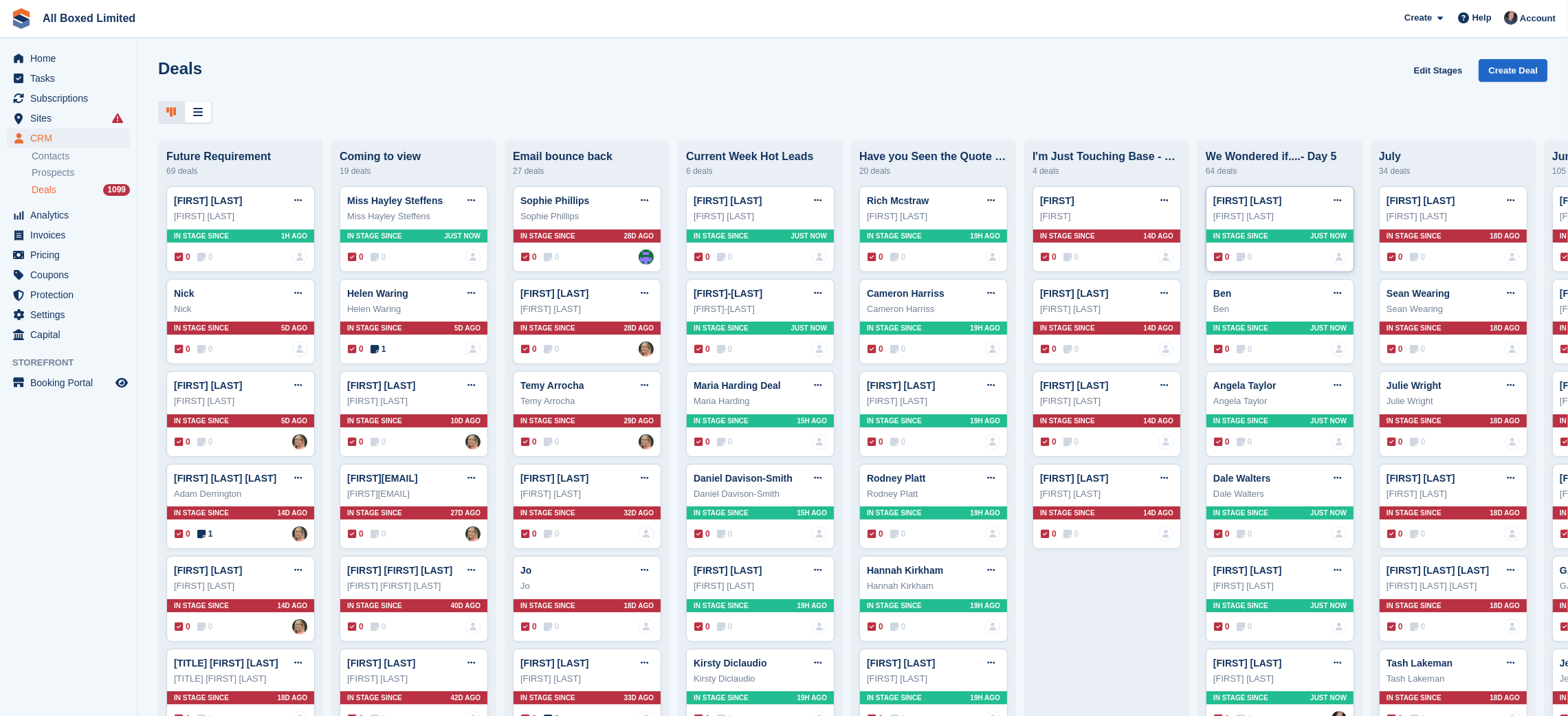 drag, startPoint x: 1127, startPoint y: 221, endPoint x: 1266, endPoint y: 222, distance: 139.0036 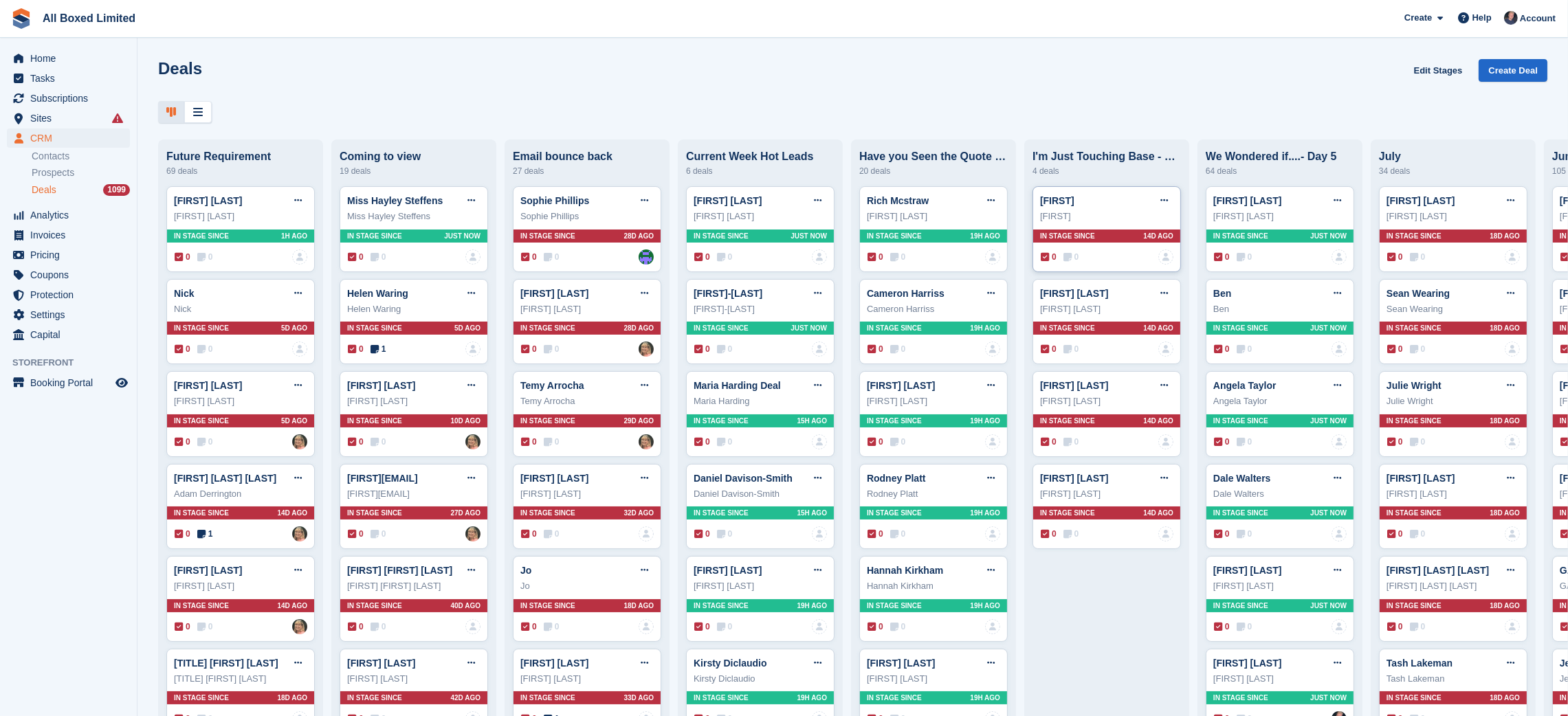 type 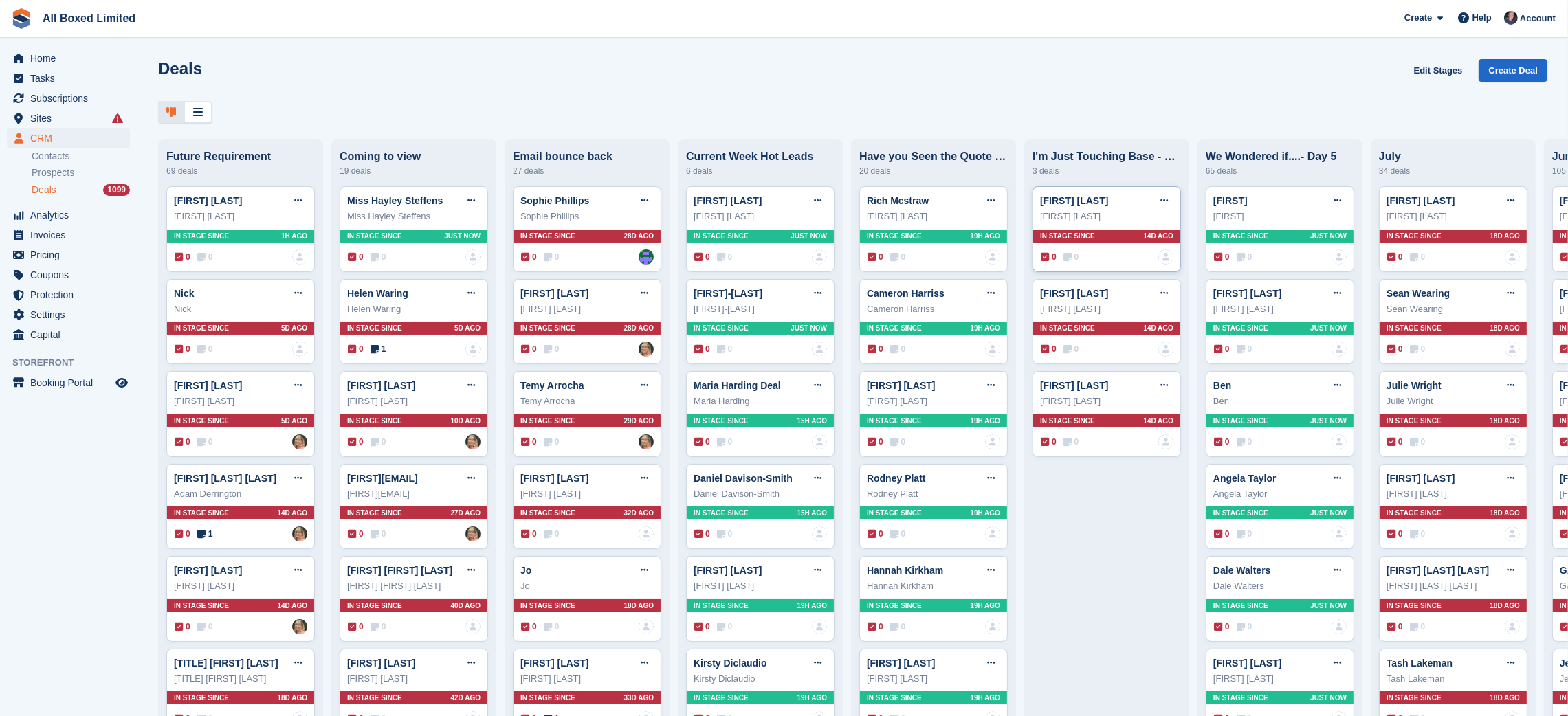 type 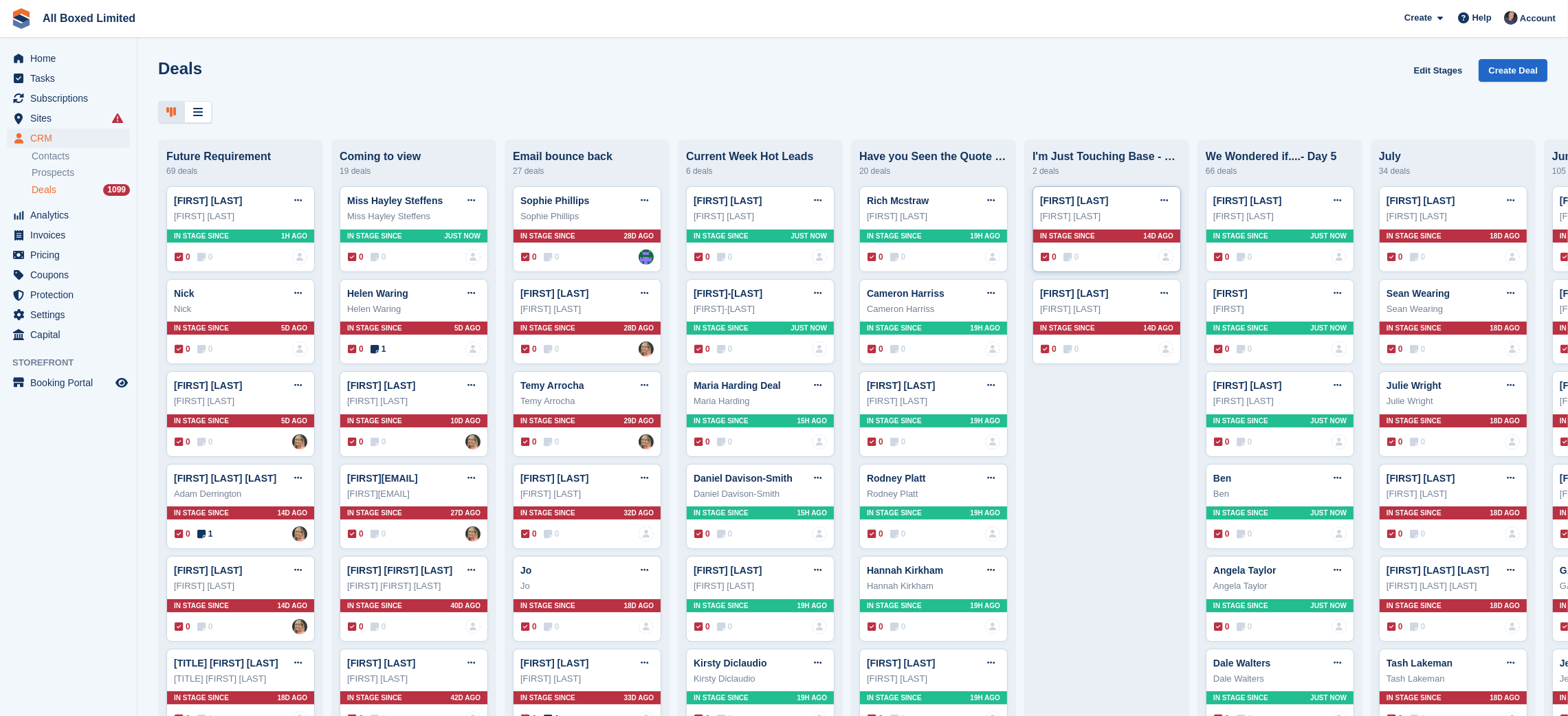 type 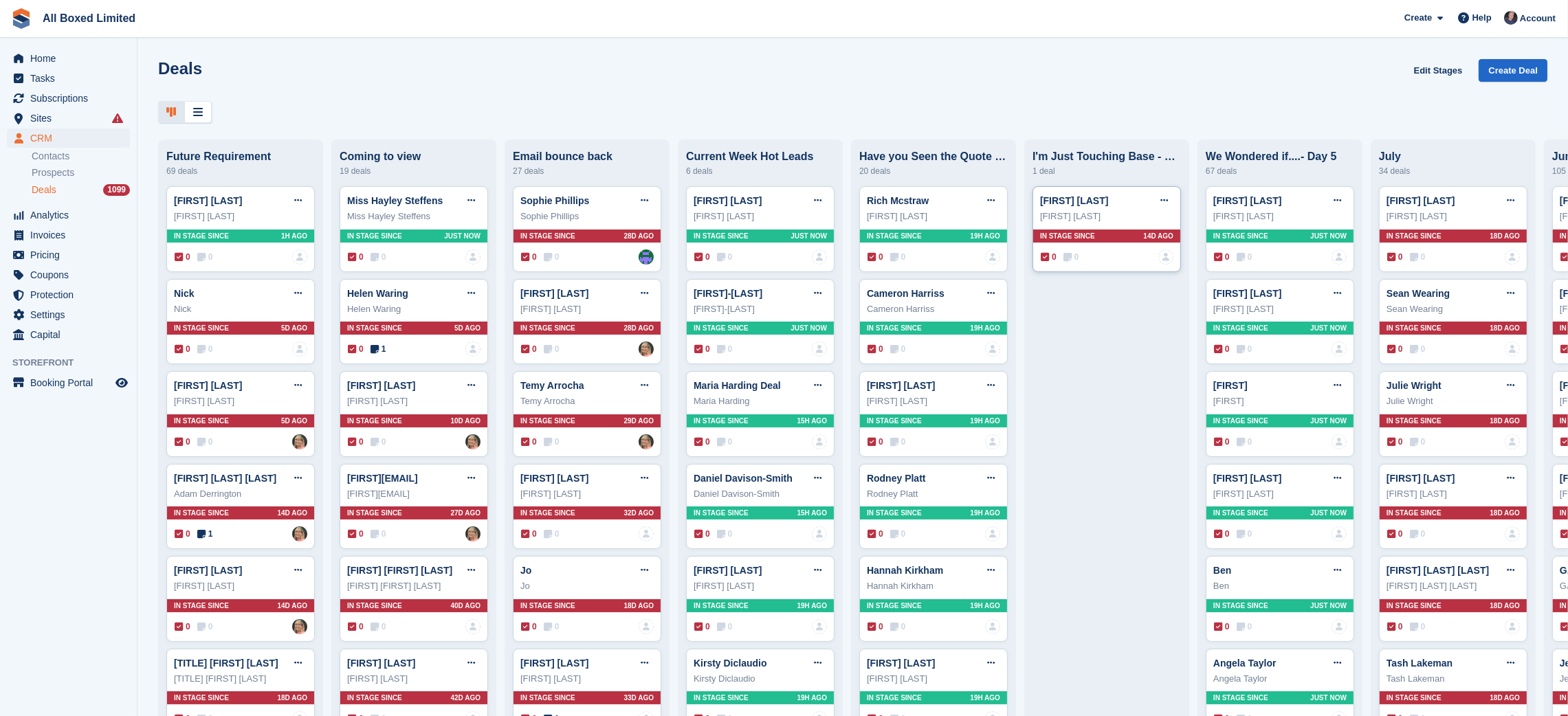 type 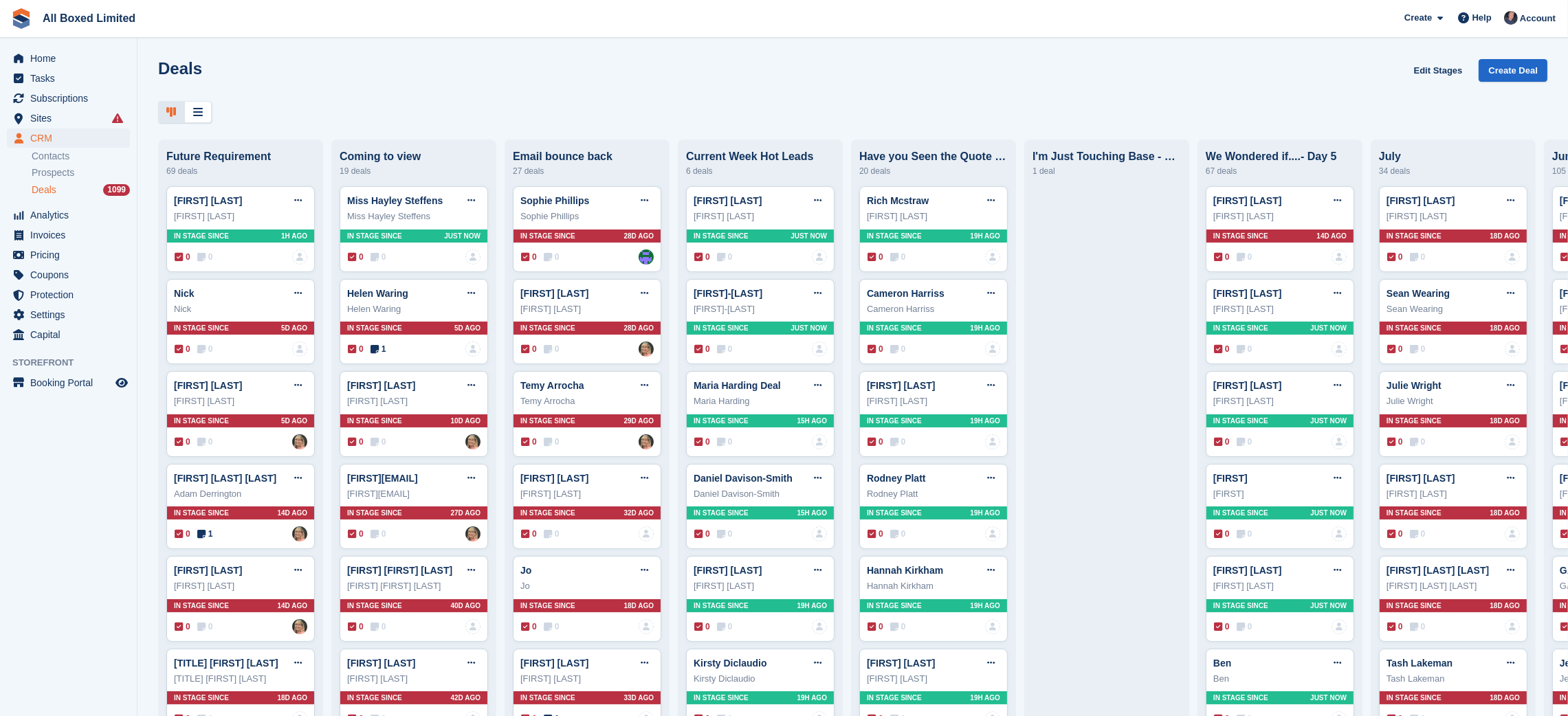 drag, startPoint x: 1136, startPoint y: 217, endPoint x: 1099, endPoint y: 225, distance: 37.85499 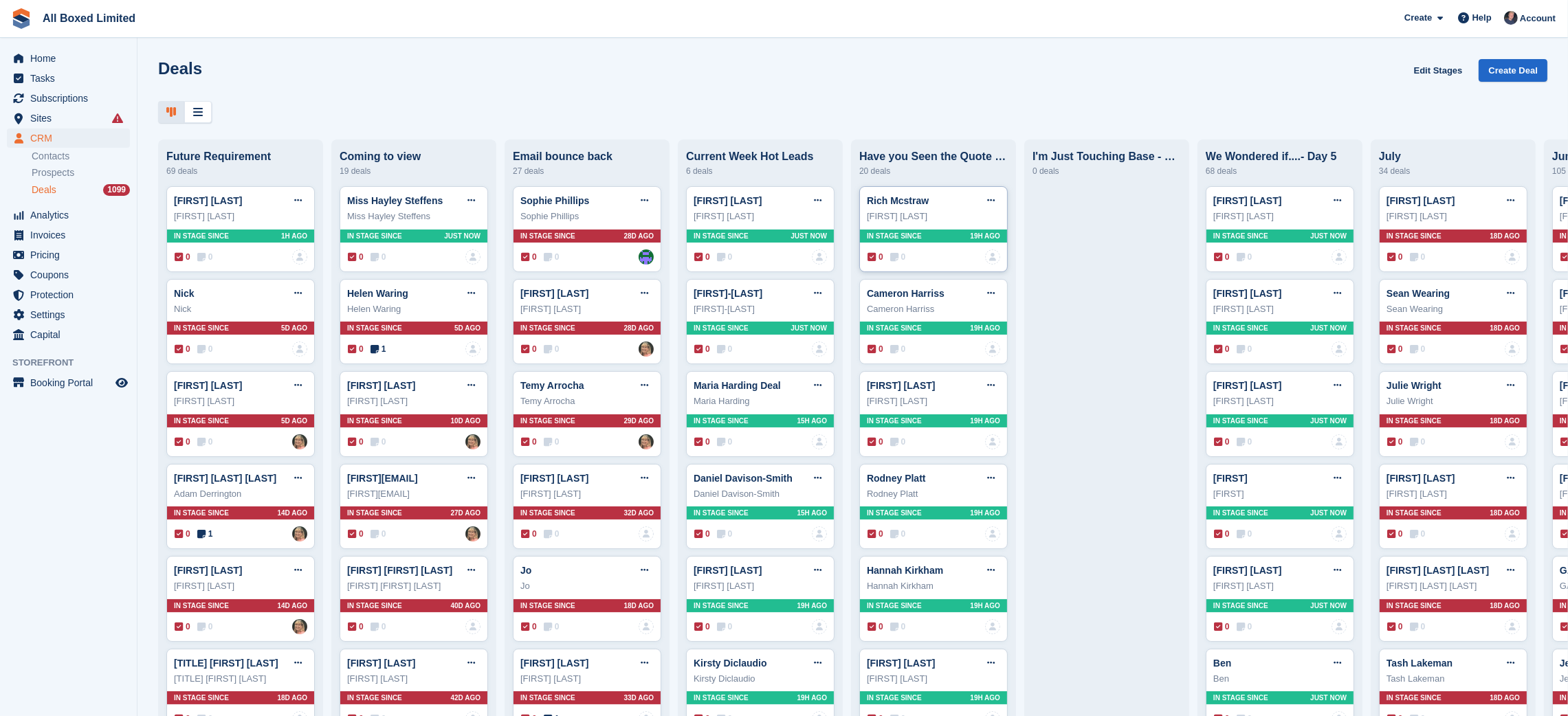 type 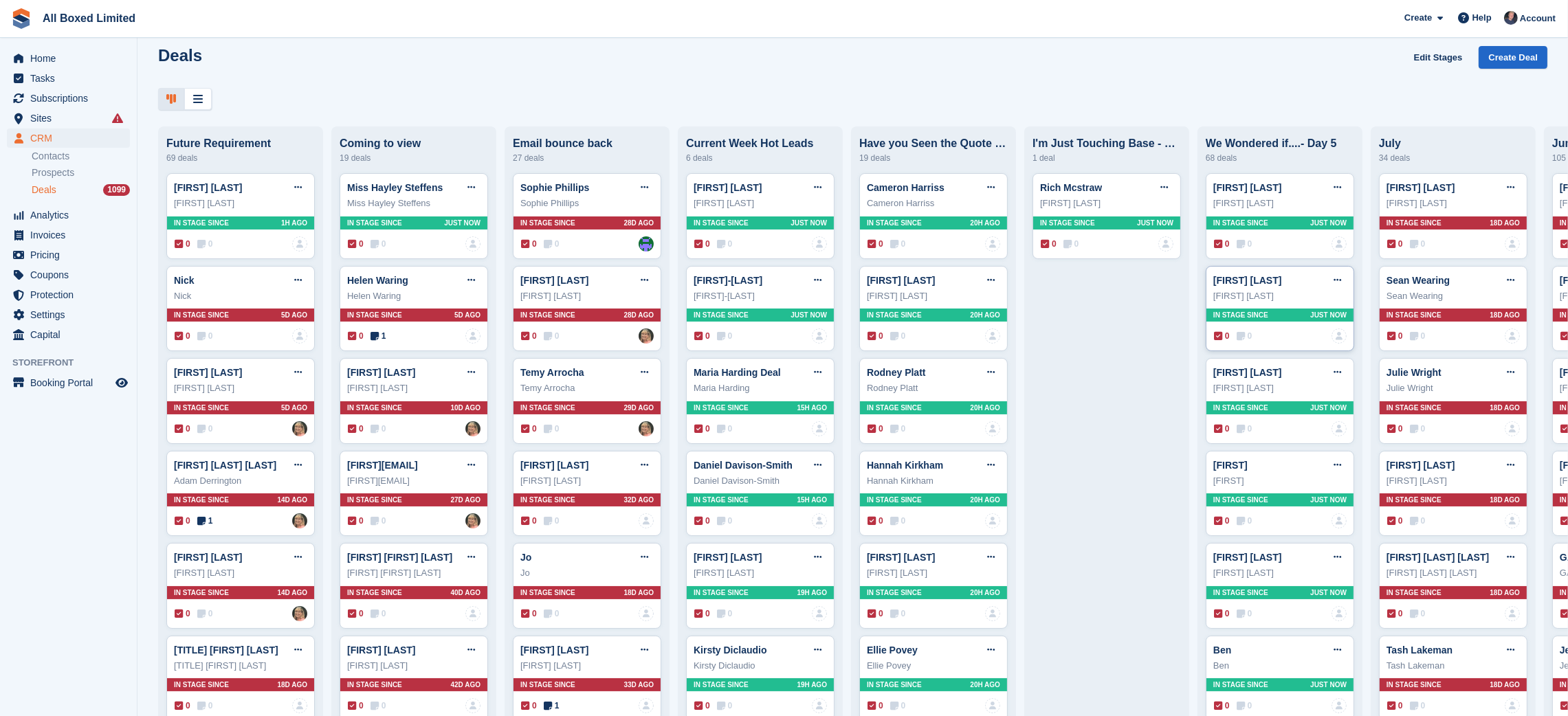 scroll, scrollTop: 0, scrollLeft: 0, axis: both 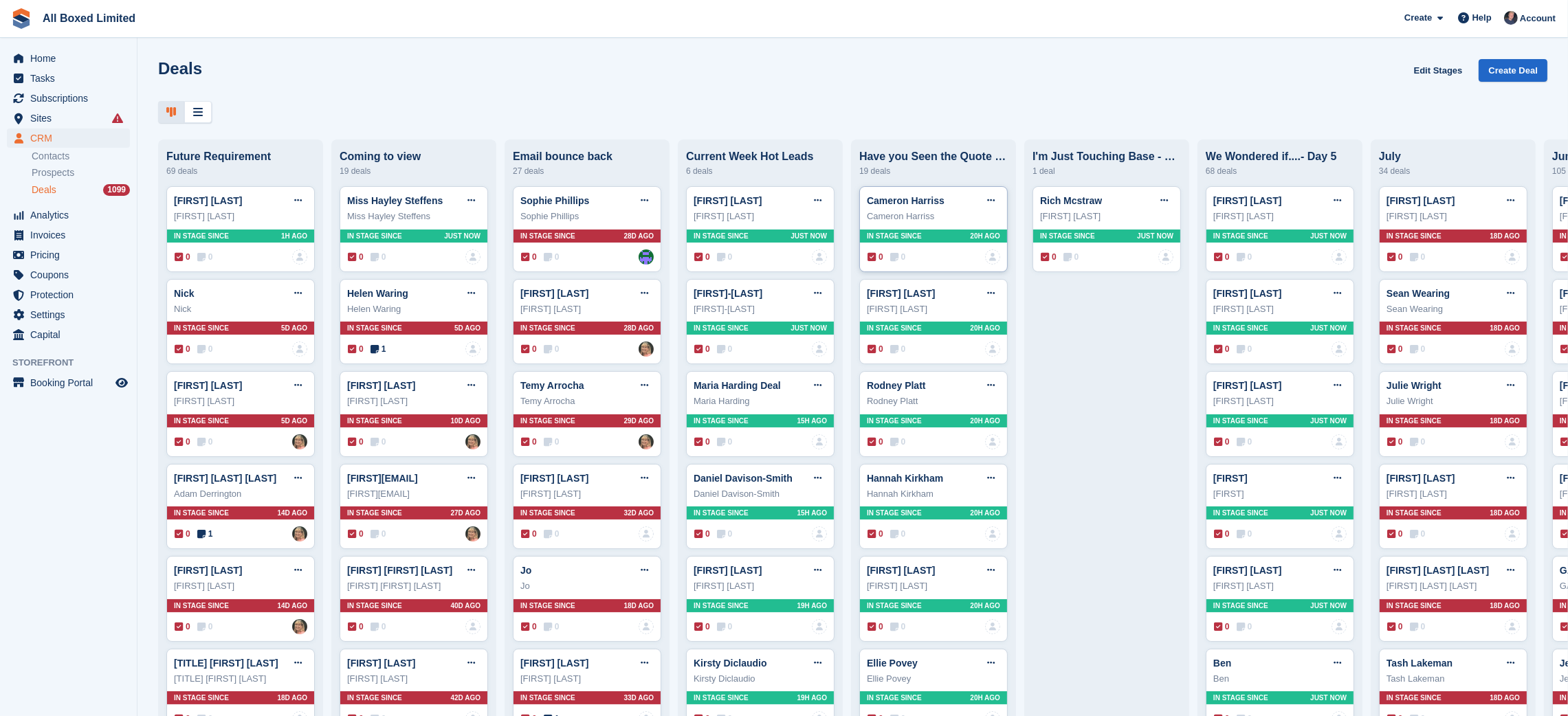 type 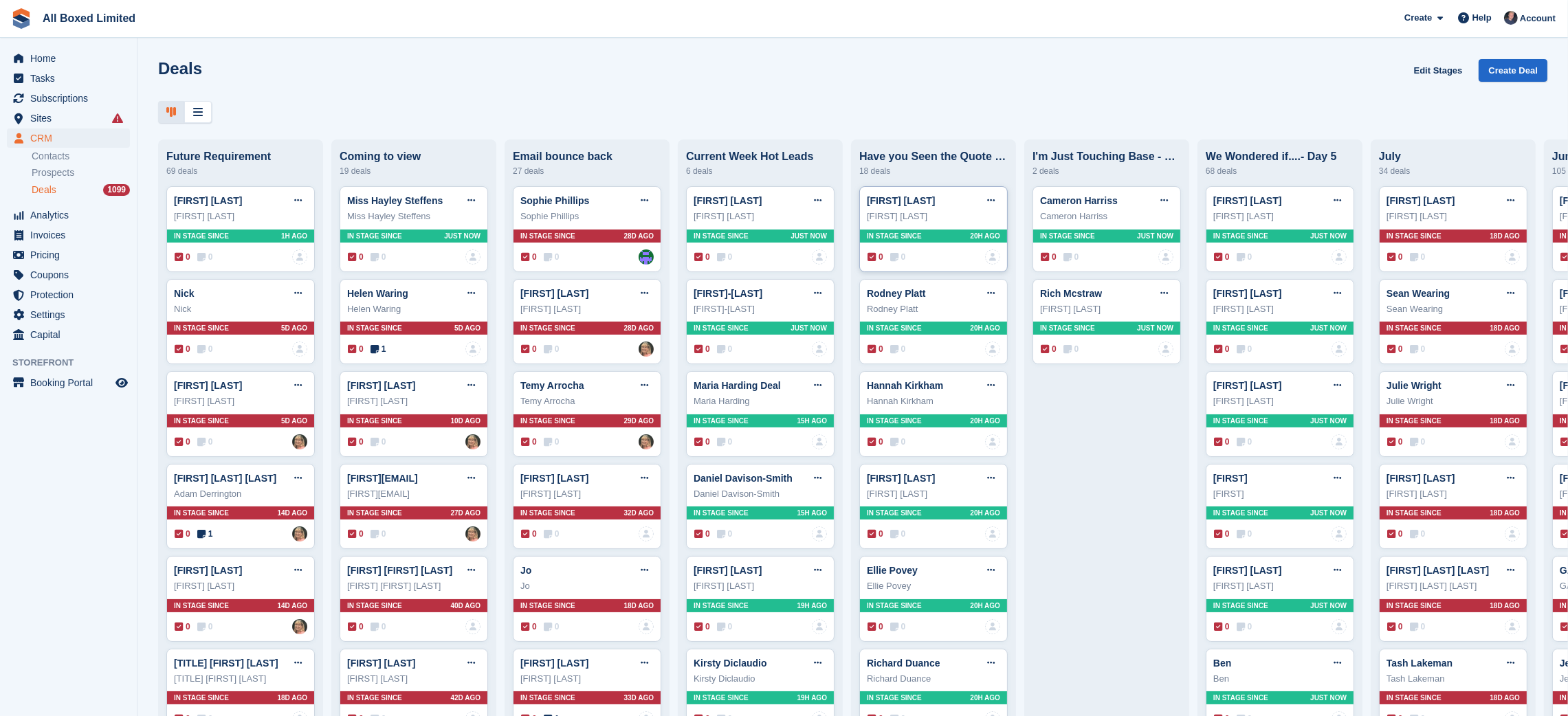 type 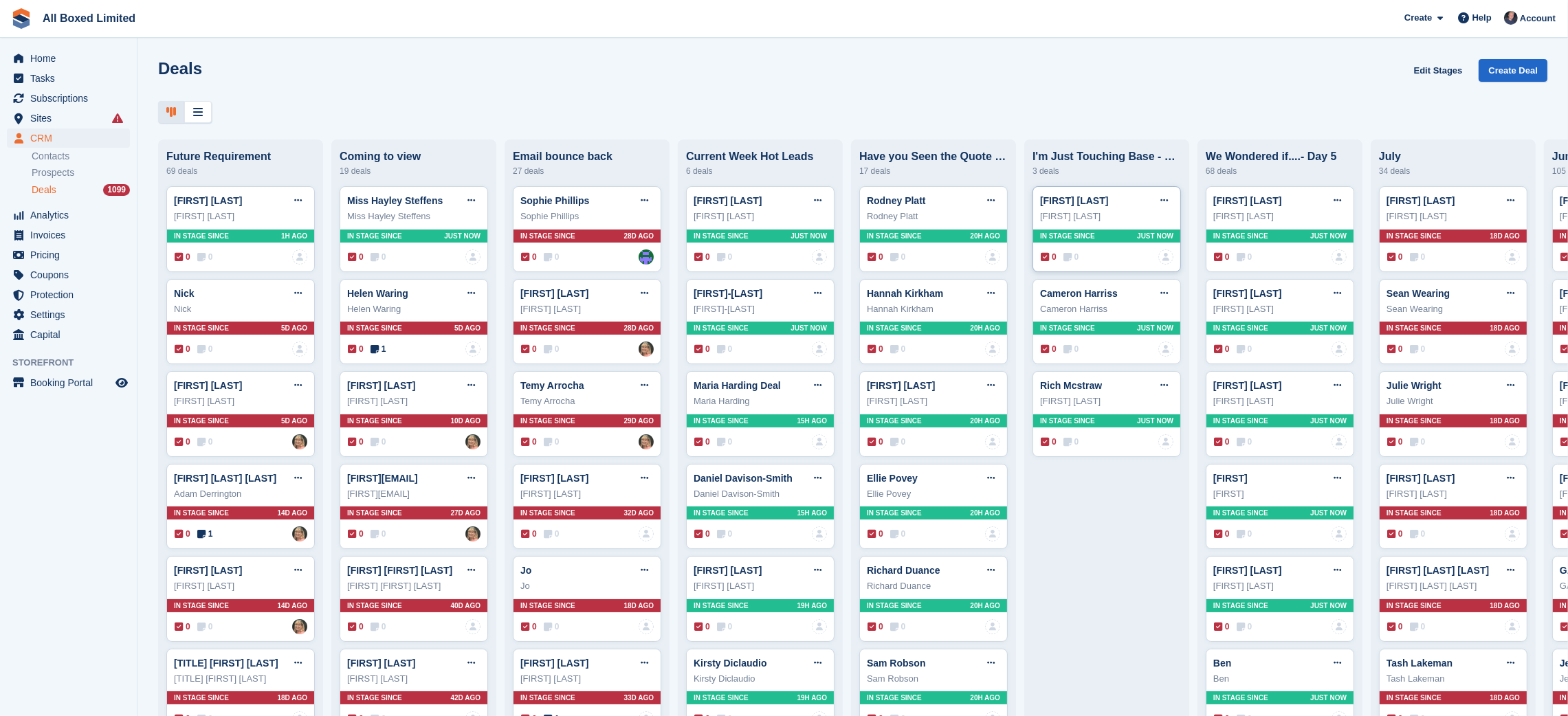 drag, startPoint x: 956, startPoint y: 222, endPoint x: 1066, endPoint y: 212, distance: 110.45361 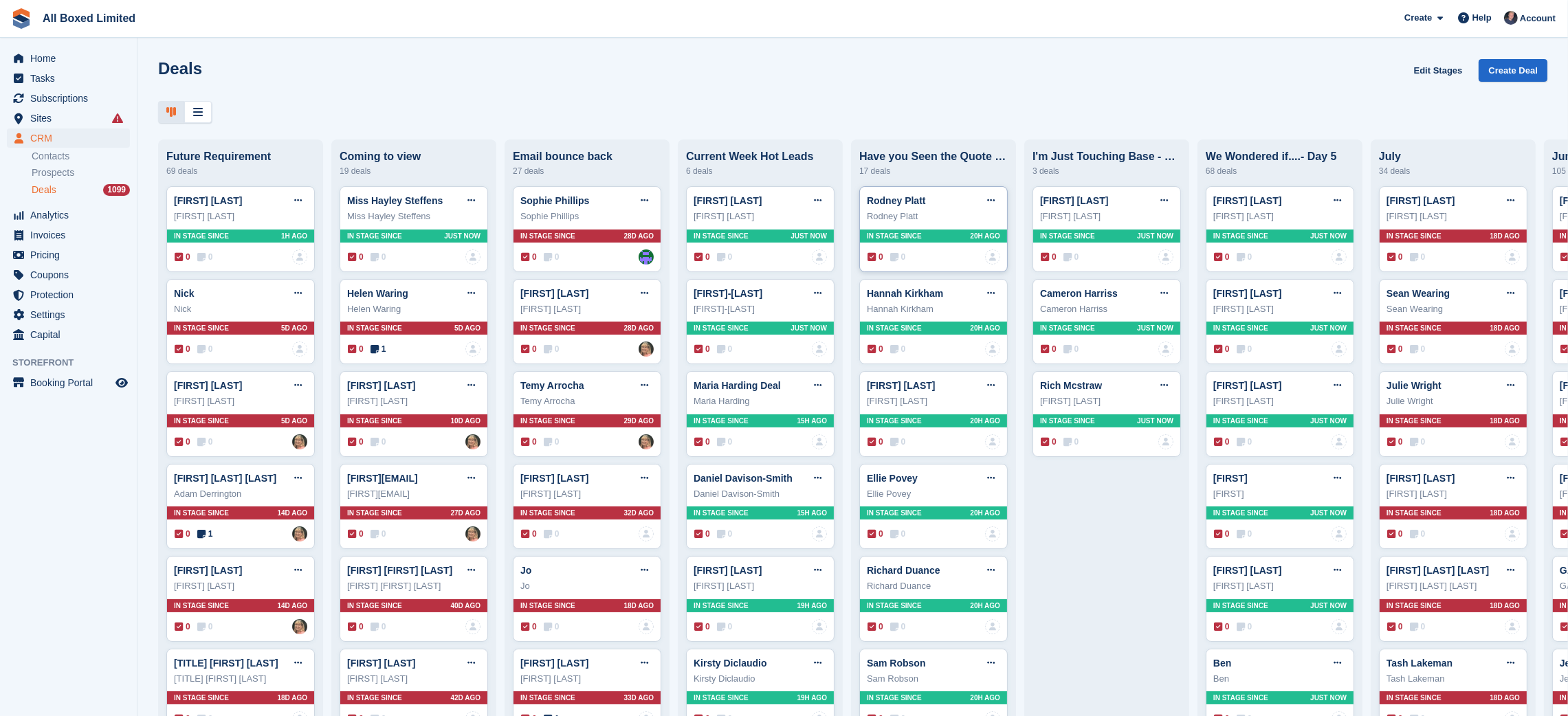 type 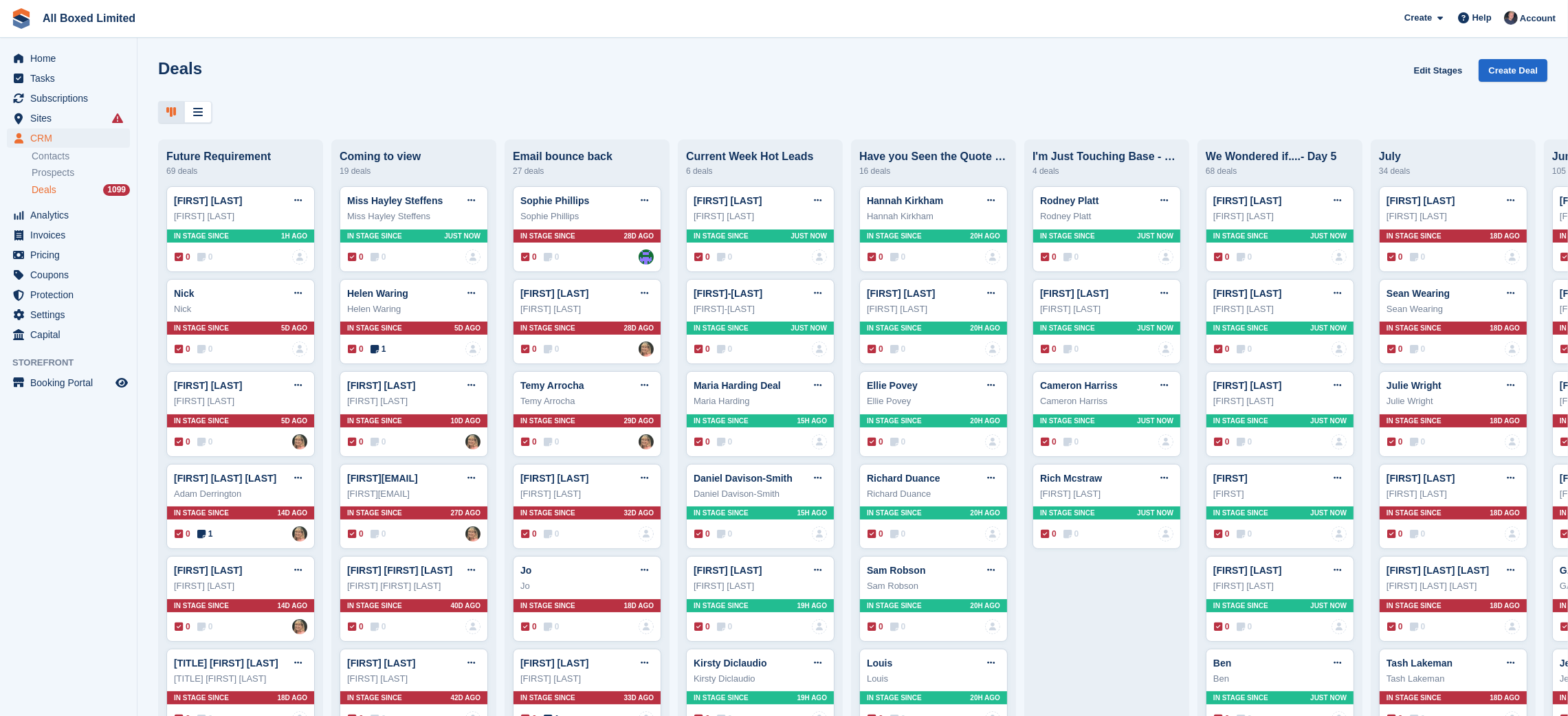 type 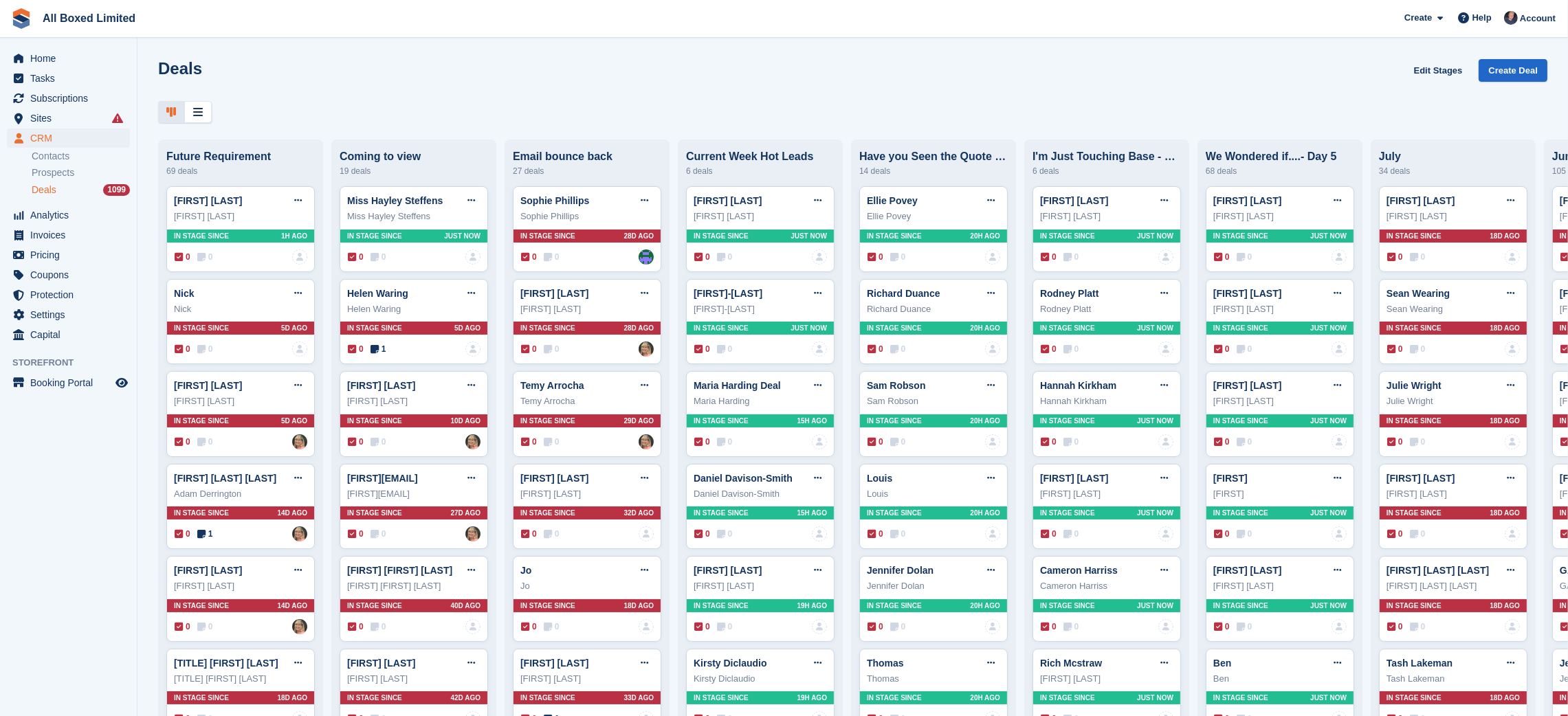 drag, startPoint x: 958, startPoint y: 219, endPoint x: 1114, endPoint y: 221, distance: 156.01282 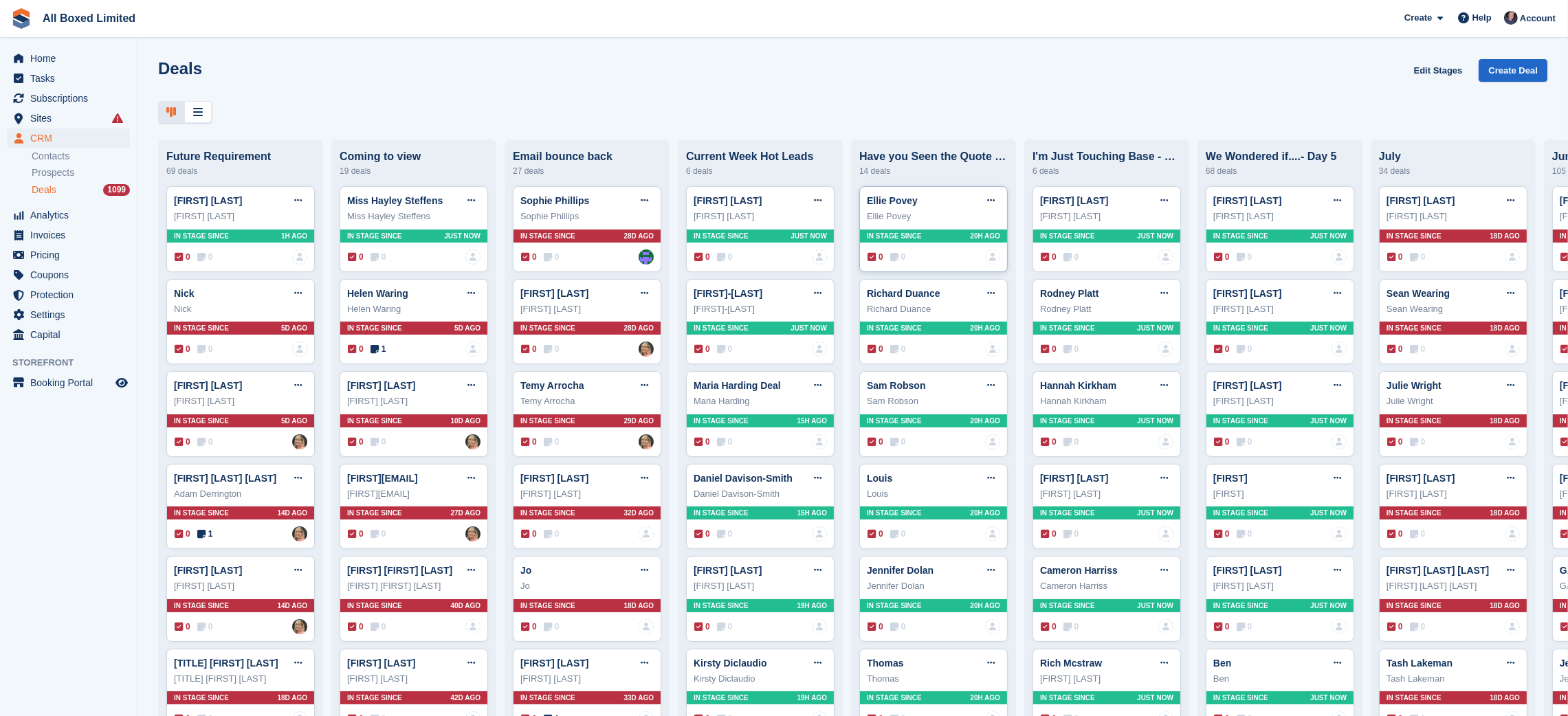 type 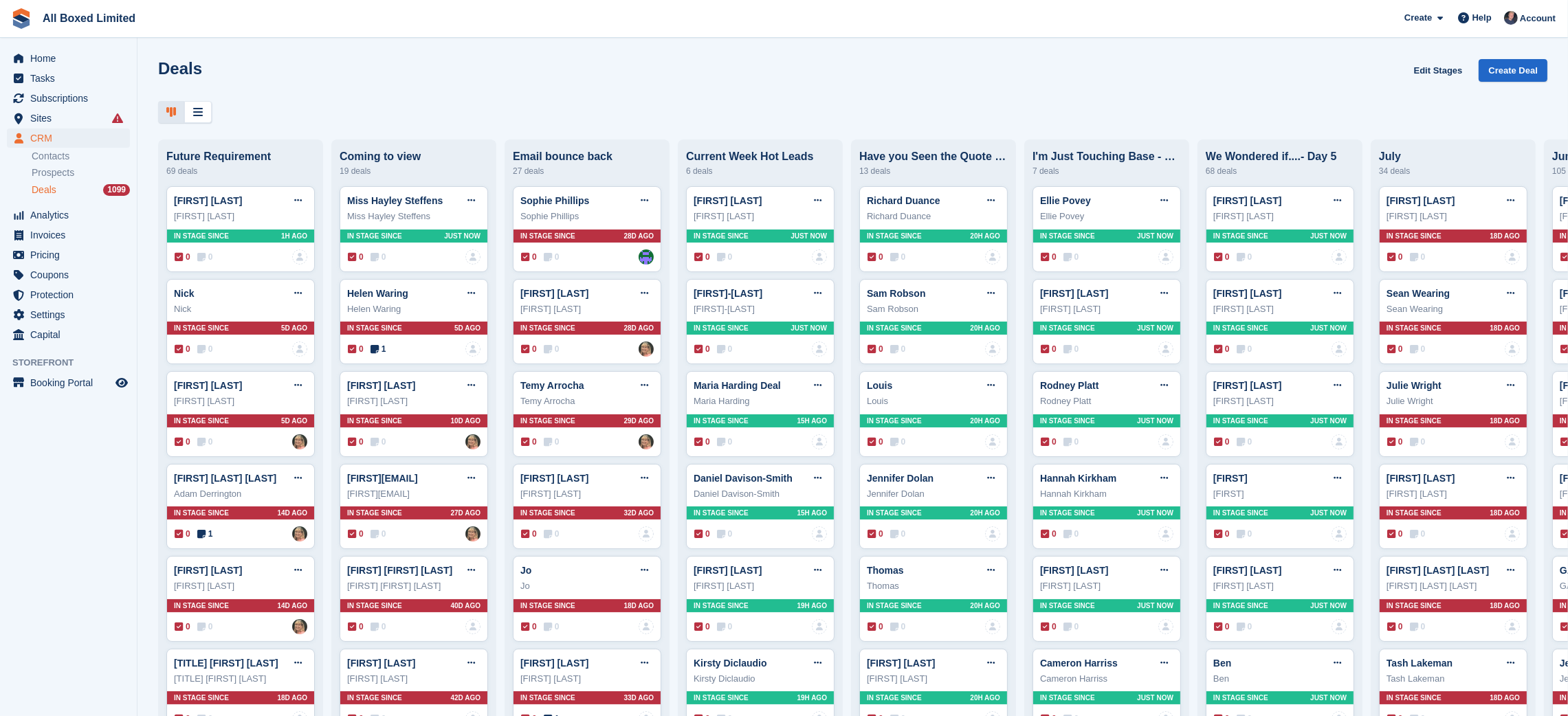 type 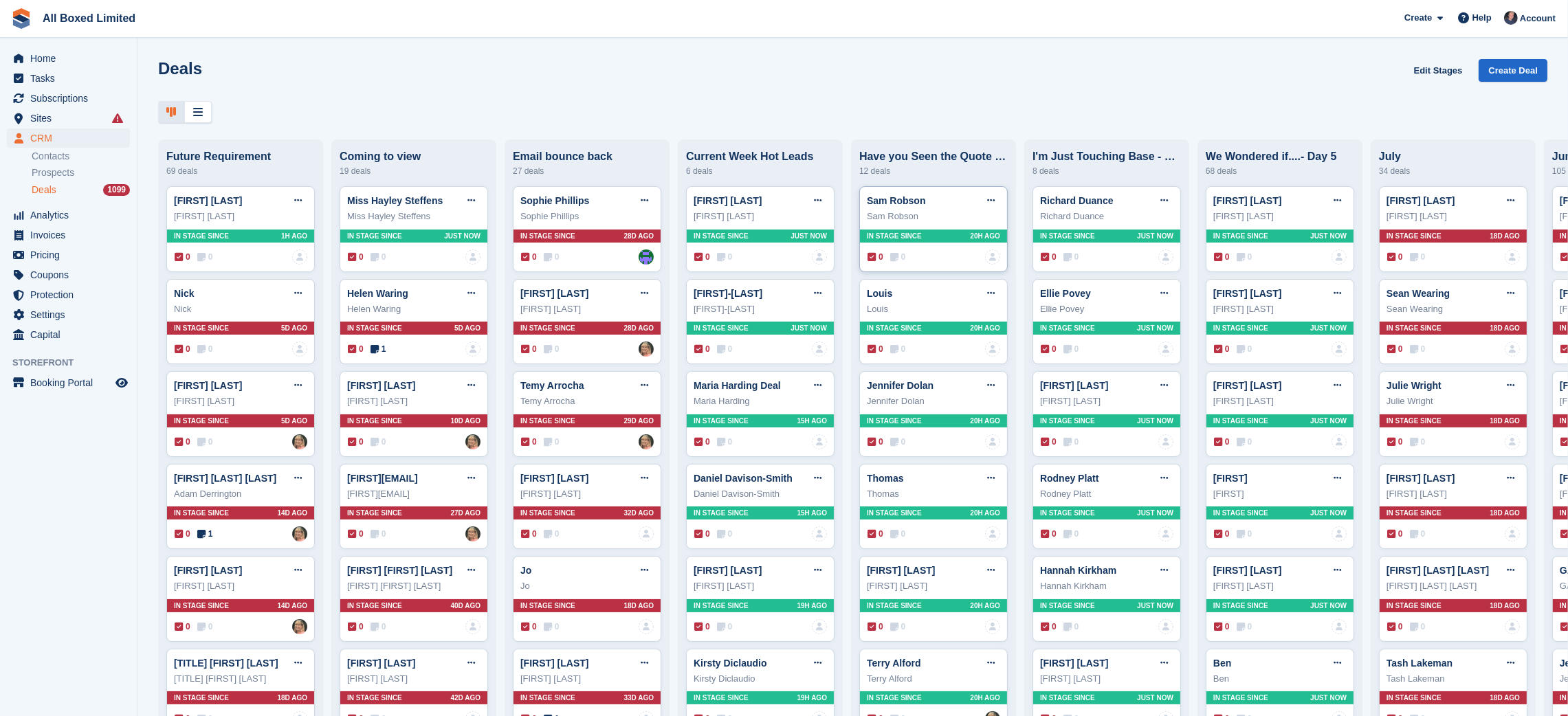 type 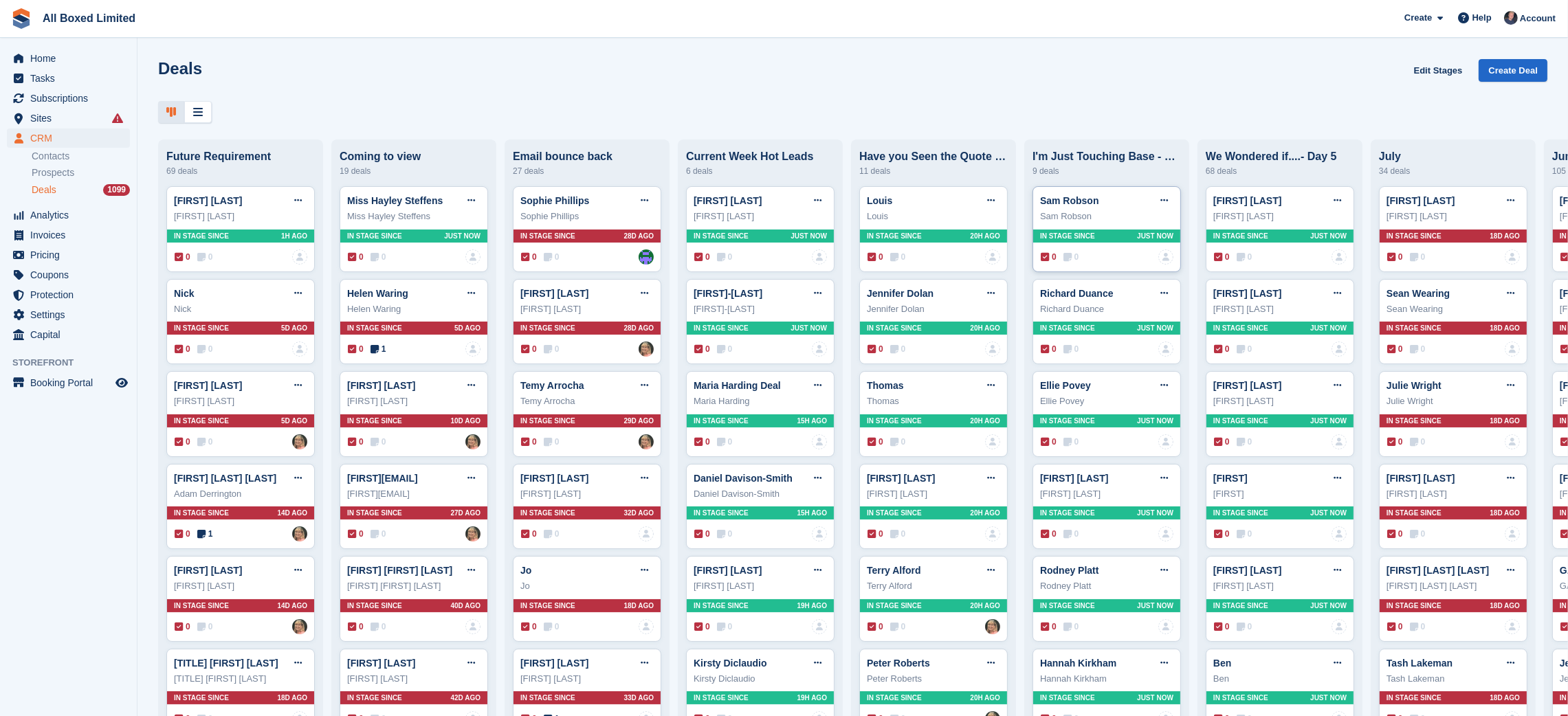 drag, startPoint x: 931, startPoint y: 225, endPoint x: 1091, endPoint y: 220, distance: 160.07811 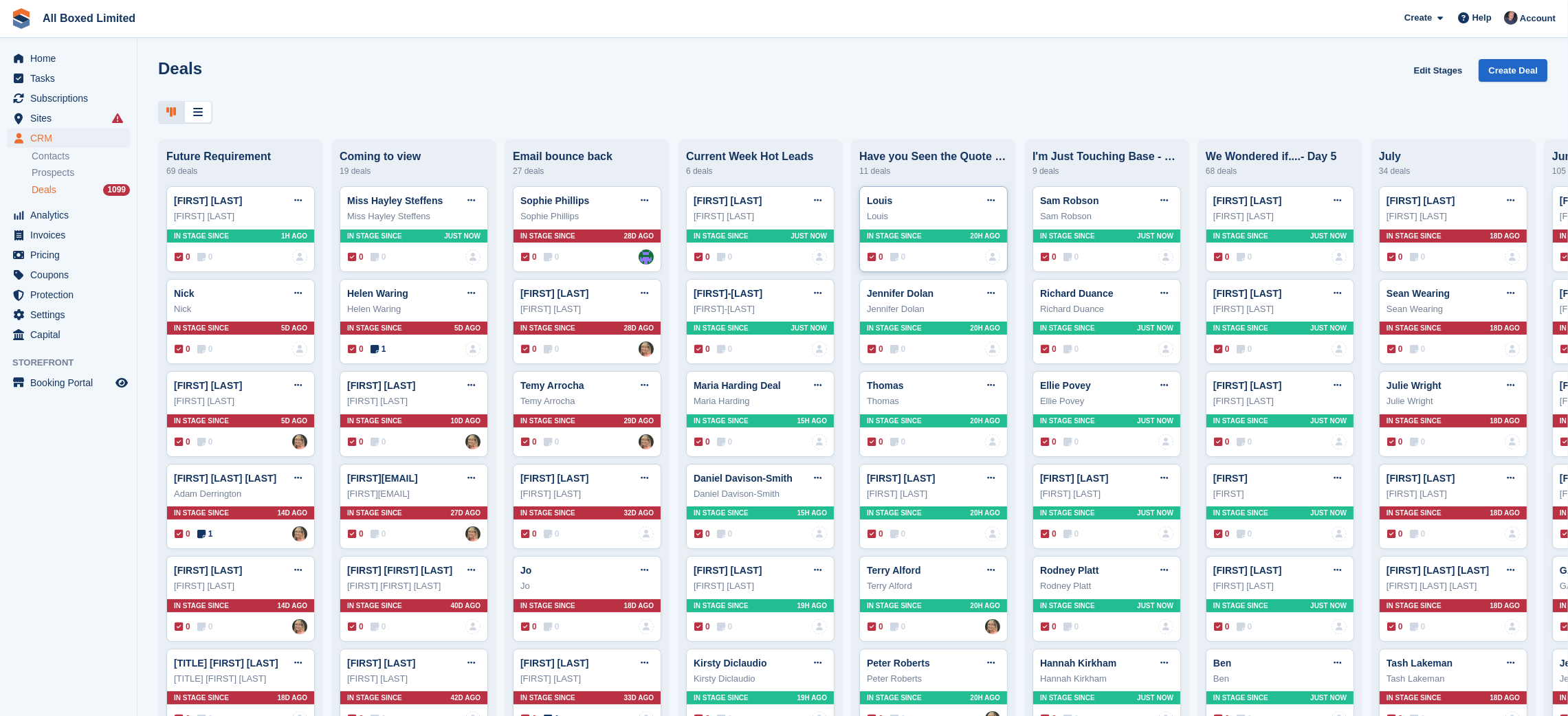 type 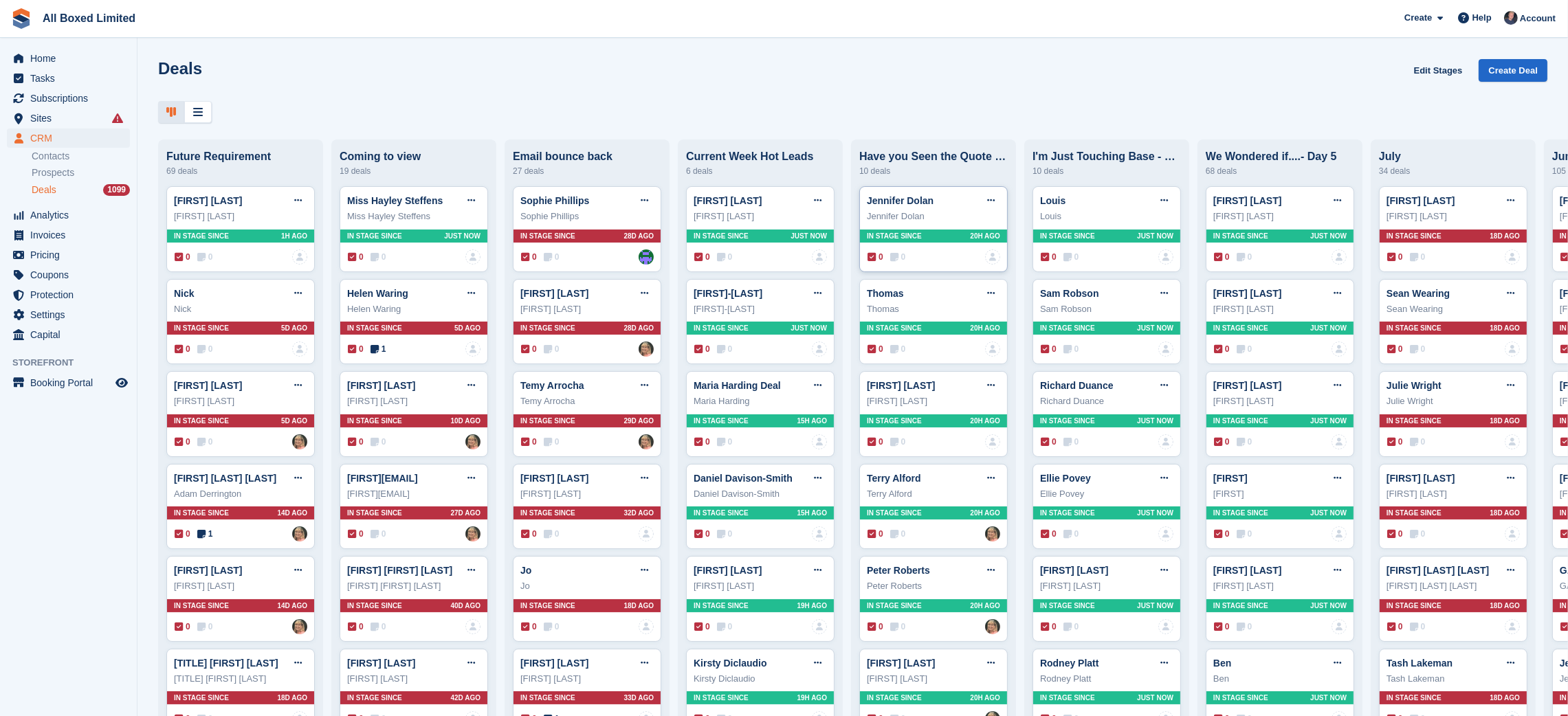 type 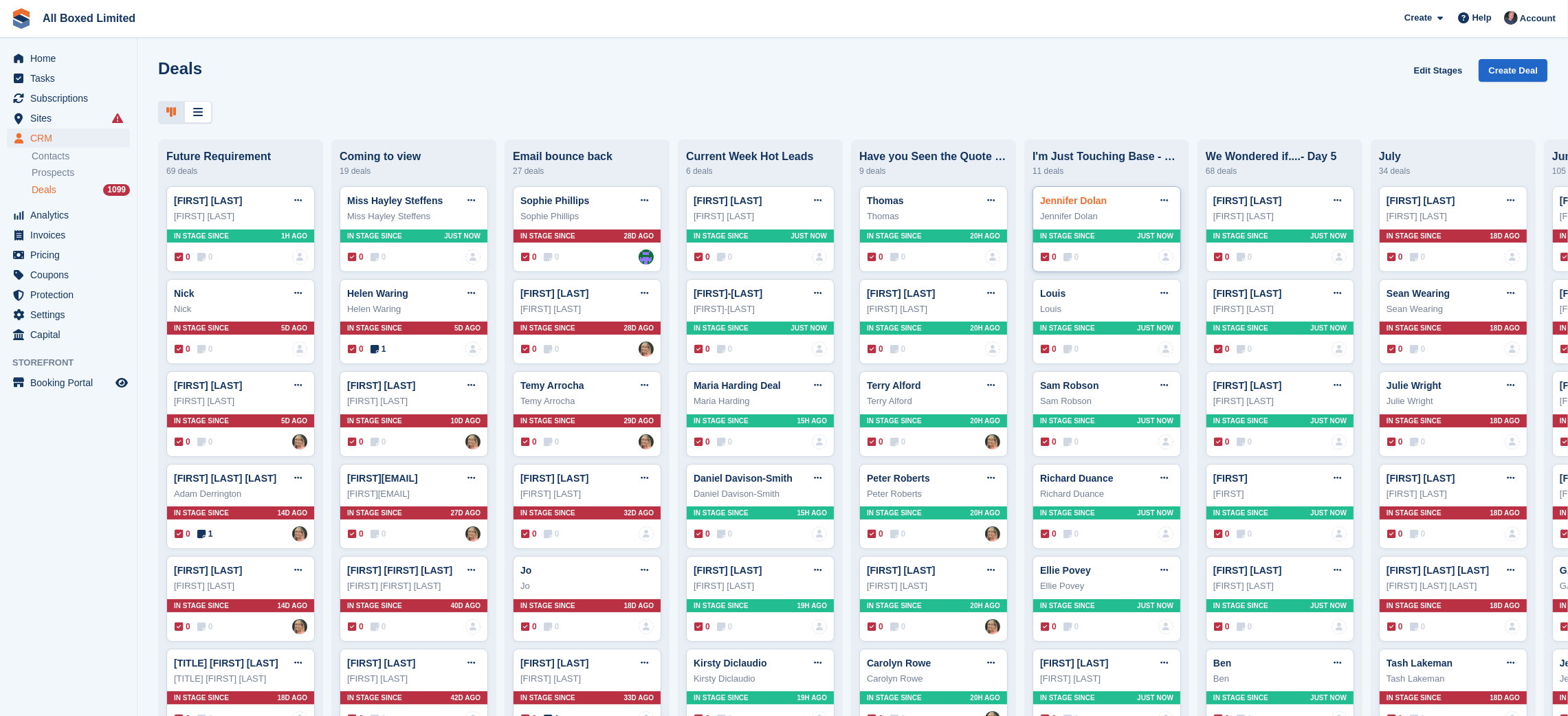 drag, startPoint x: 941, startPoint y: 225, endPoint x: 1048, endPoint y: 208, distance: 108.34205 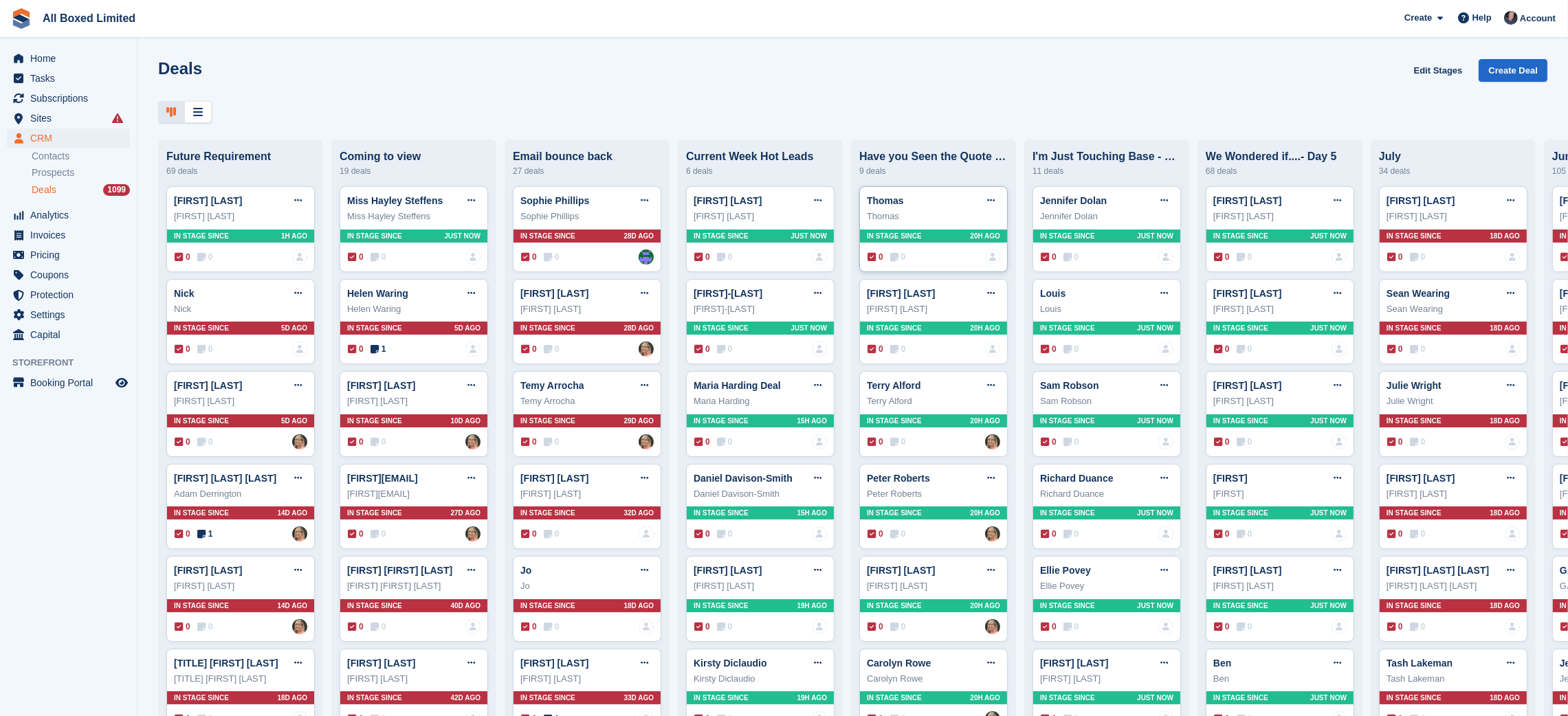 type 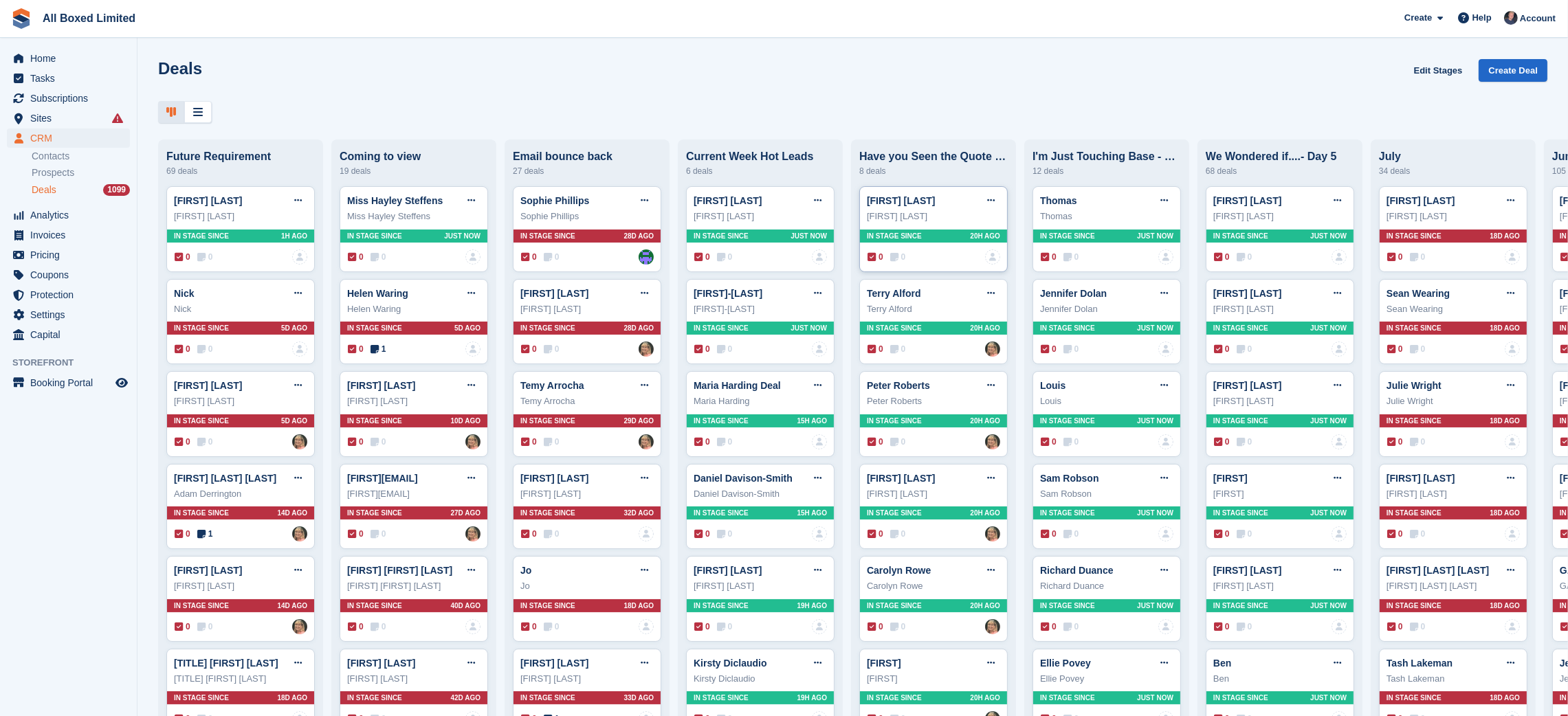 type 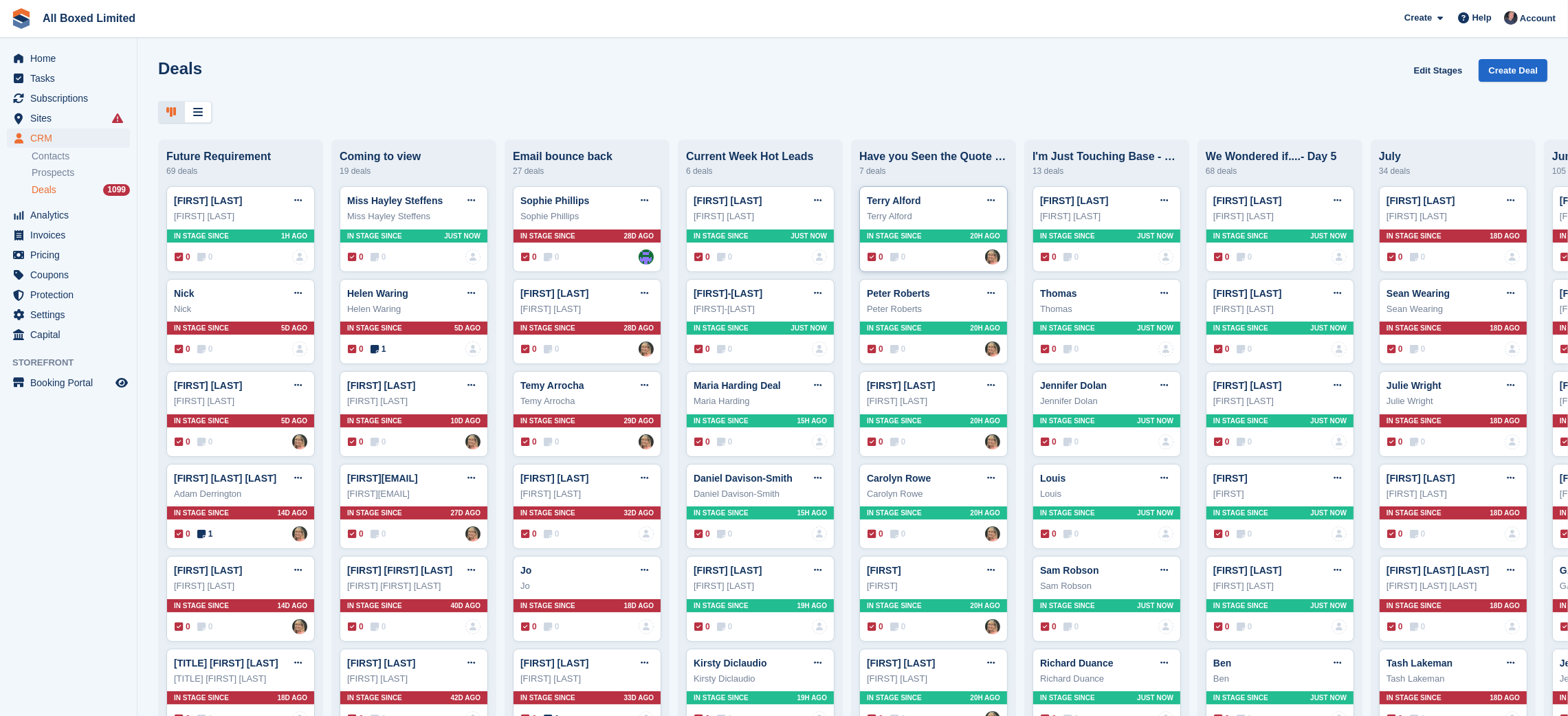 type 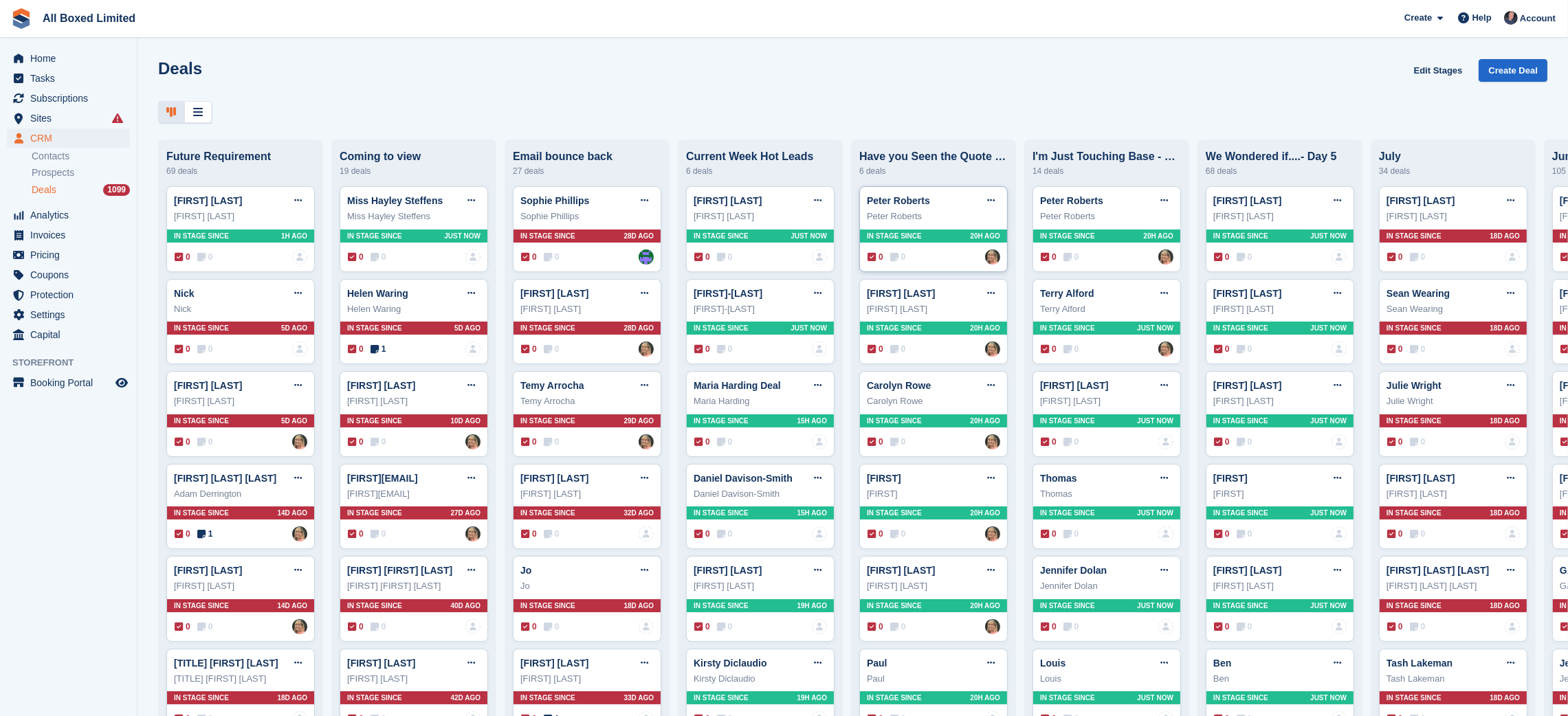 type 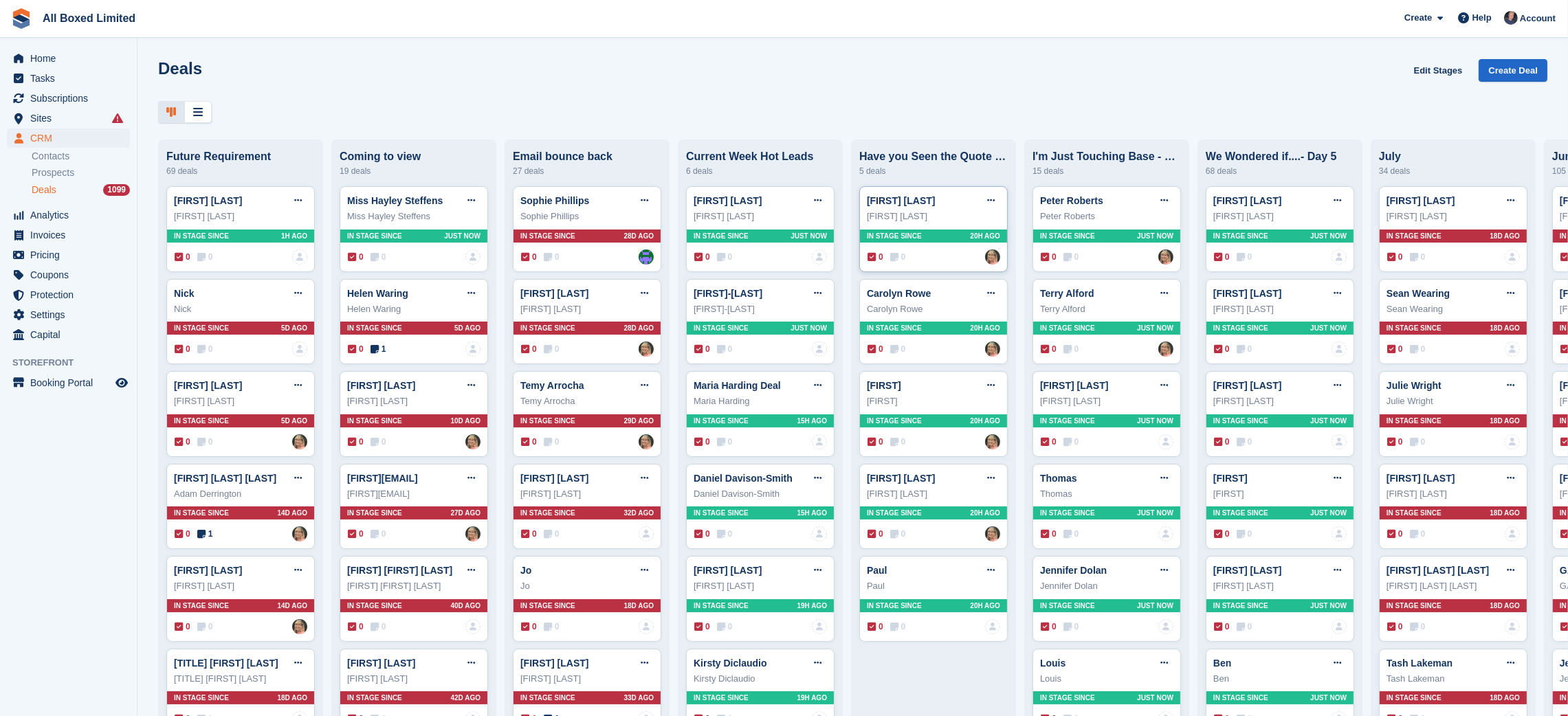 type 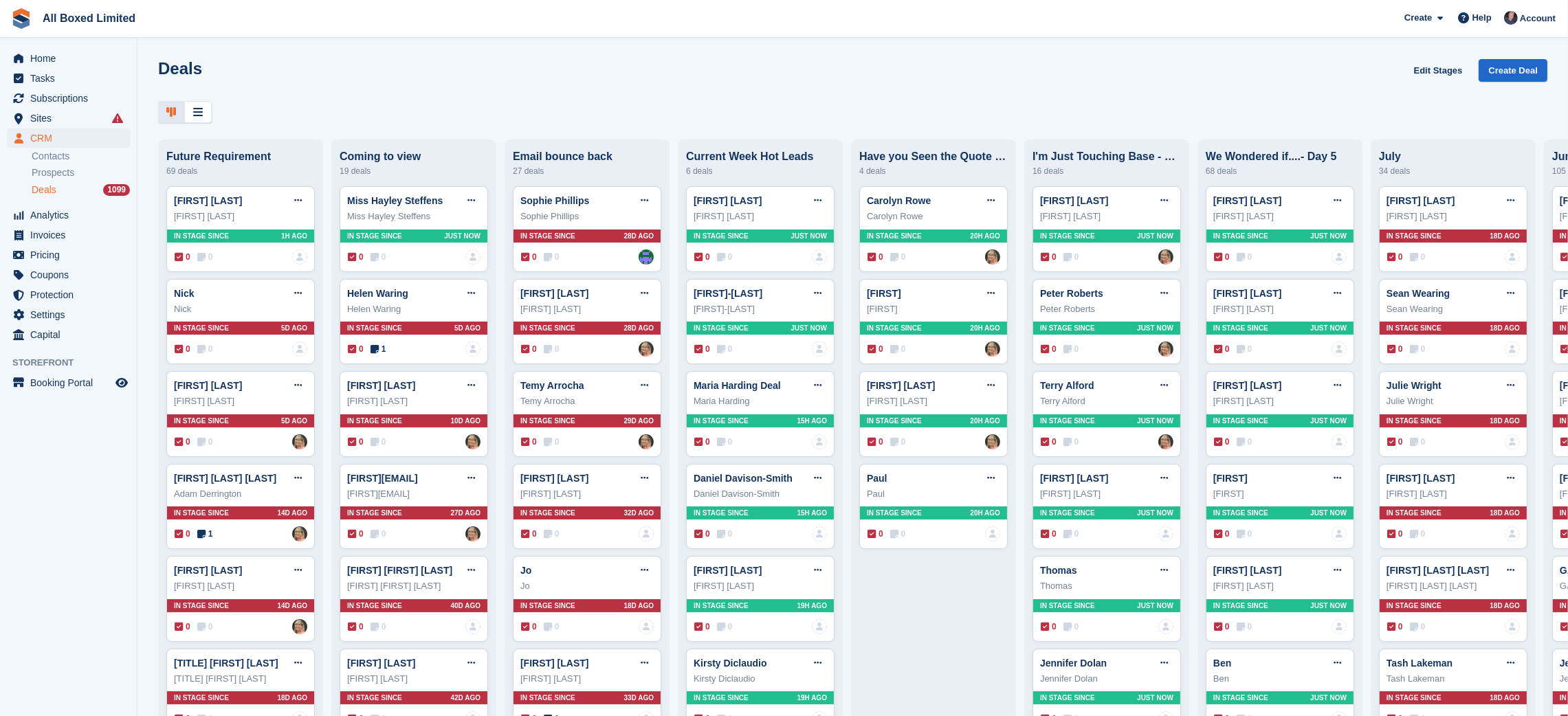 type 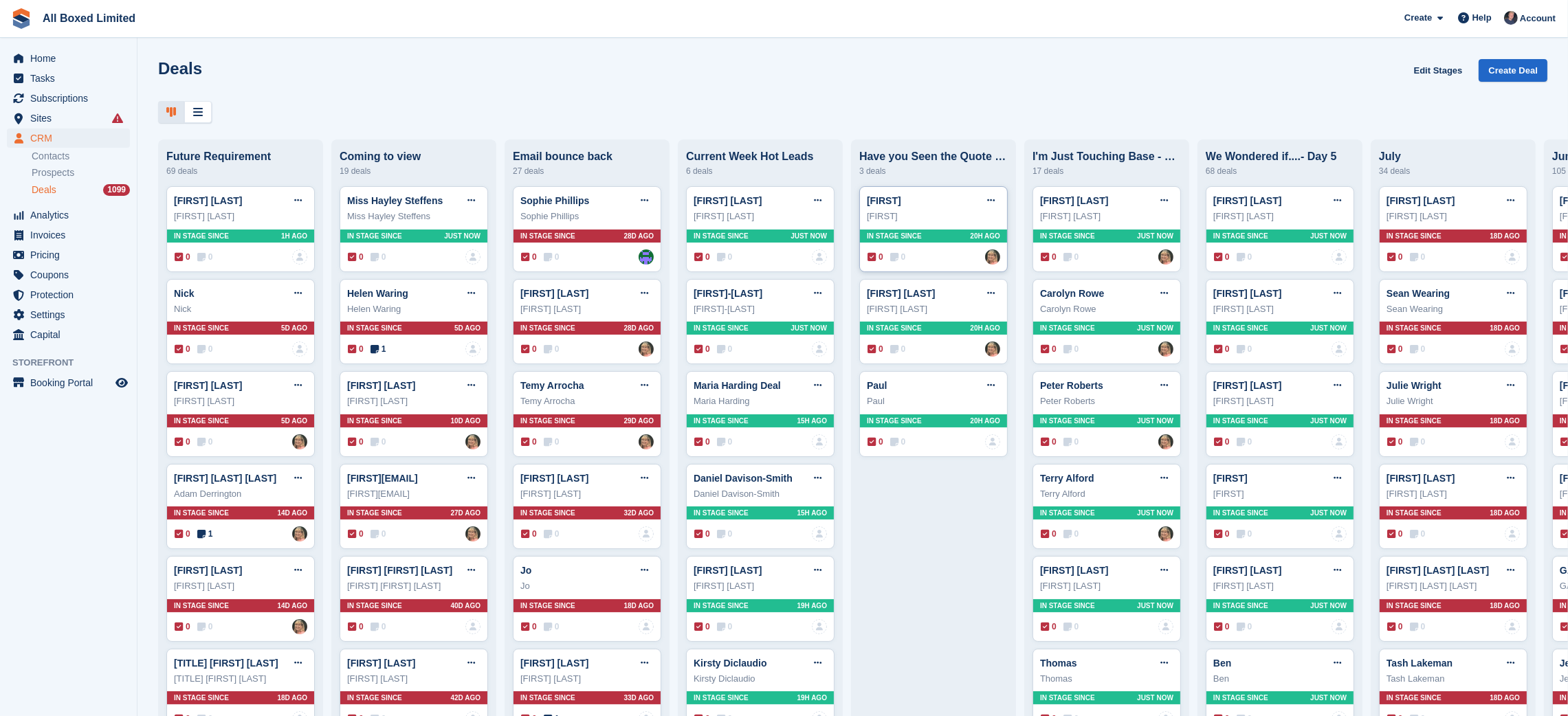 type 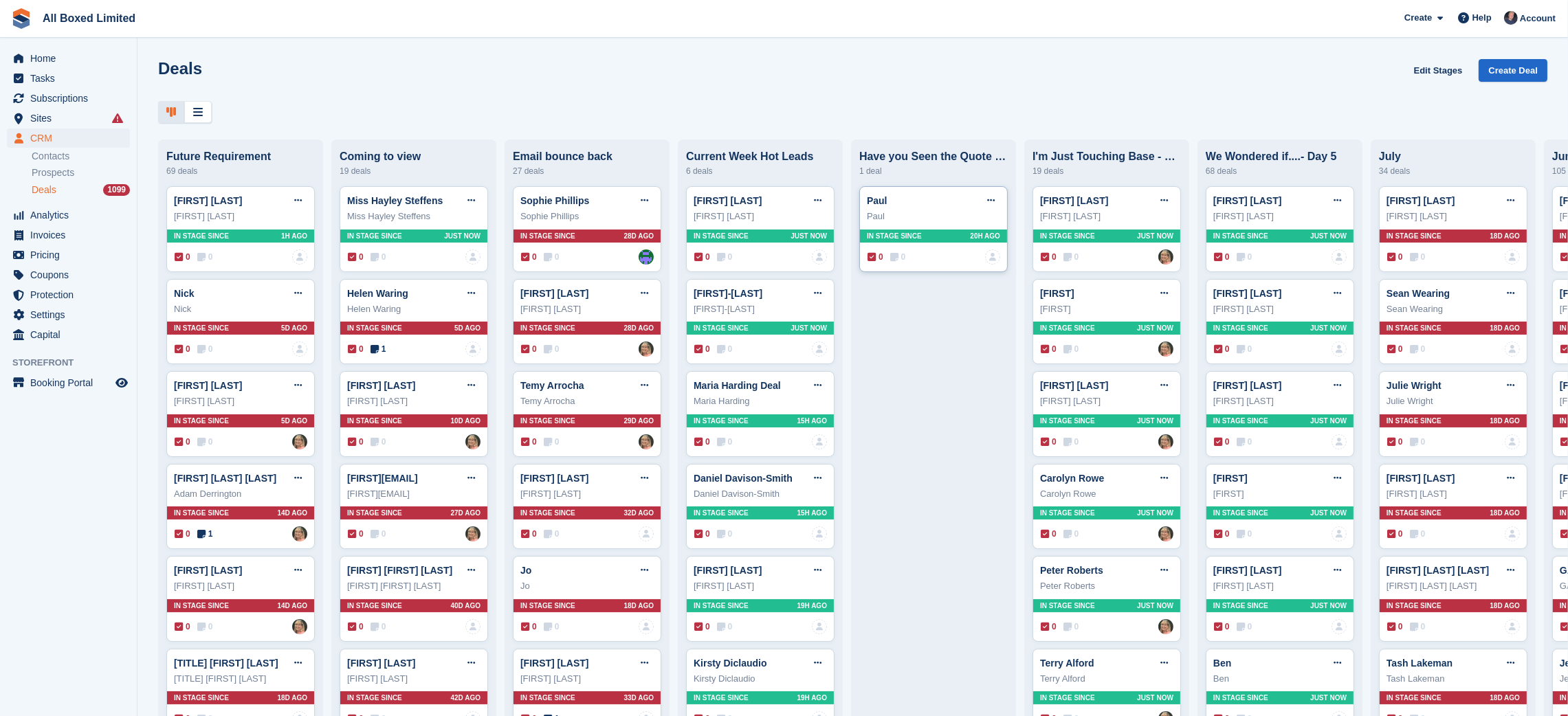 type 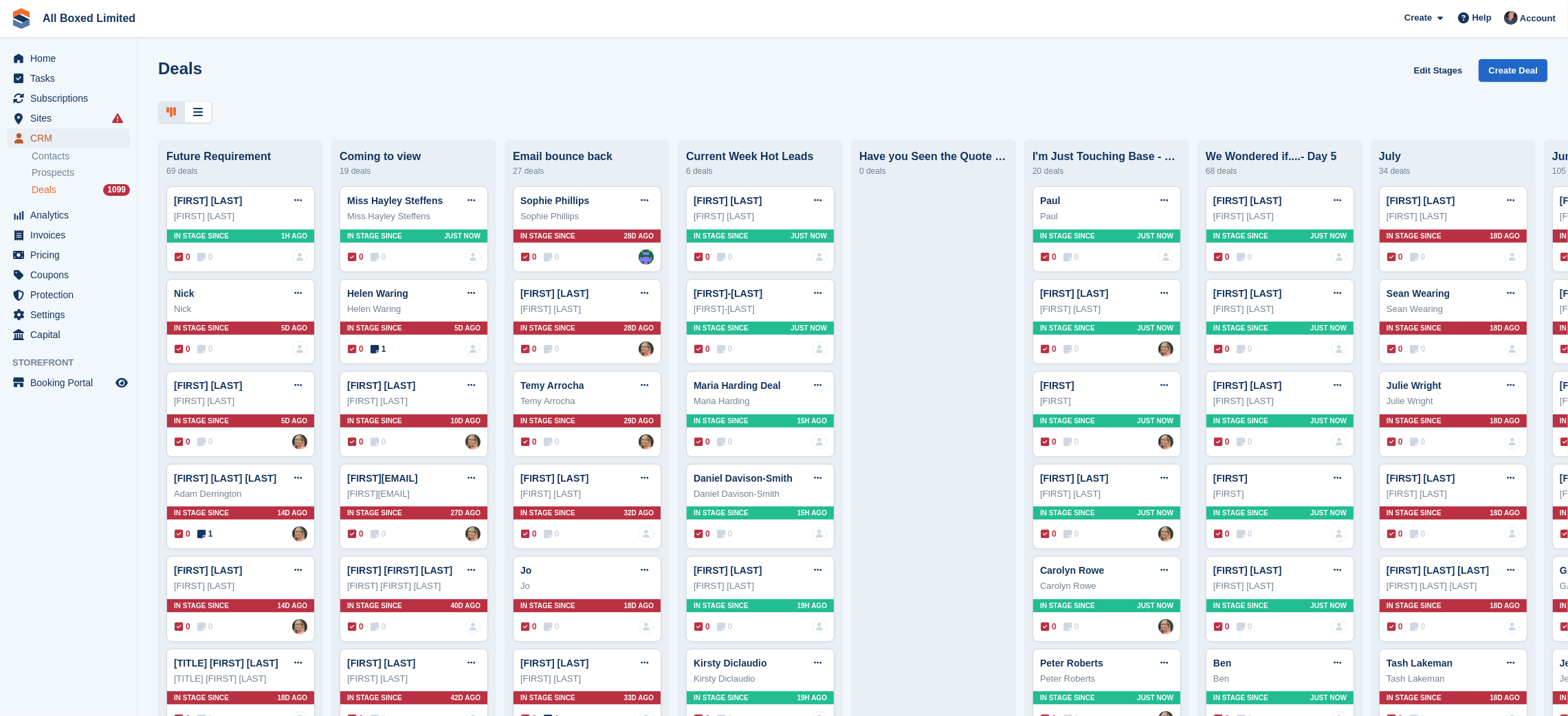 click on "CRM" at bounding box center [71, 138] 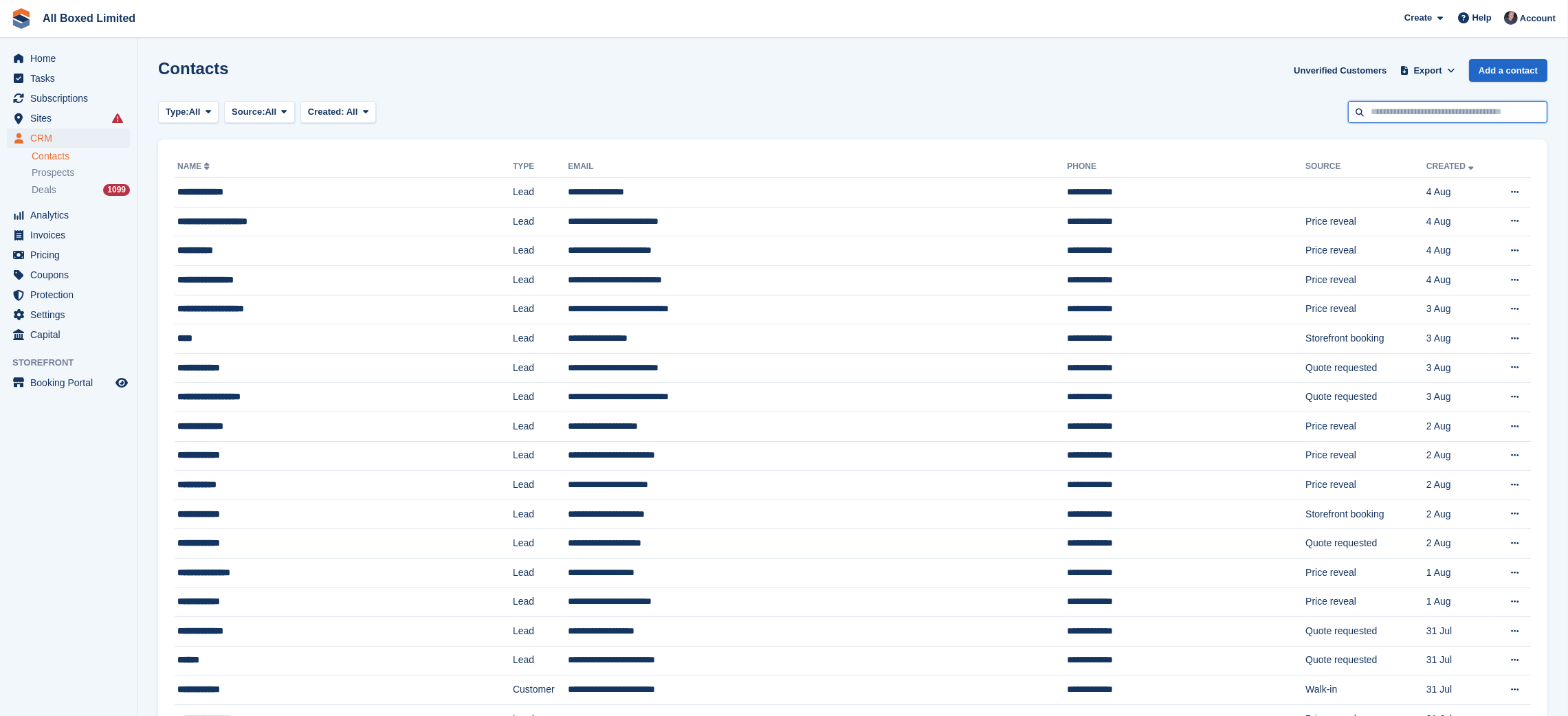 click at bounding box center (1448, 112) 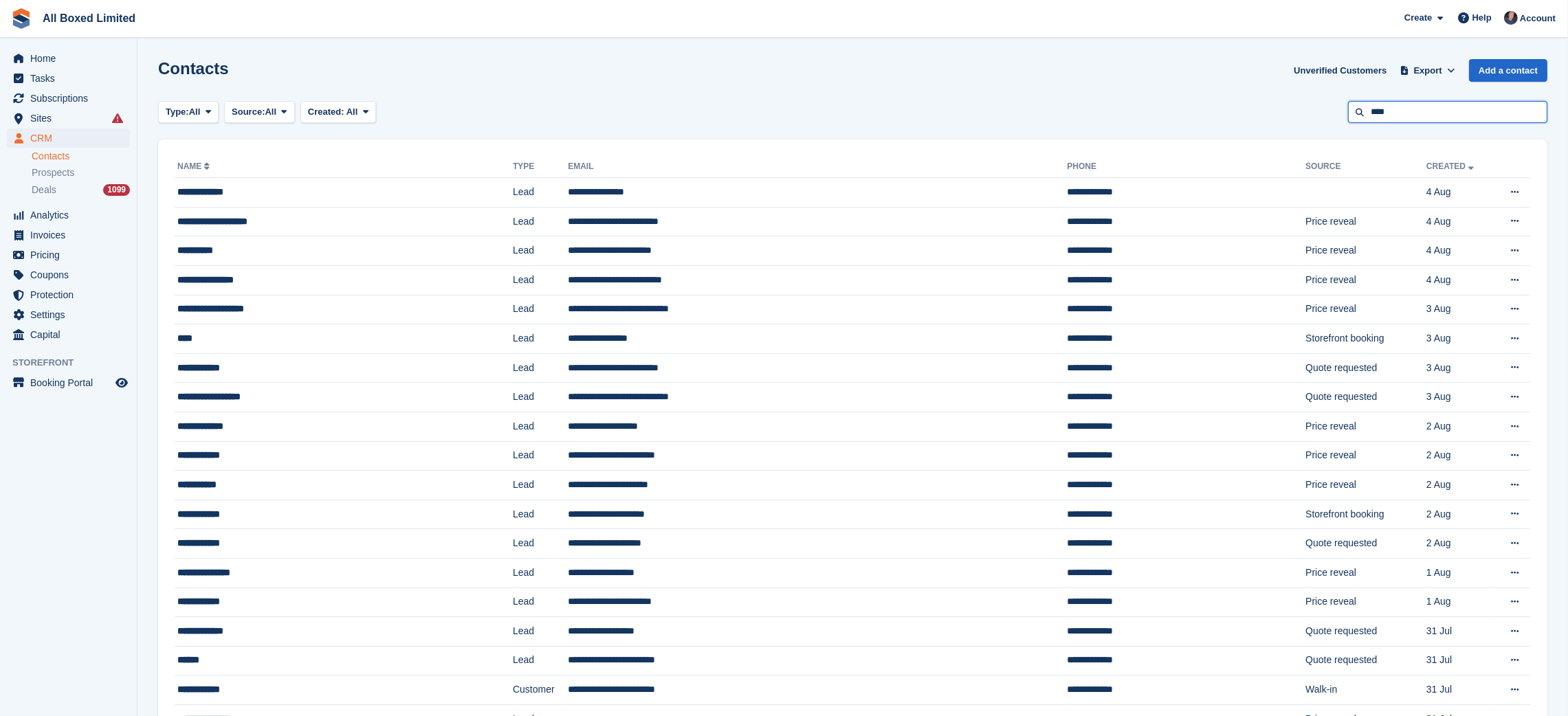 type on "****" 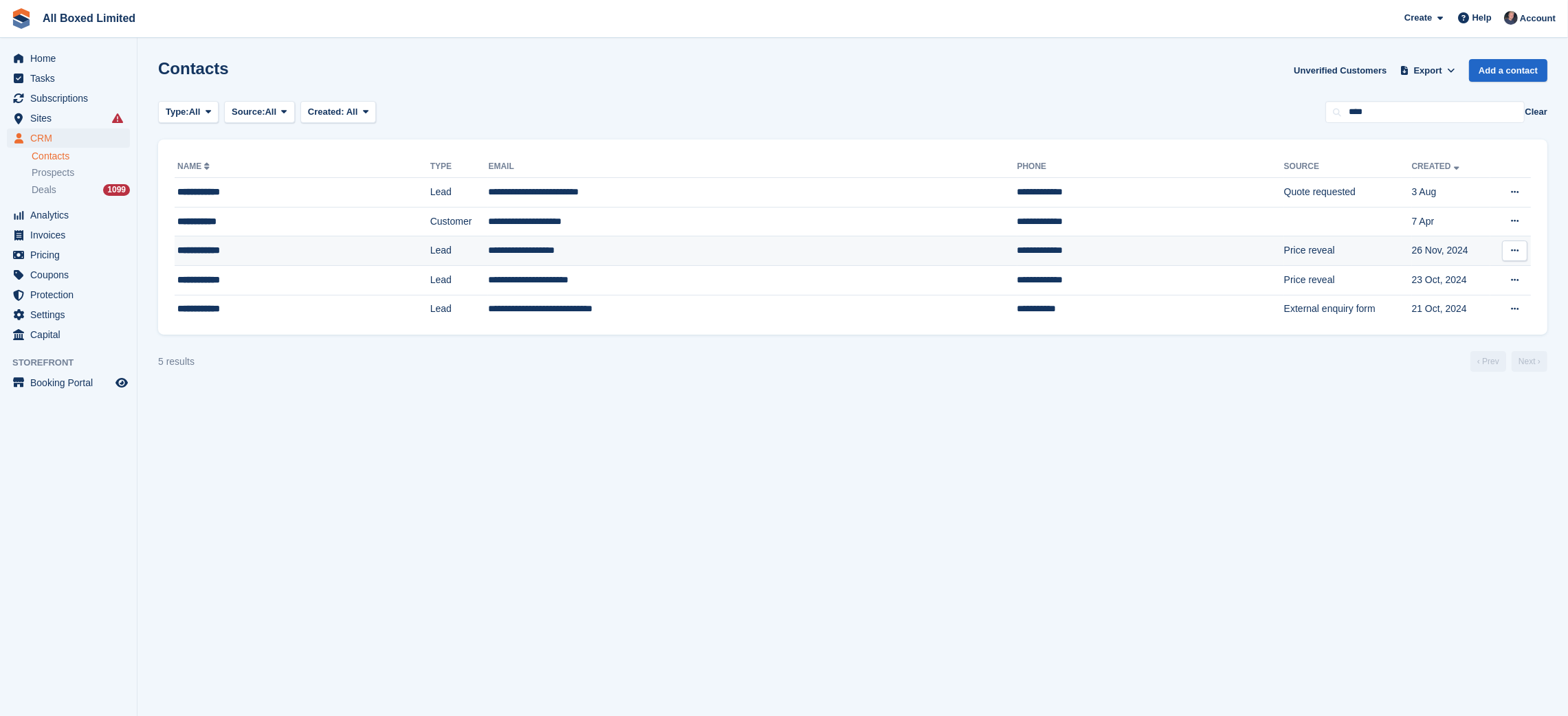 click on "Edit contact
Delete contact" at bounding box center (1510, 251) 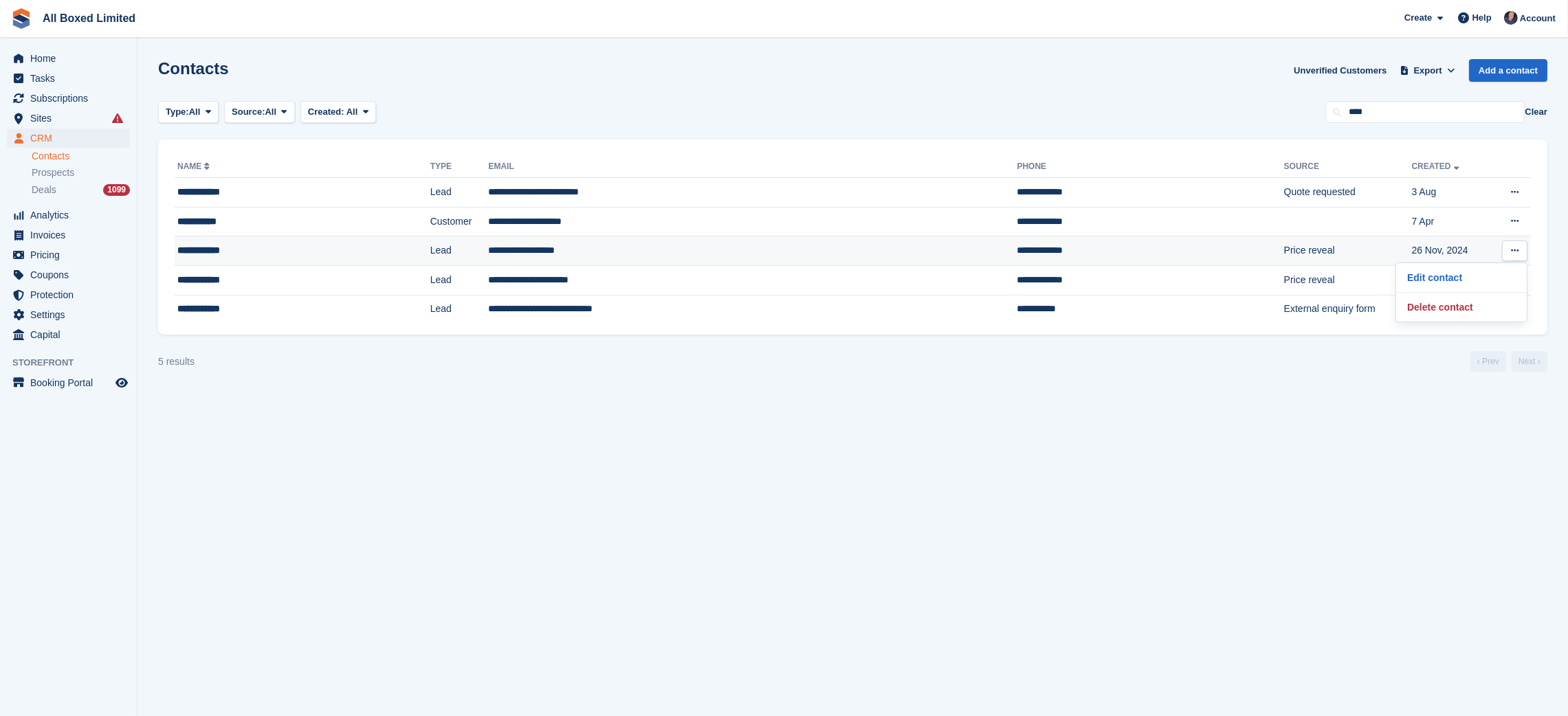 click on "Price reveal" at bounding box center (1348, 251) 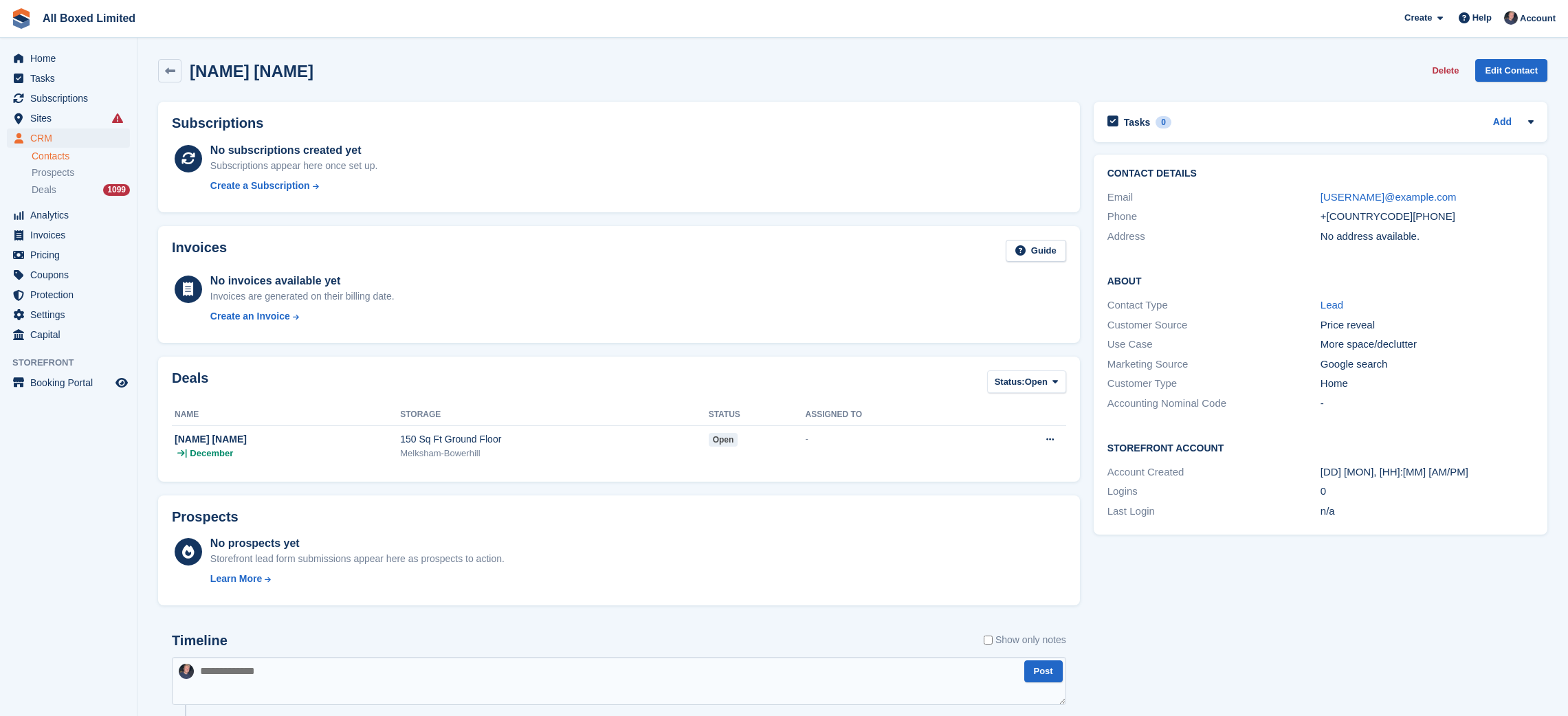 scroll, scrollTop: 0, scrollLeft: 0, axis: both 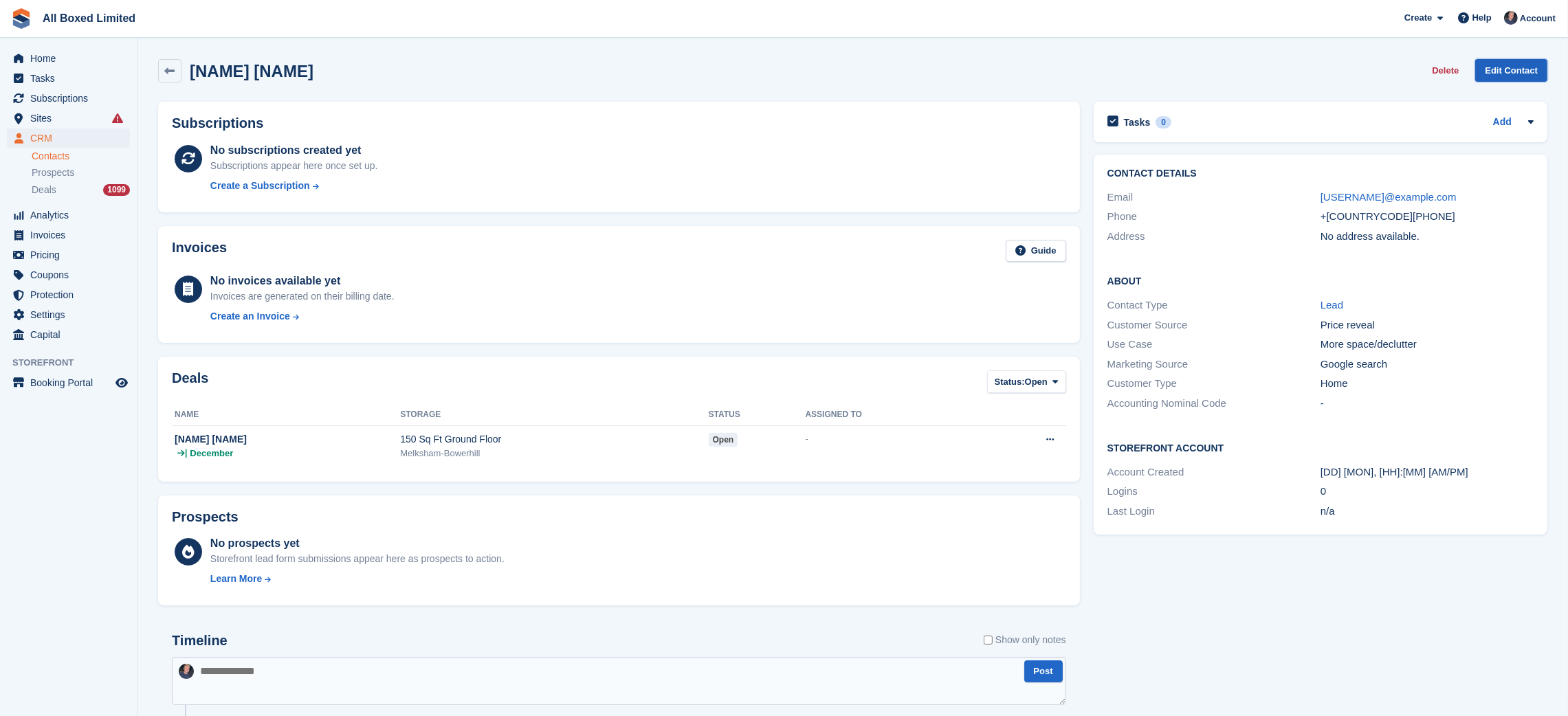 click on "Edit Contact" at bounding box center (1511, 70) 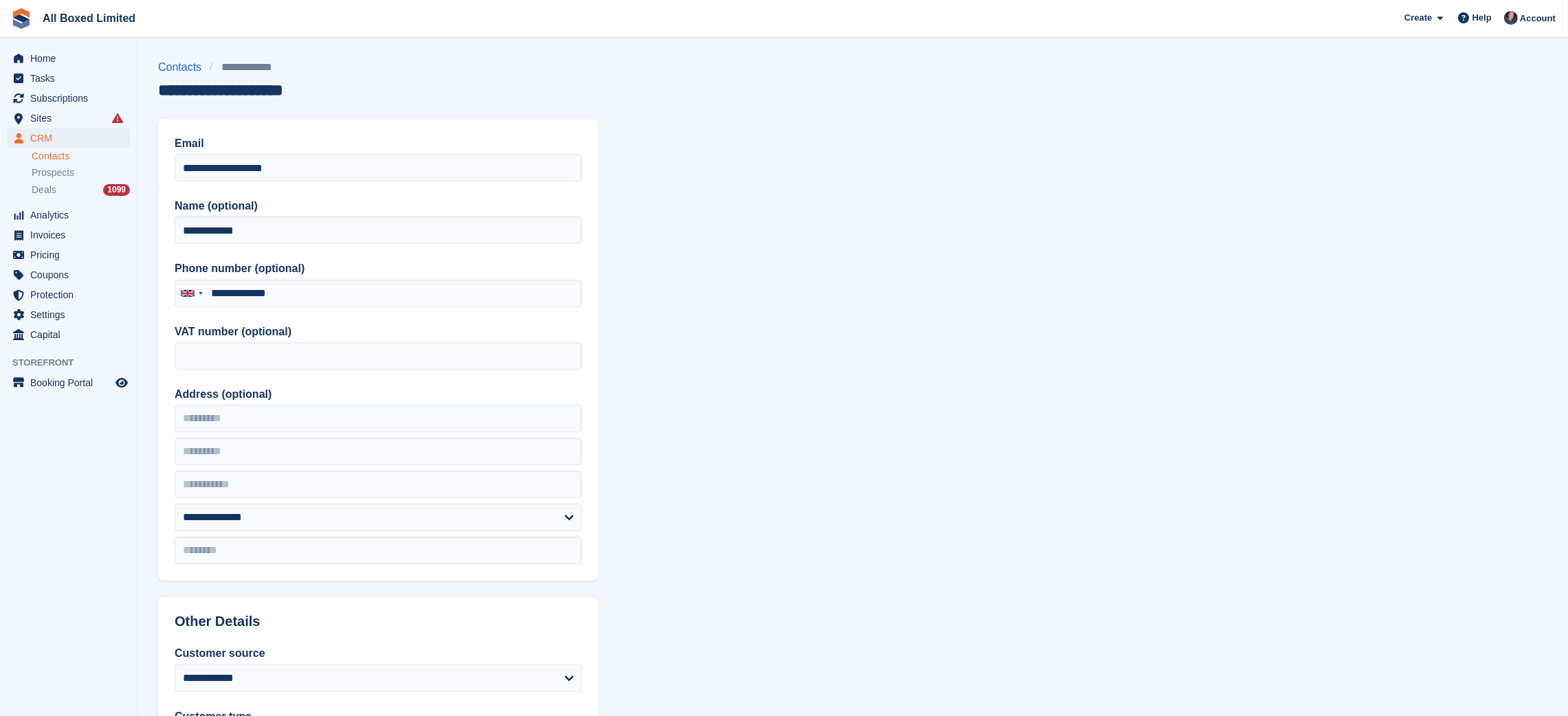 type on "**********" 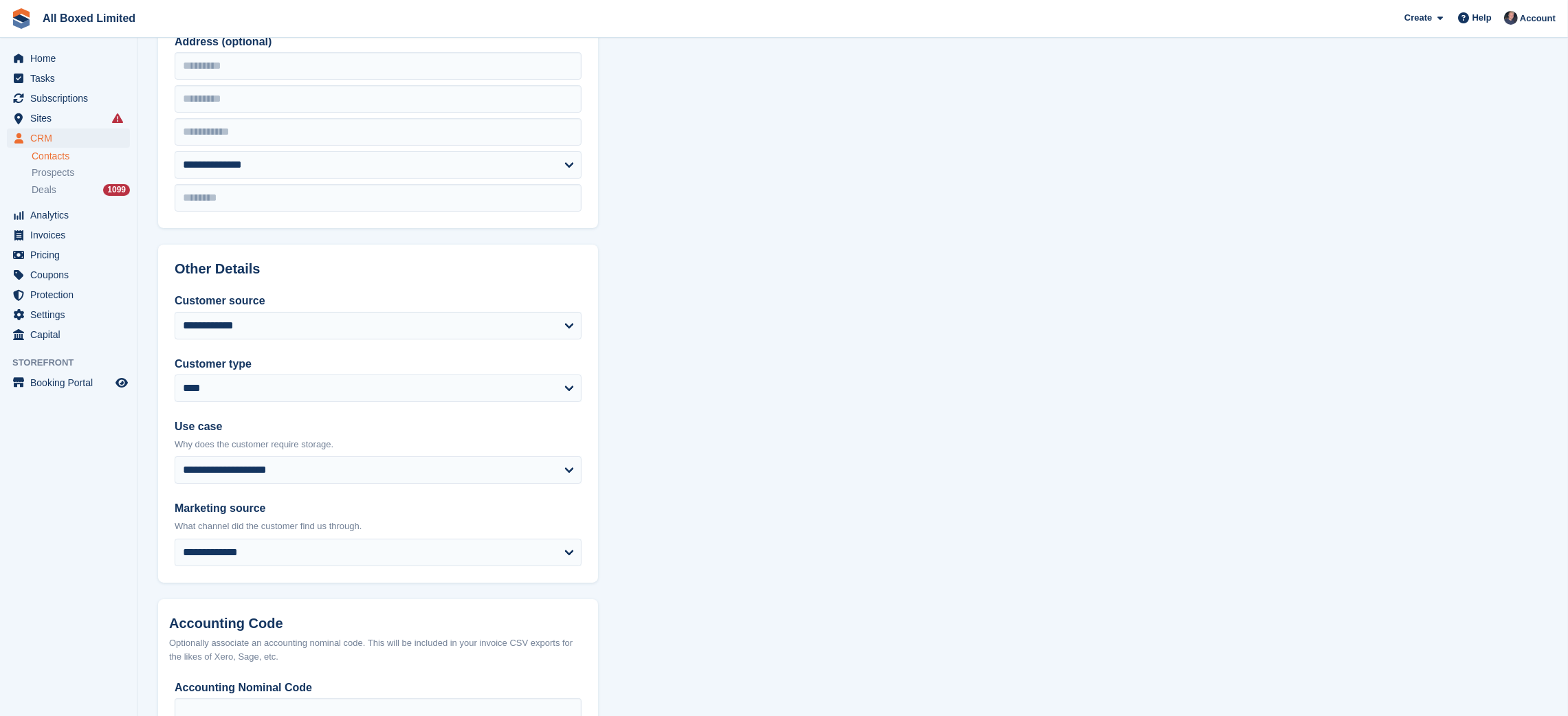 scroll, scrollTop: 453, scrollLeft: 0, axis: vertical 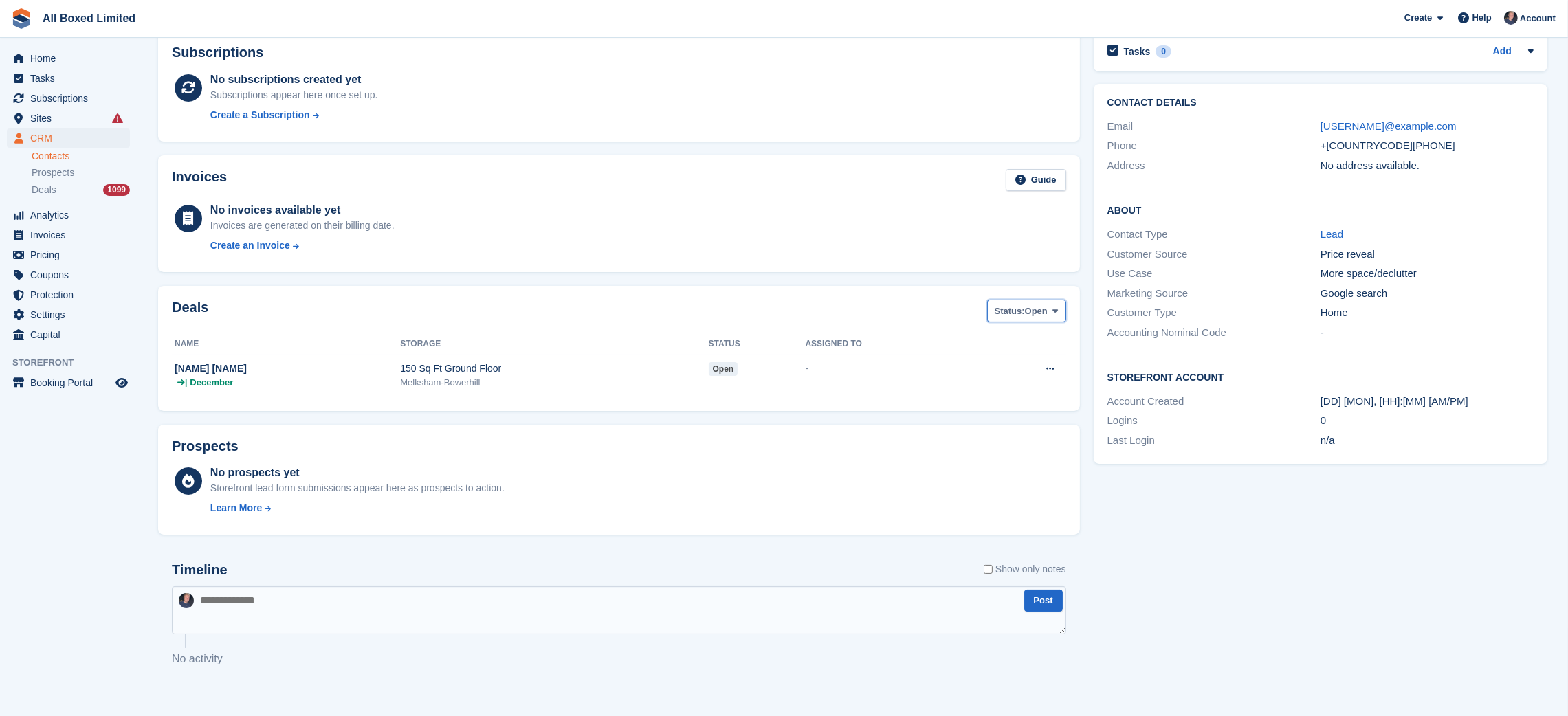 click on "Open" at bounding box center [1036, 311] 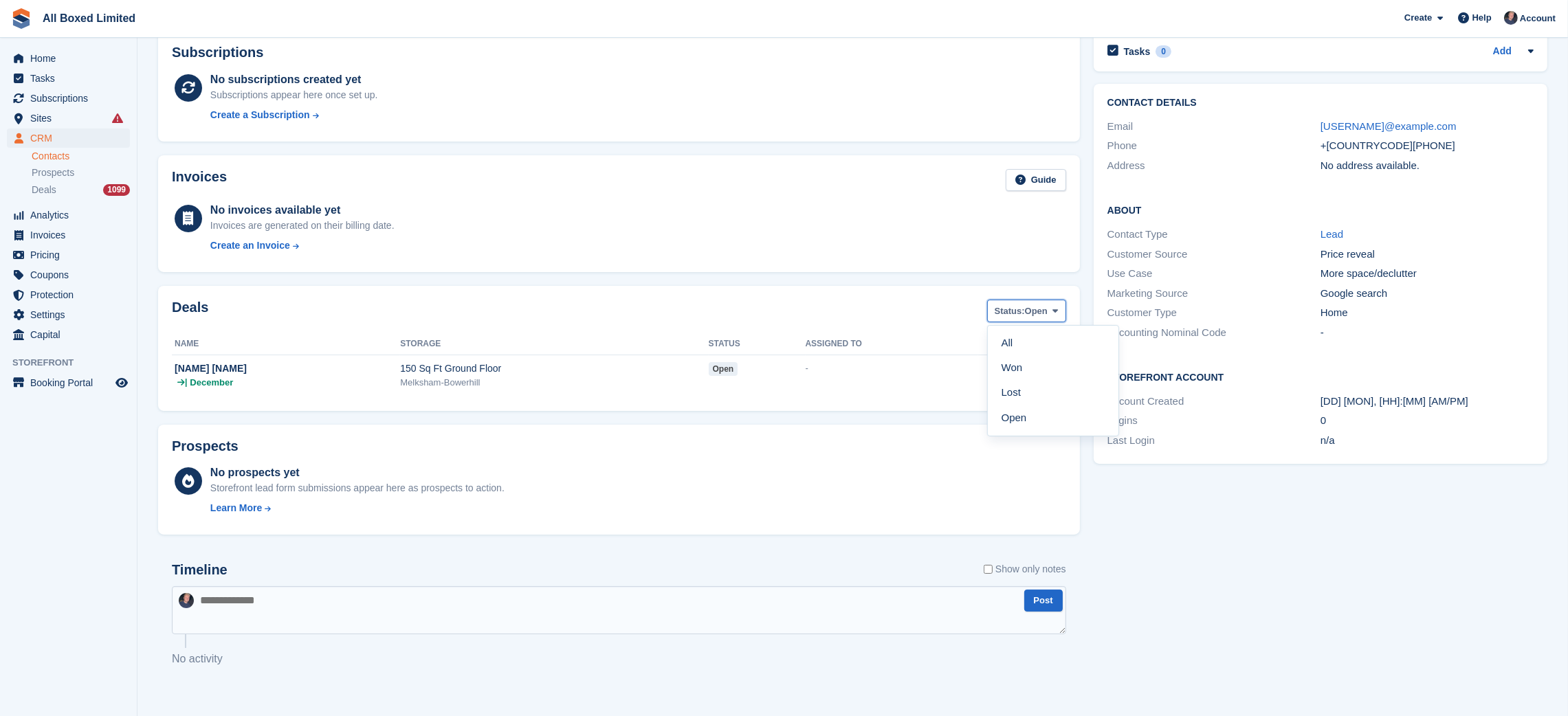 click on "Open" at bounding box center (1036, 311) 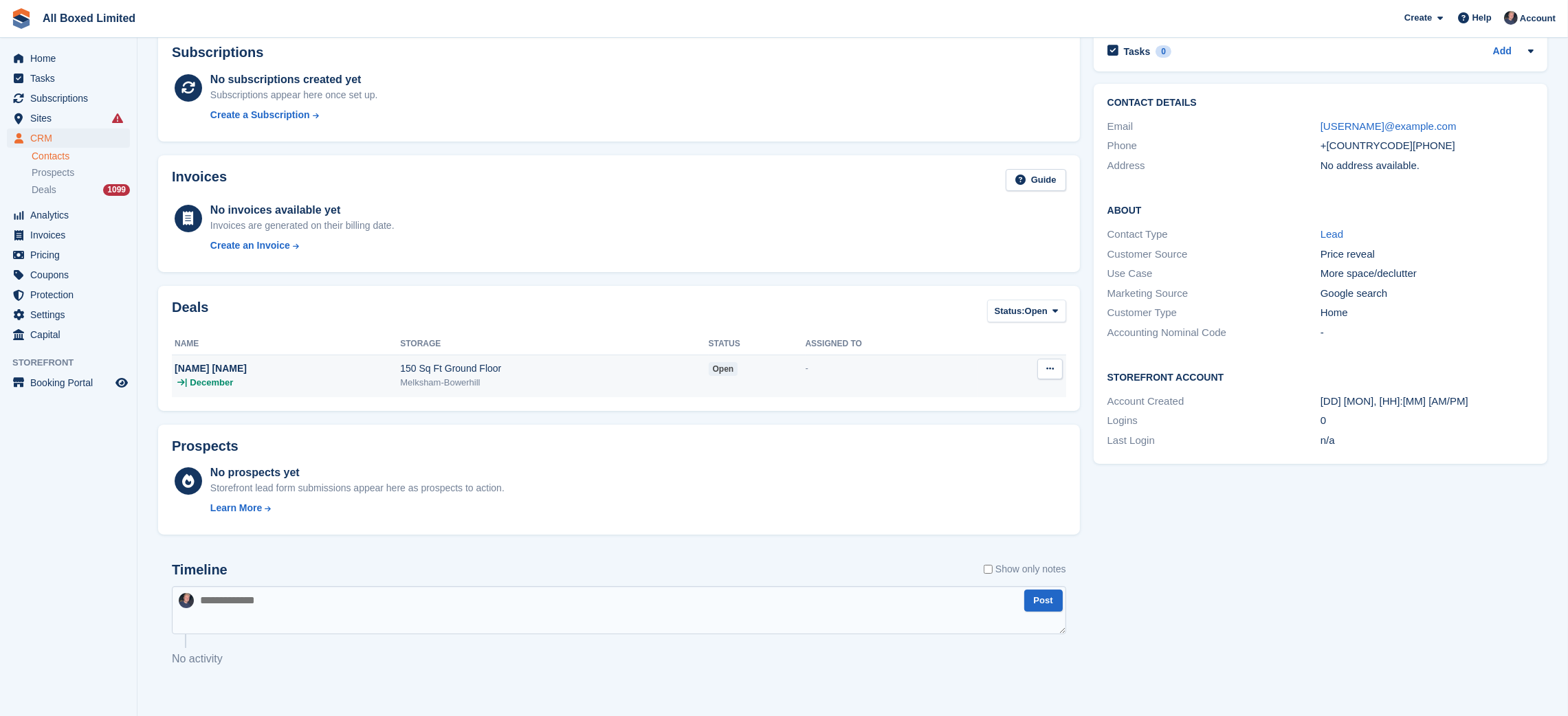 click on "150 Sq Ft Ground Floor" at bounding box center [554, 368] 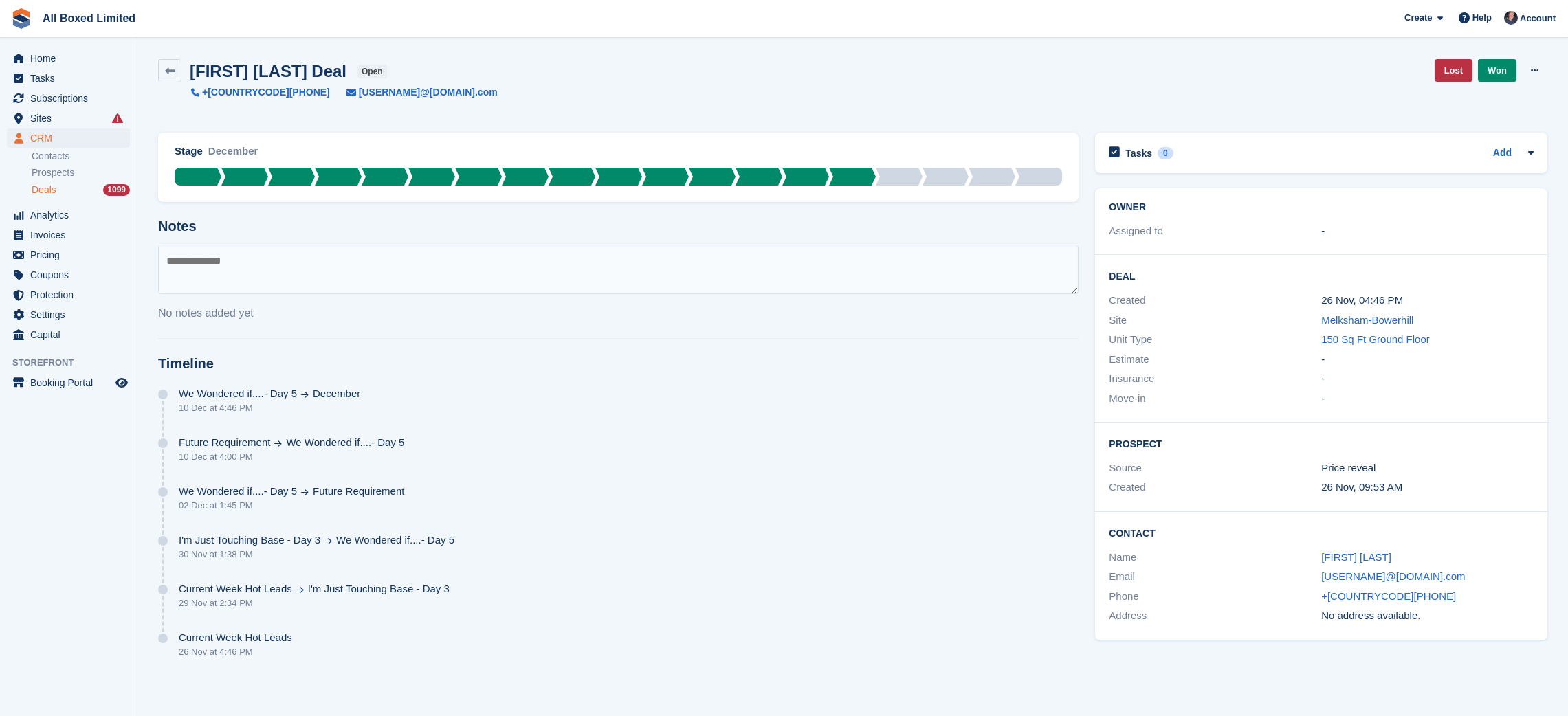 scroll, scrollTop: 0, scrollLeft: 0, axis: both 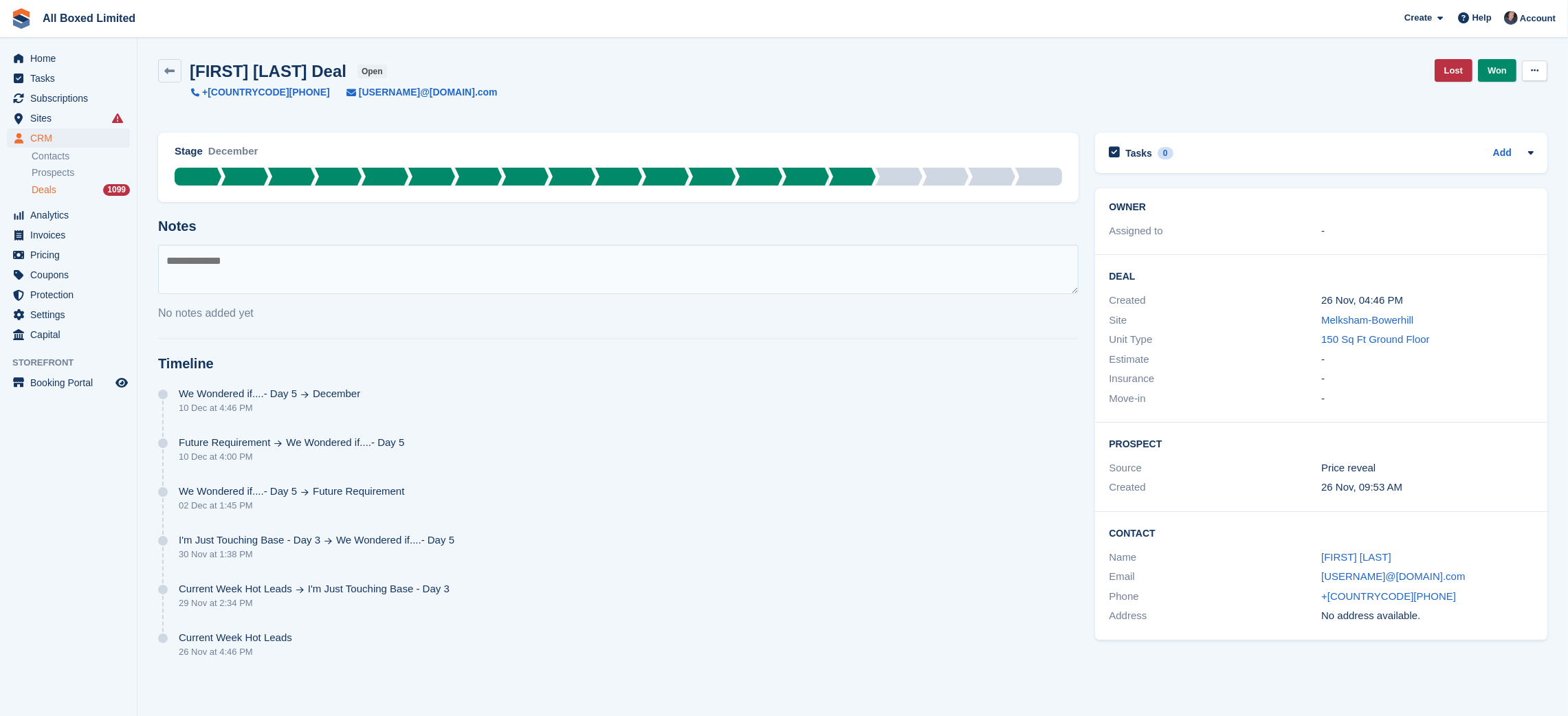 click at bounding box center (1534, 71) 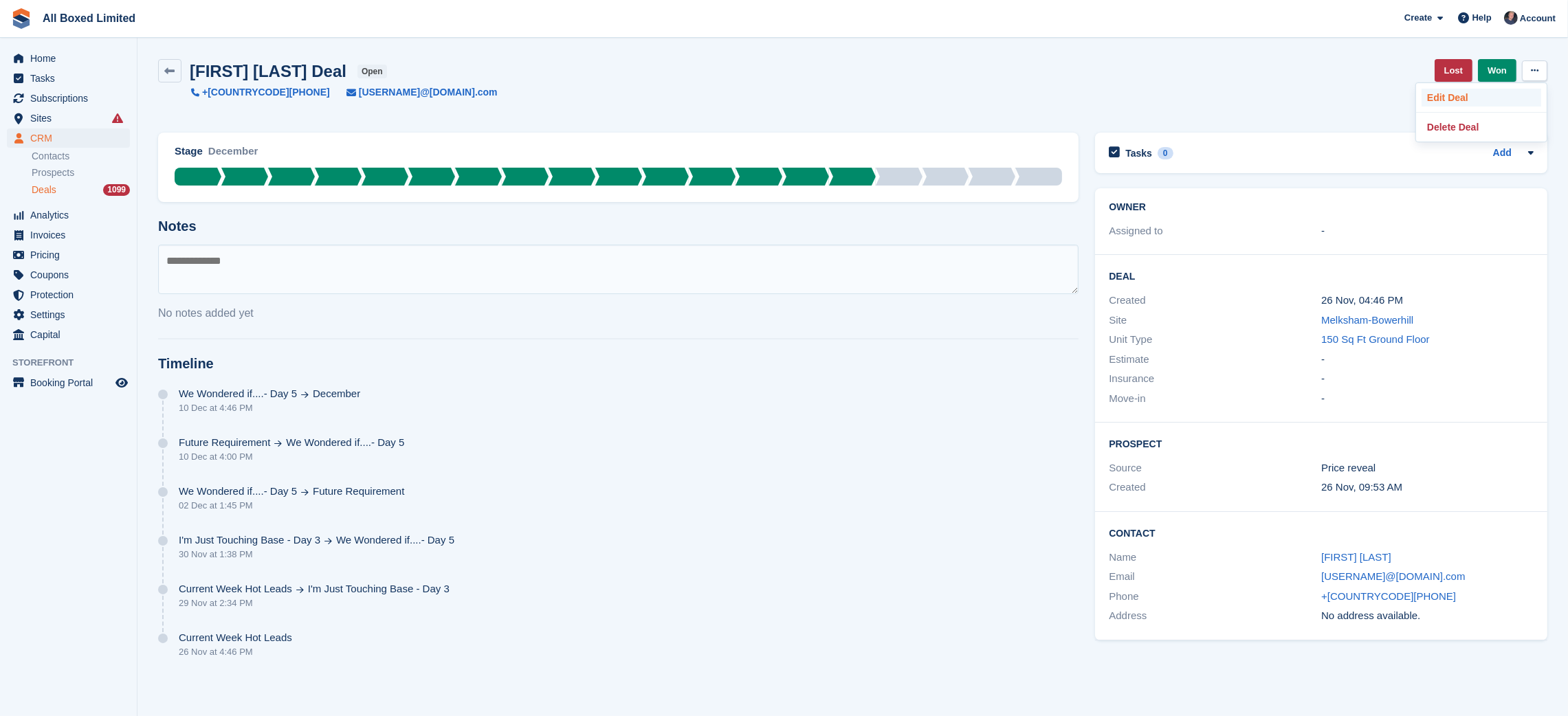 click on "Edit Deal" at bounding box center [1481, 98] 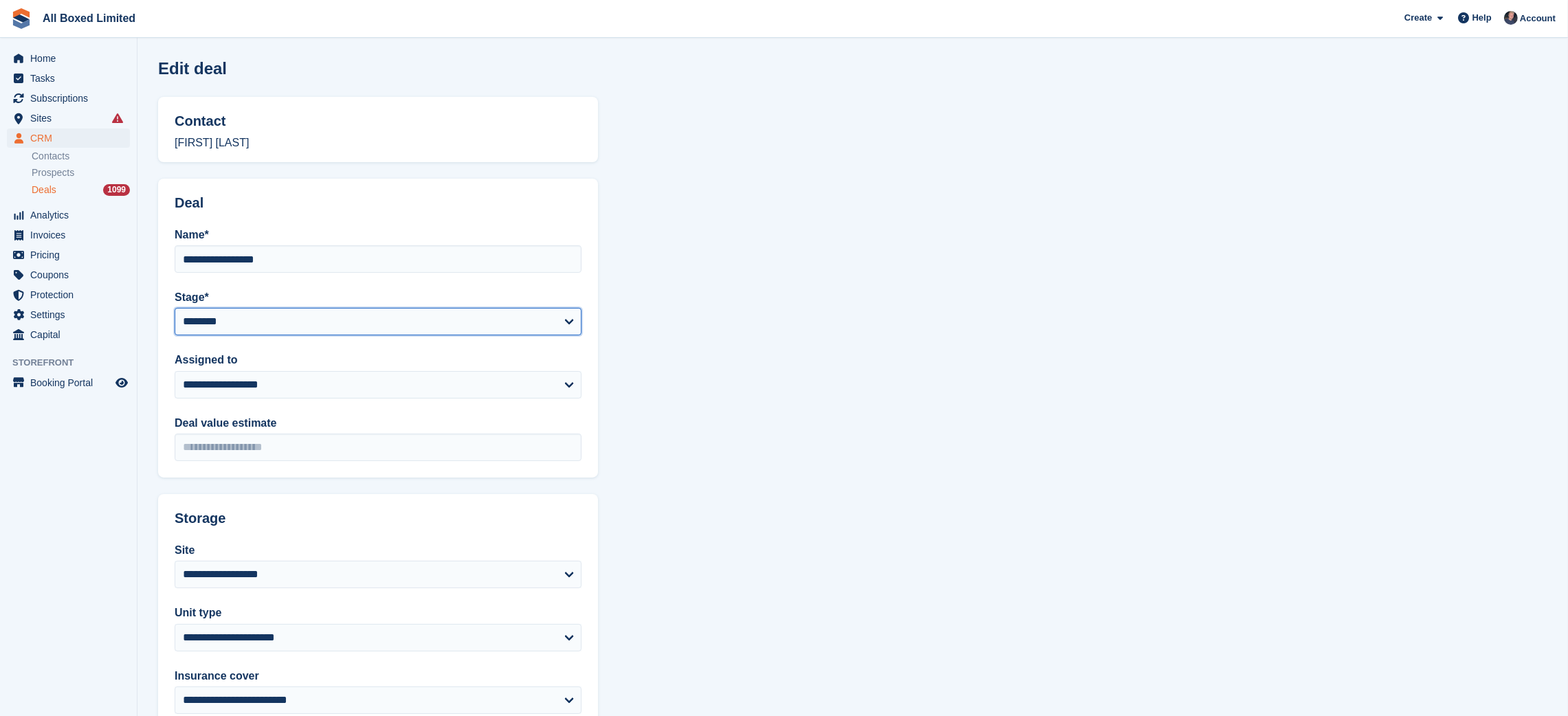 click on "**********" at bounding box center (378, 322) 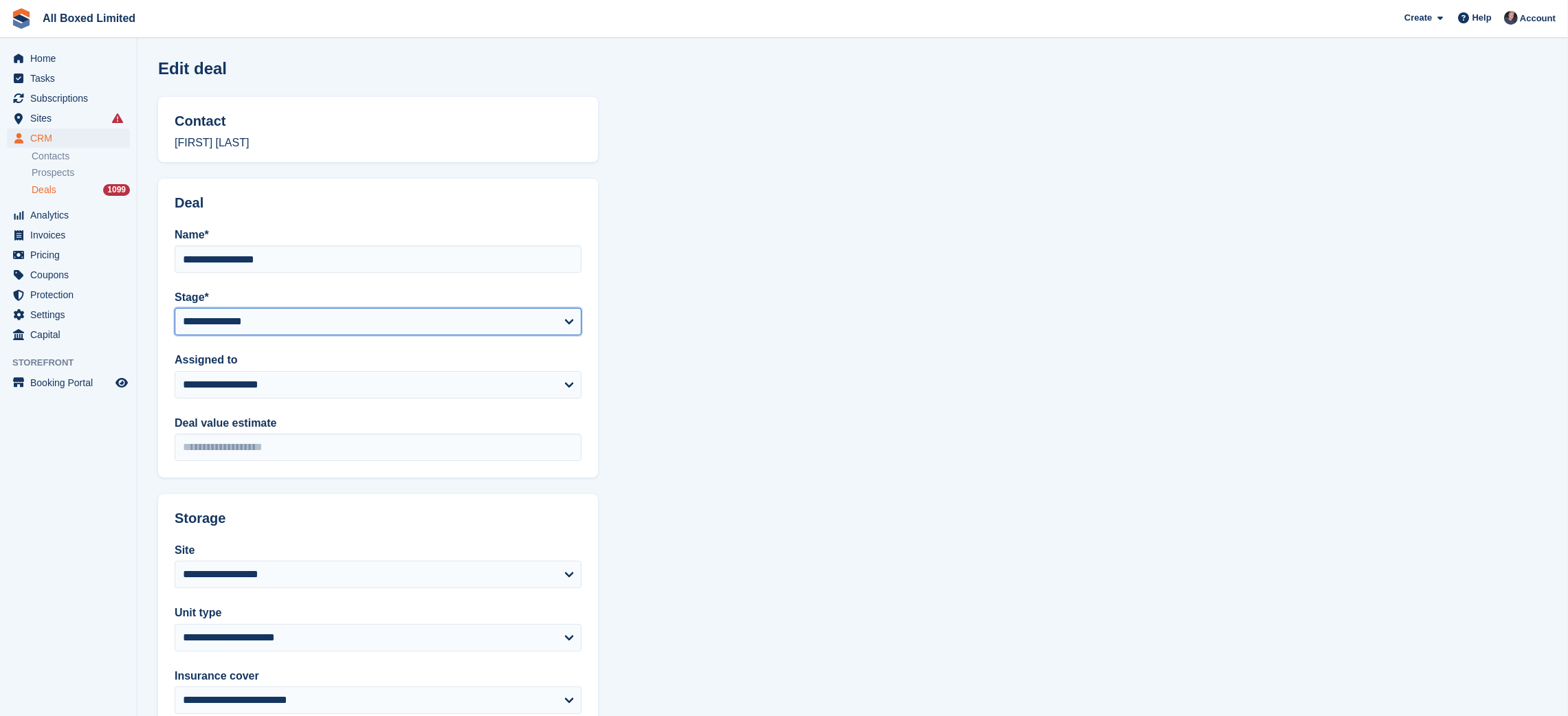 click on "**********" at bounding box center [378, 322] 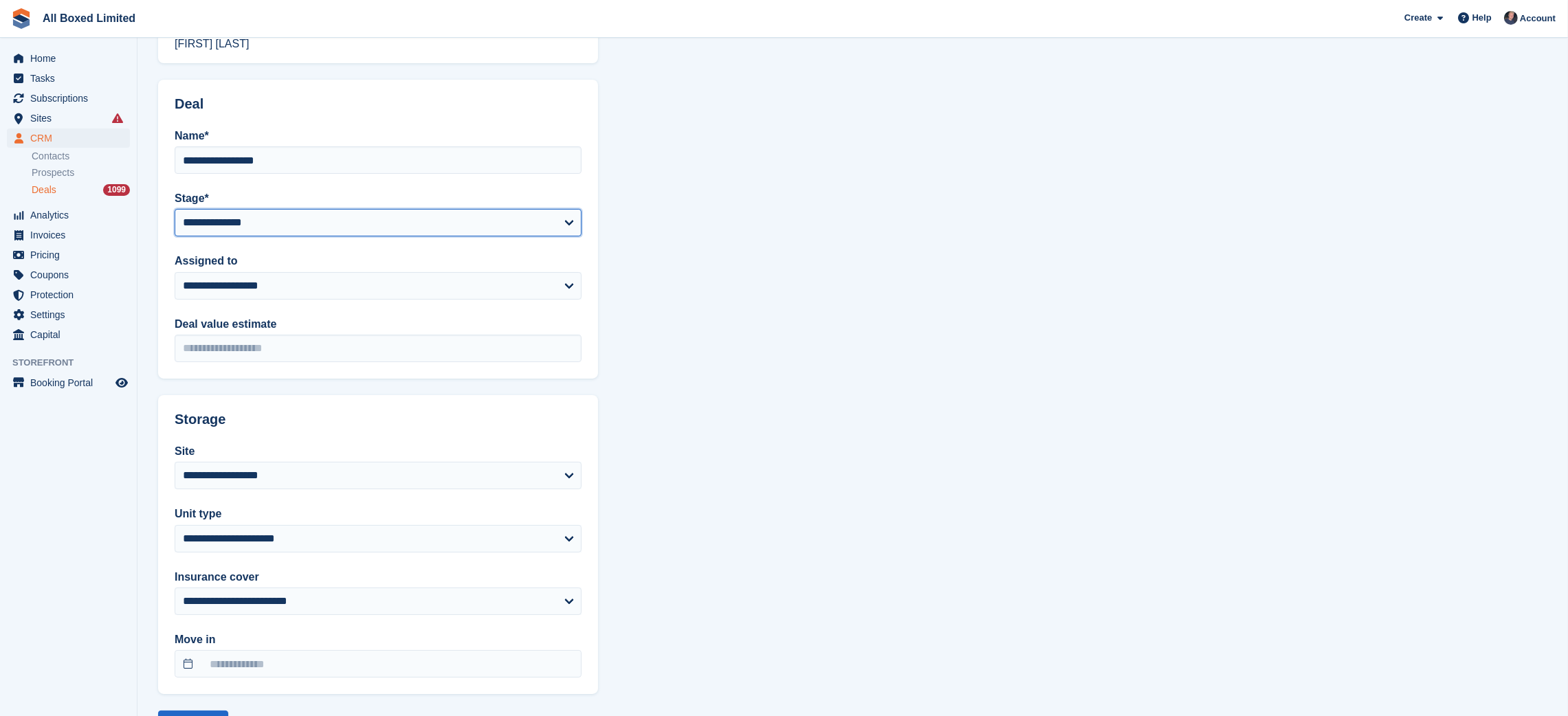 scroll, scrollTop: 157, scrollLeft: 0, axis: vertical 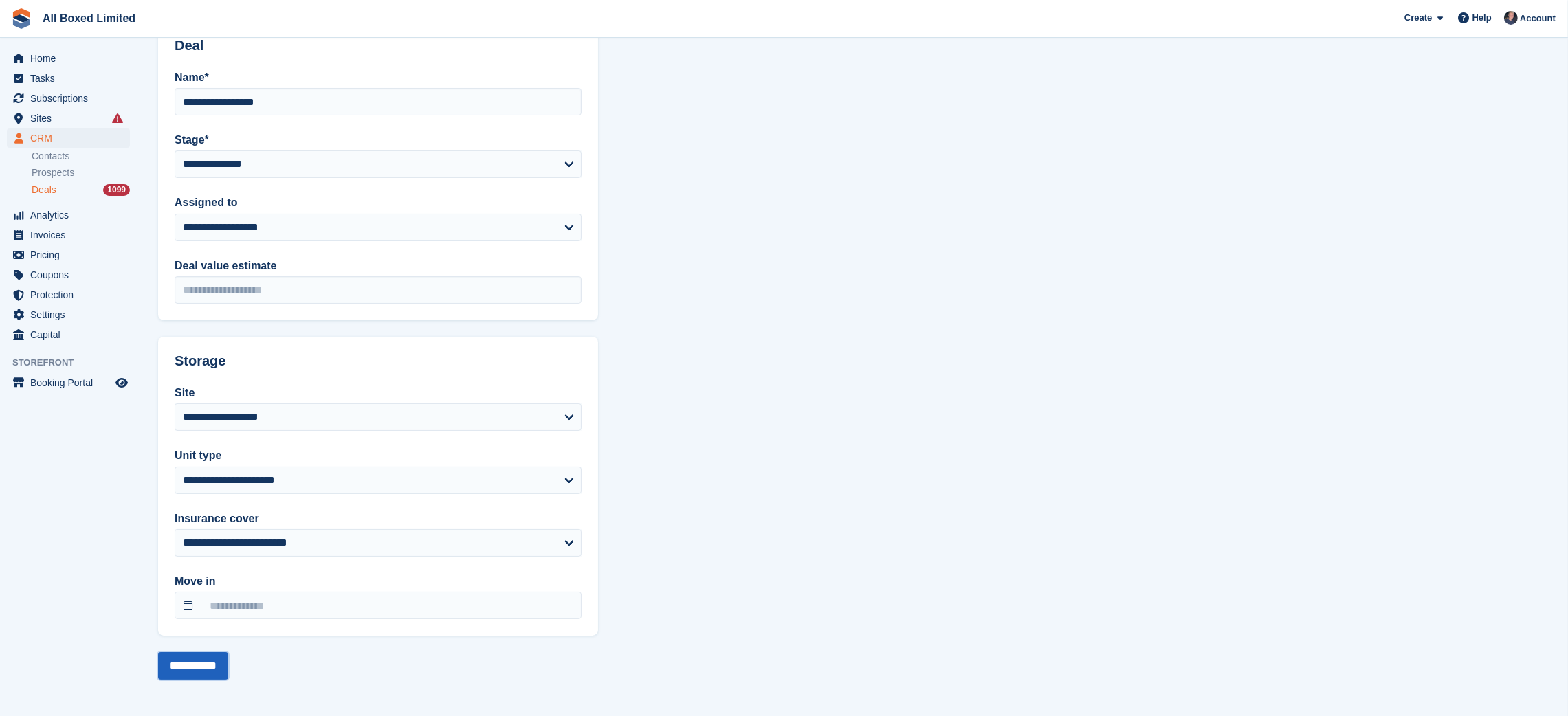 click on "**********" at bounding box center [193, 666] 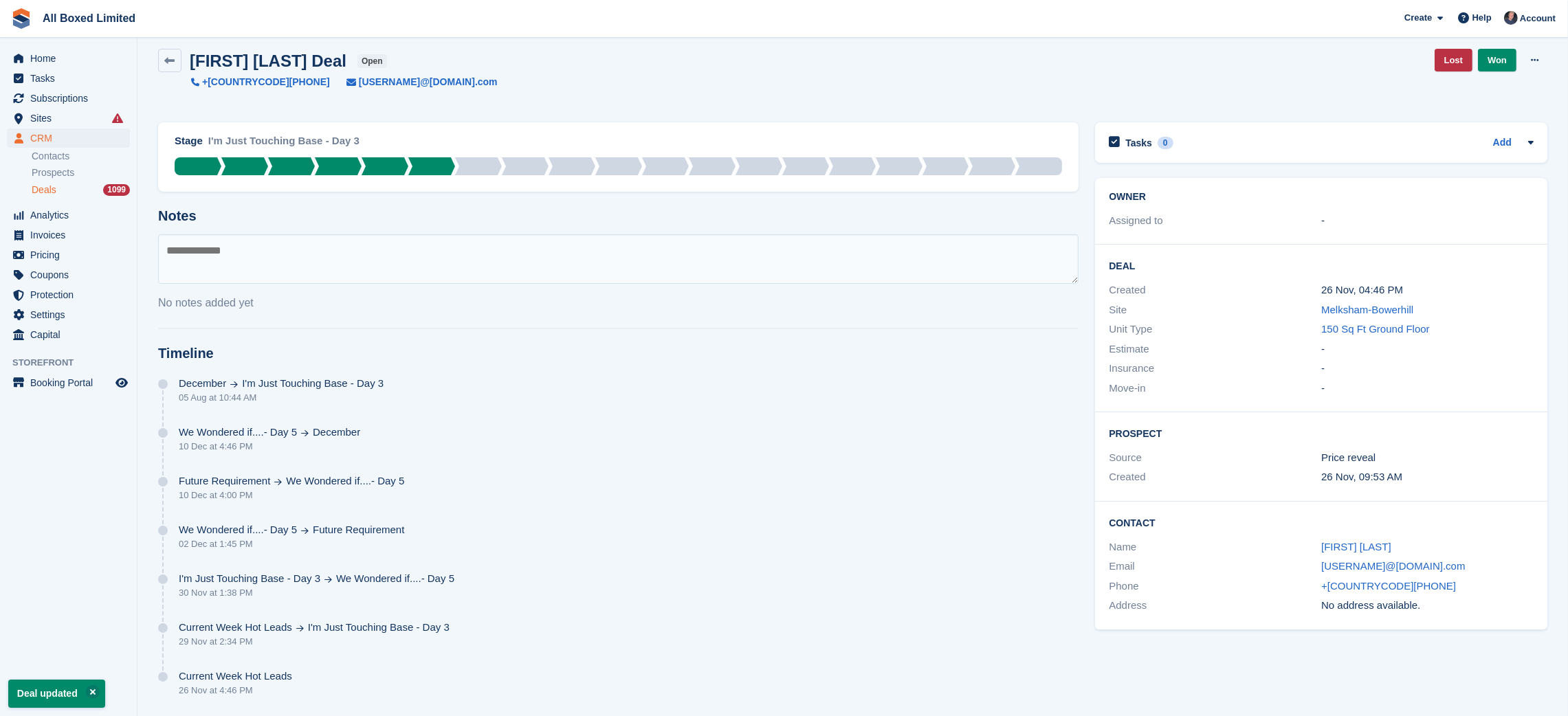 scroll, scrollTop: 0, scrollLeft: 0, axis: both 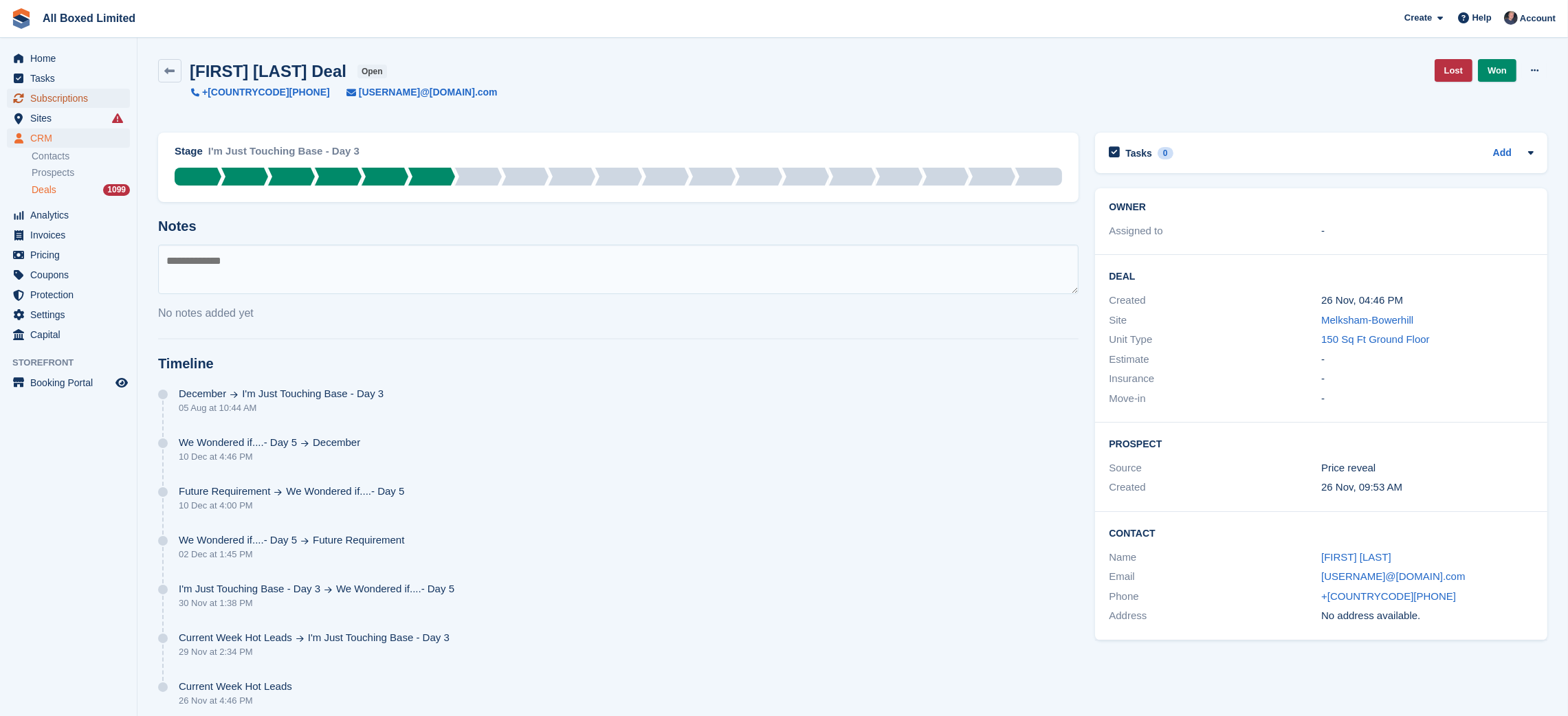 click on "Subscriptions" at bounding box center (71, 98) 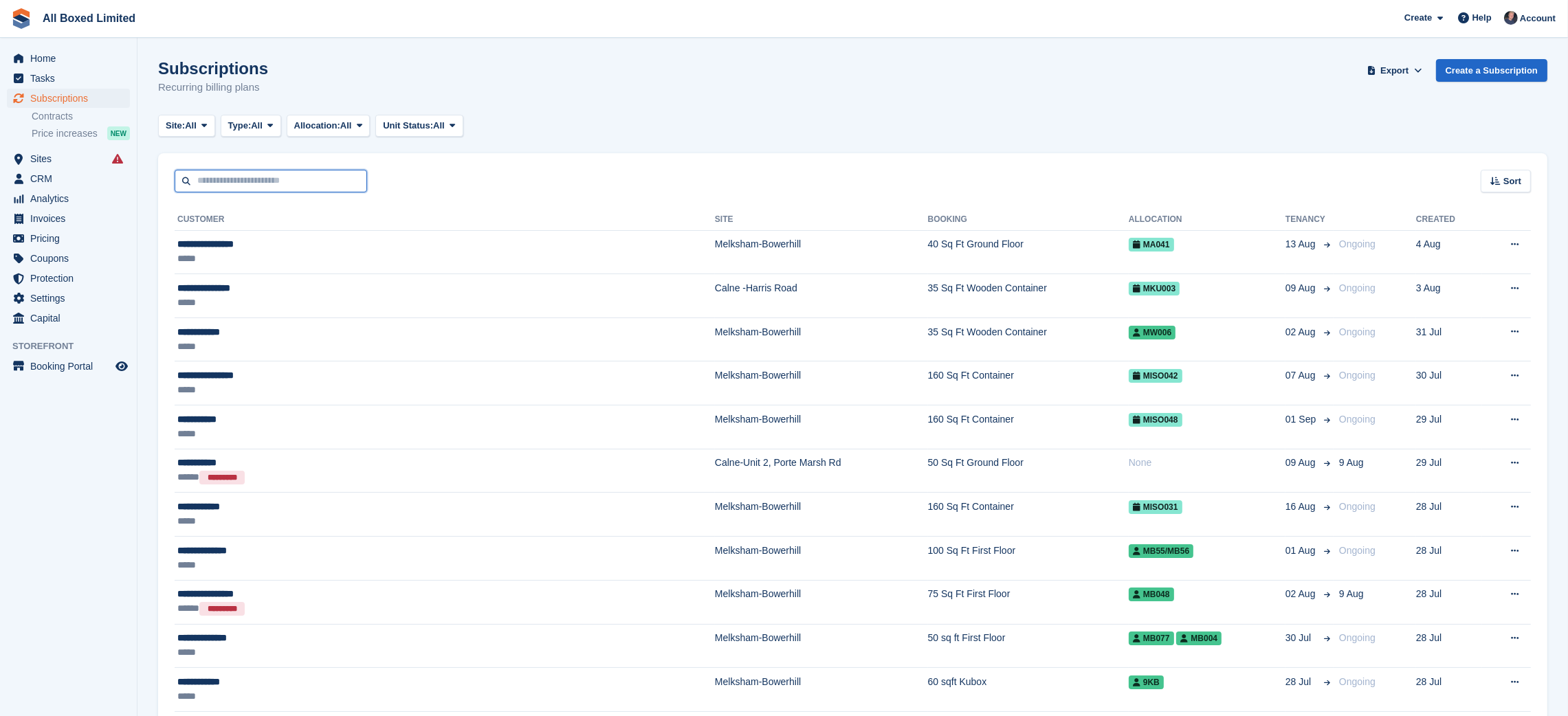 click at bounding box center [271, 181] 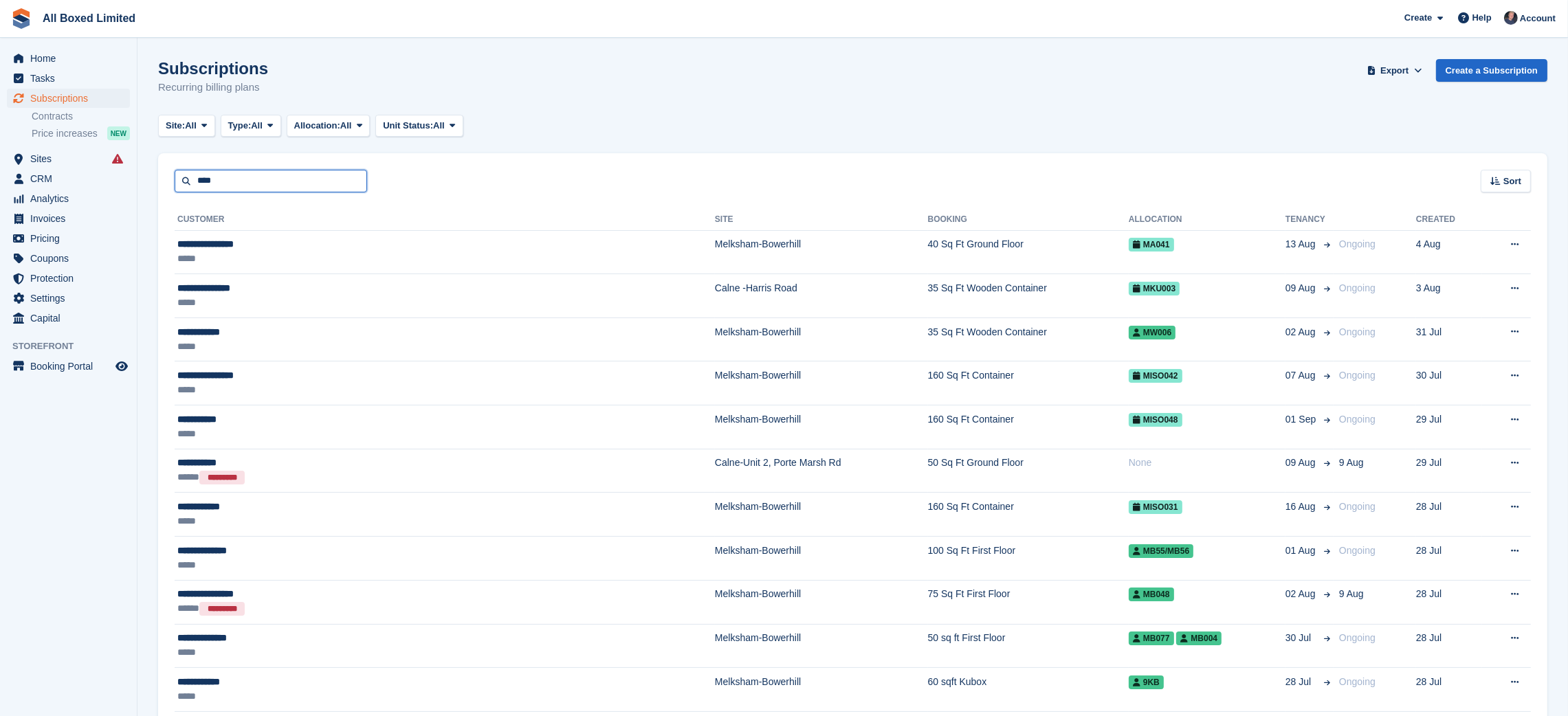 type on "****" 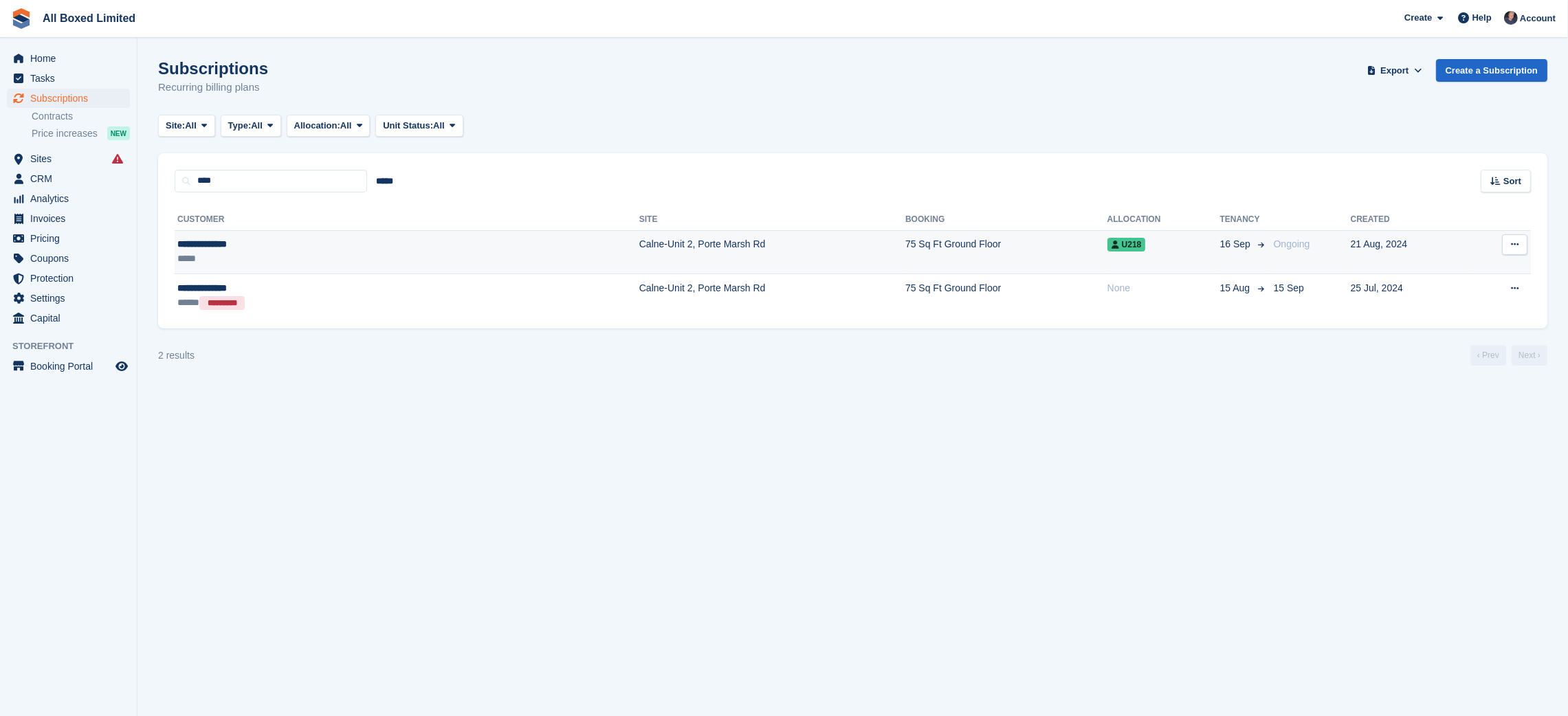 click on "*****" at bounding box center (286, 258) 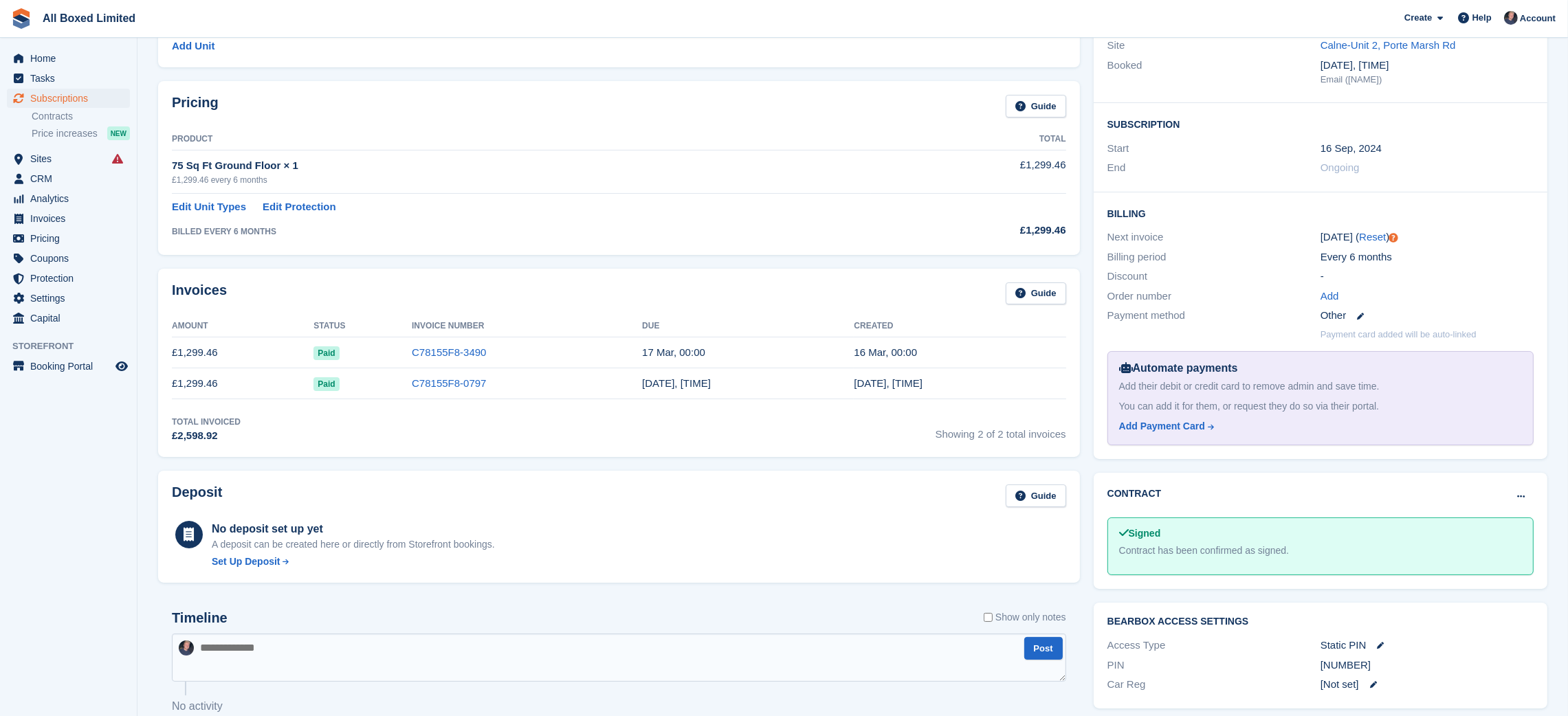 scroll, scrollTop: 320, scrollLeft: 0, axis: vertical 